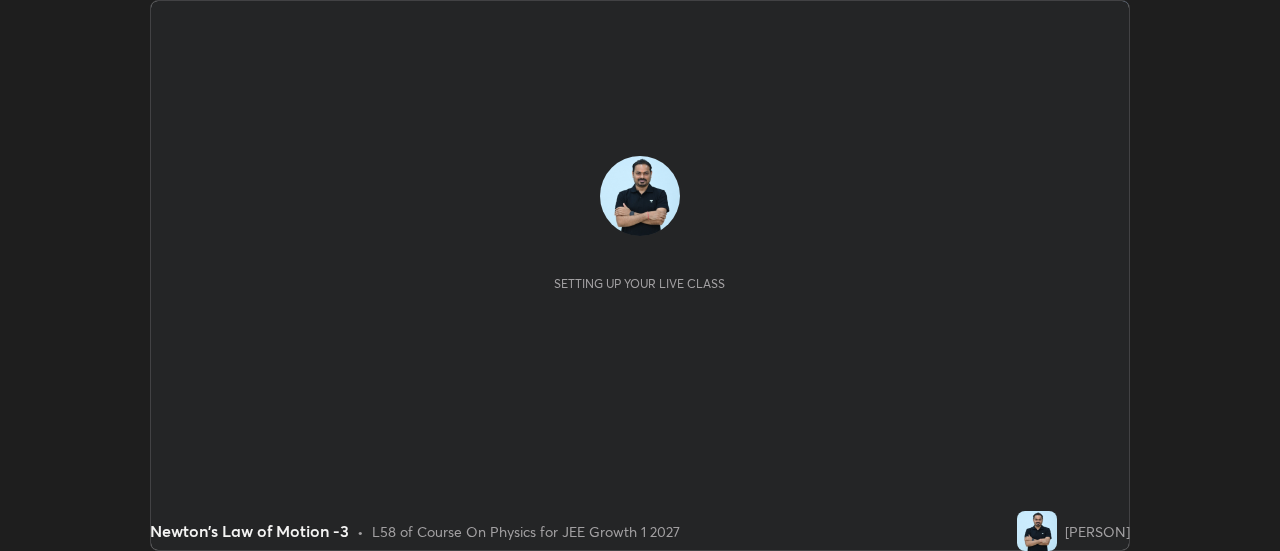 scroll, scrollTop: 0, scrollLeft: 0, axis: both 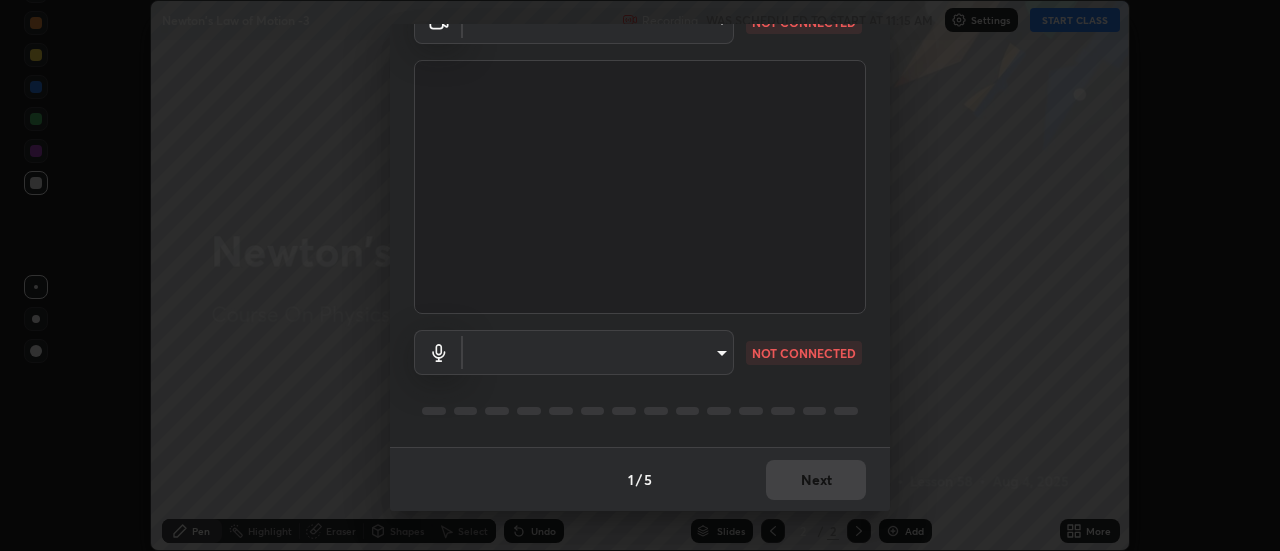 type on "1769541d7db8b910b2b6aaf592df5ff8660c63acaad49df9064175df0c6f581f" 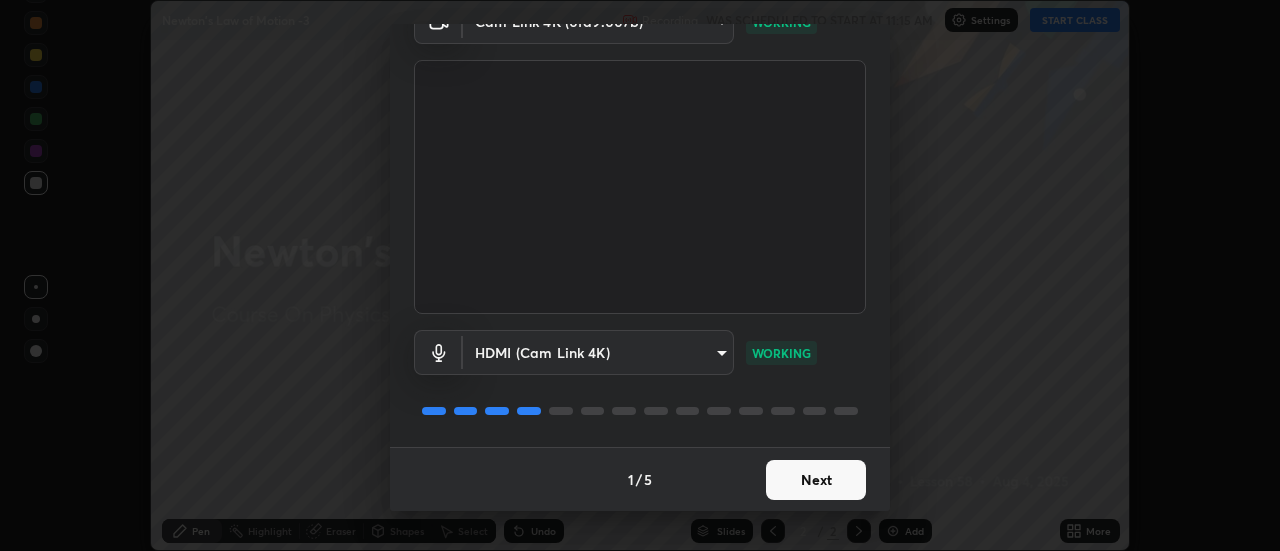 click on "Next" at bounding box center (816, 480) 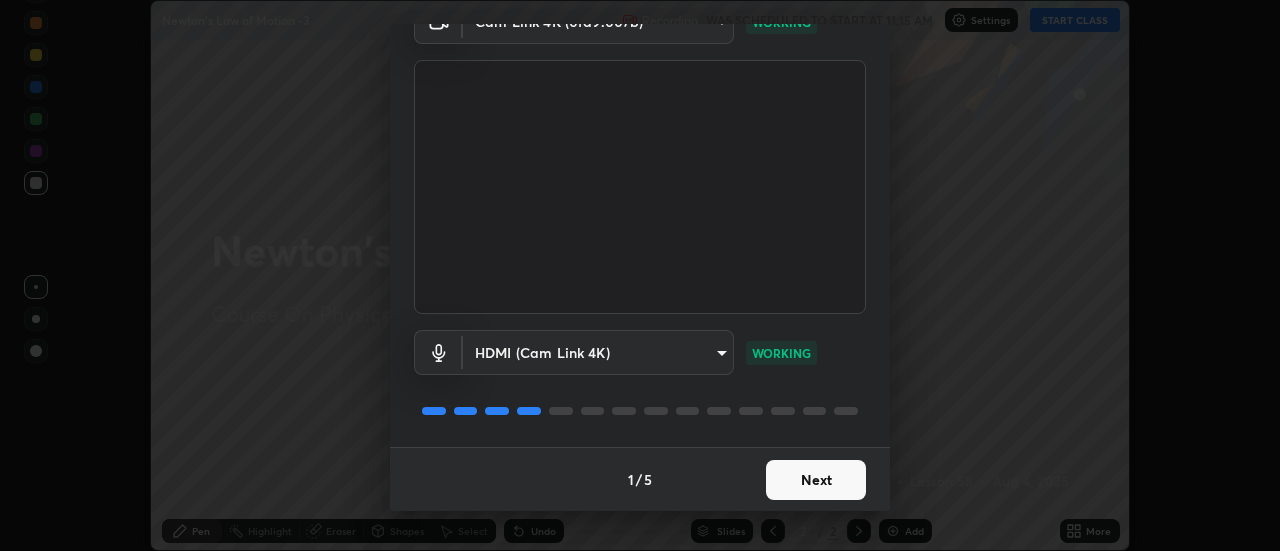 scroll, scrollTop: 0, scrollLeft: 0, axis: both 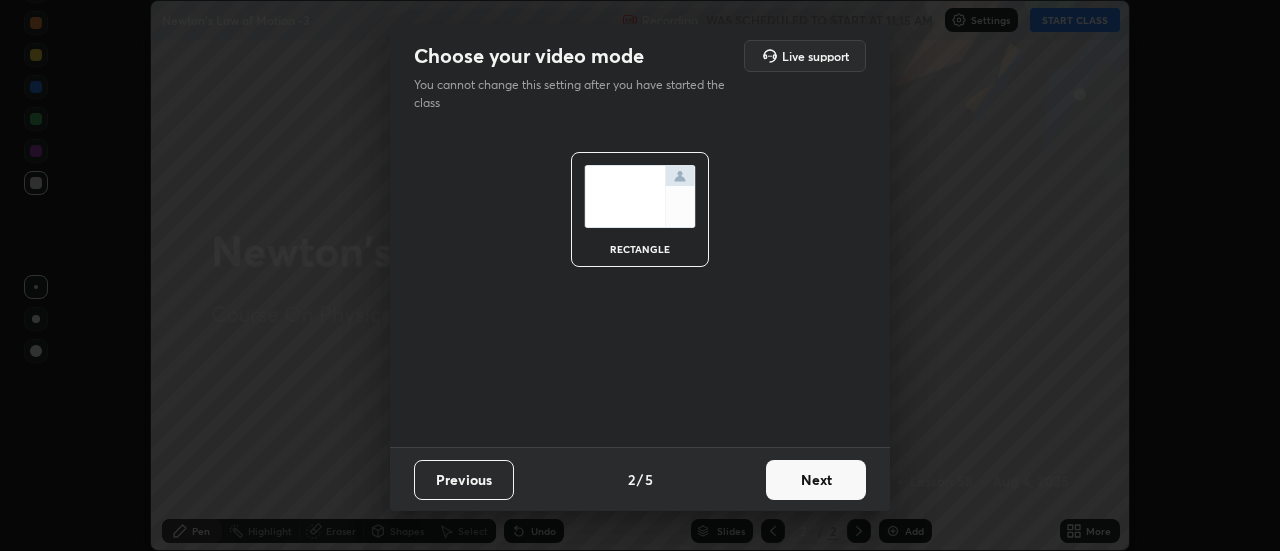 click on "Next" at bounding box center (816, 480) 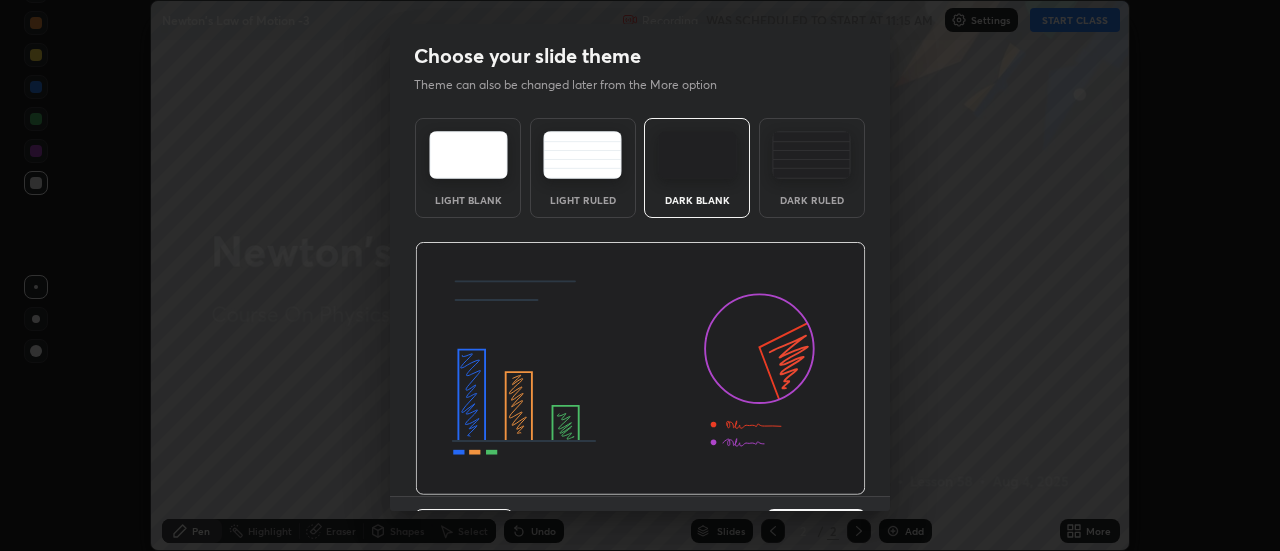scroll, scrollTop: 49, scrollLeft: 0, axis: vertical 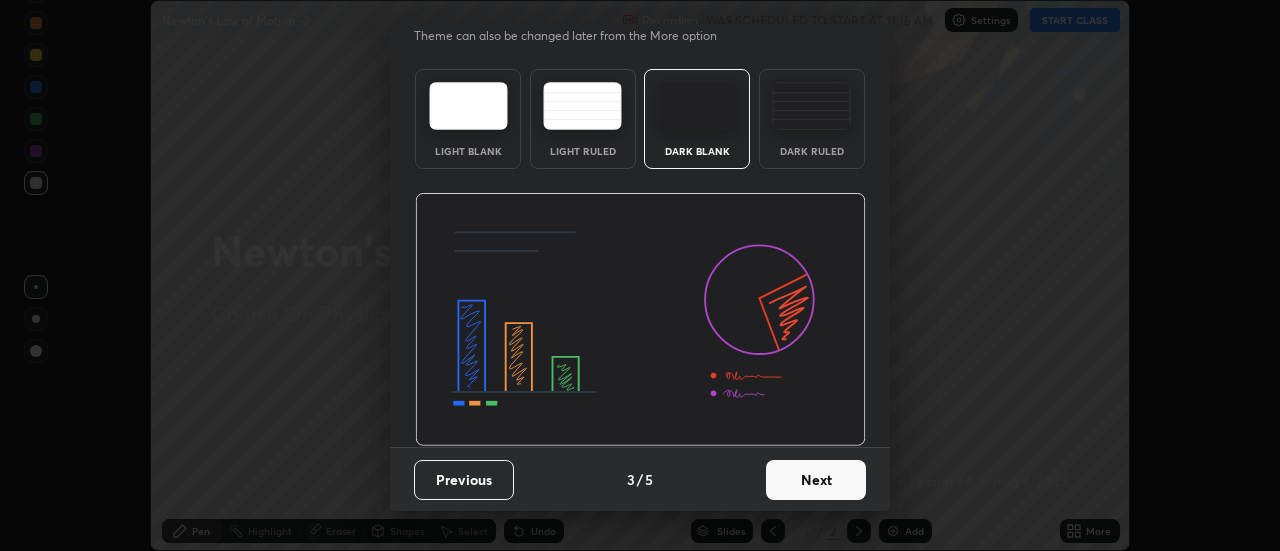 click on "Next" at bounding box center [816, 480] 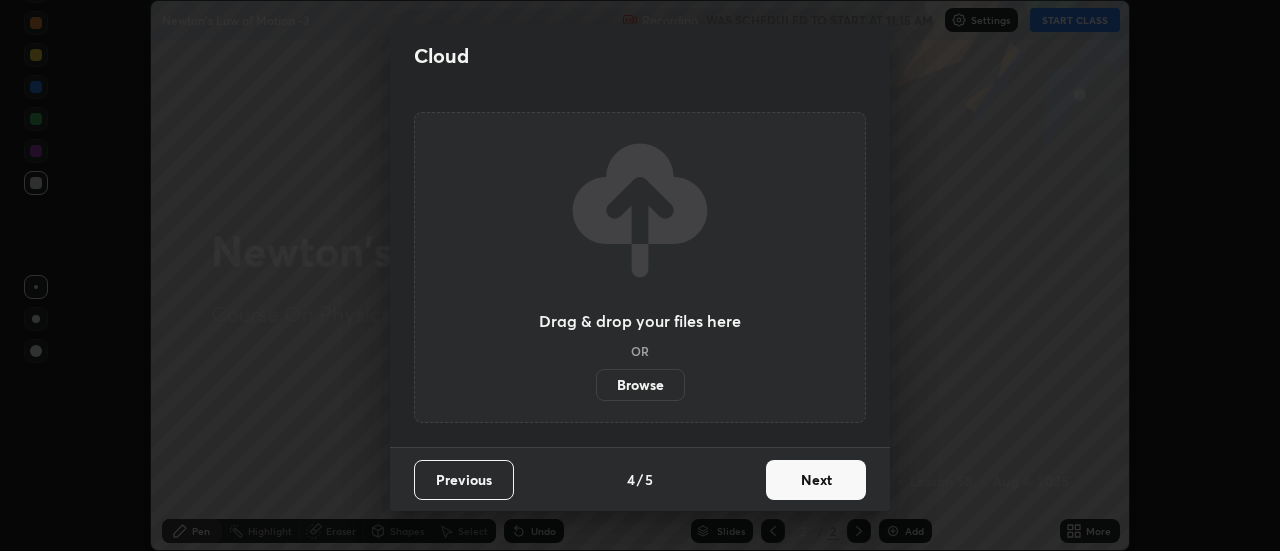 scroll, scrollTop: 0, scrollLeft: 0, axis: both 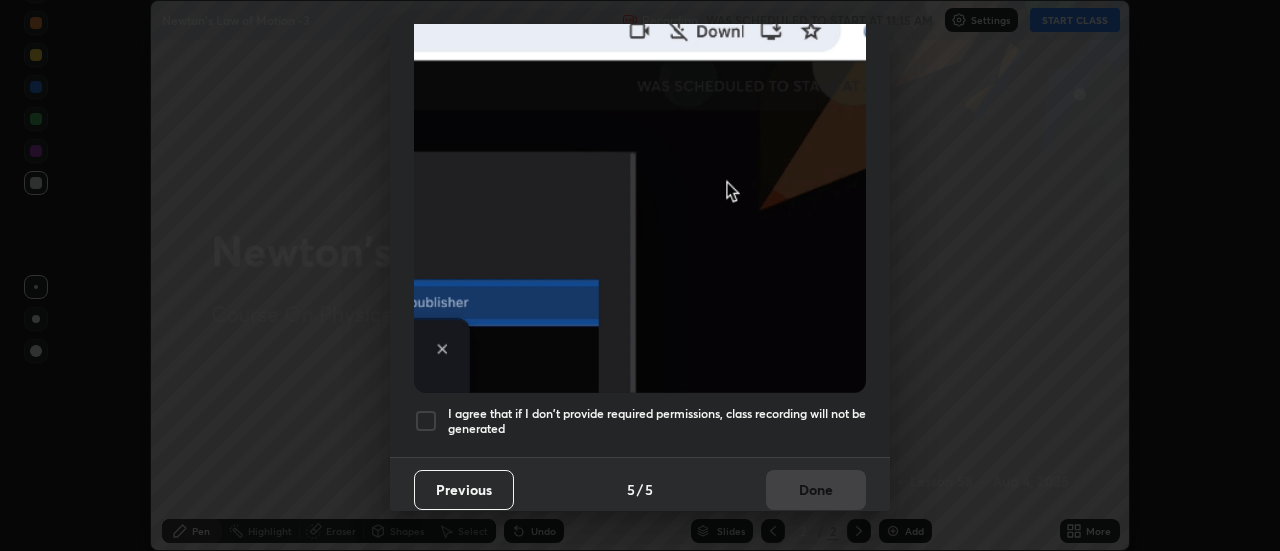 click on "I agree that if I don't provide required permissions, class recording will not be generated" at bounding box center (657, 421) 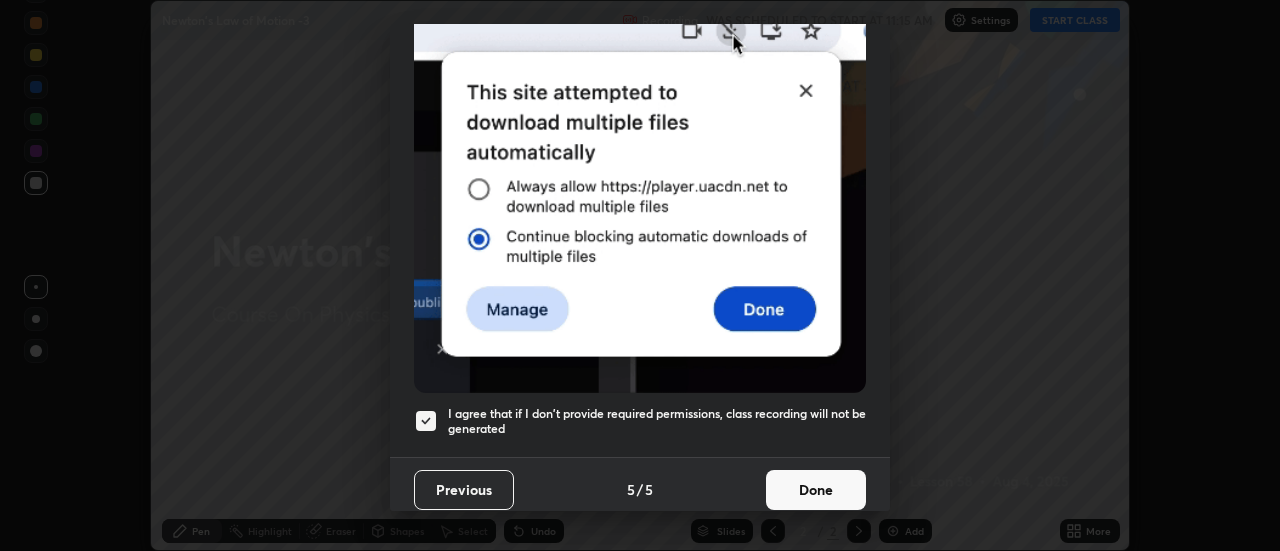 click on "Done" at bounding box center [816, 490] 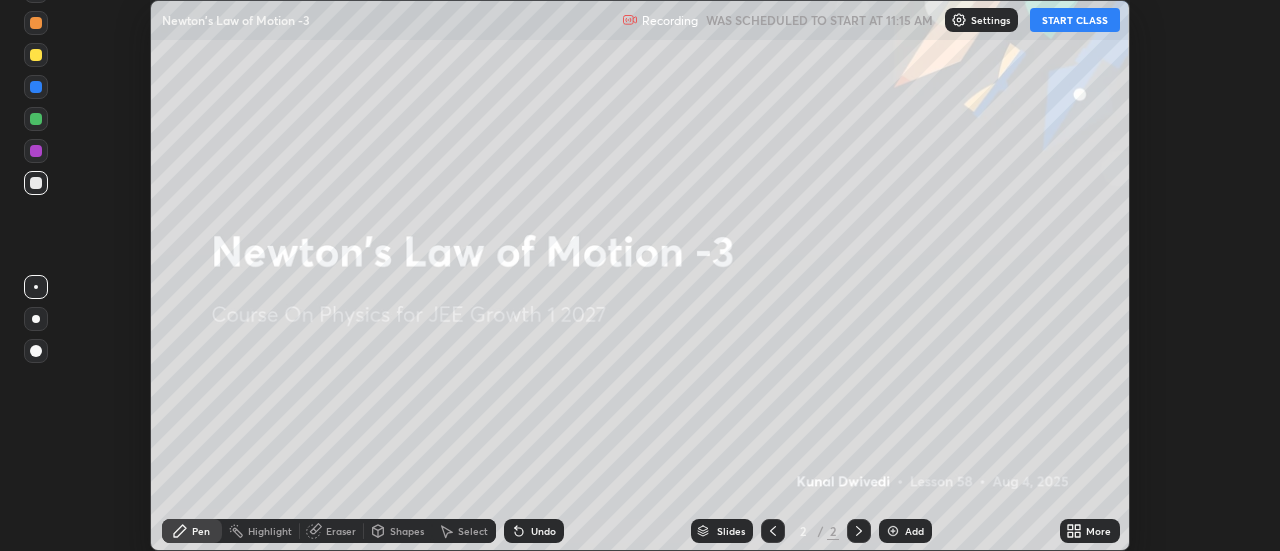 click on "START CLASS" at bounding box center [1075, 20] 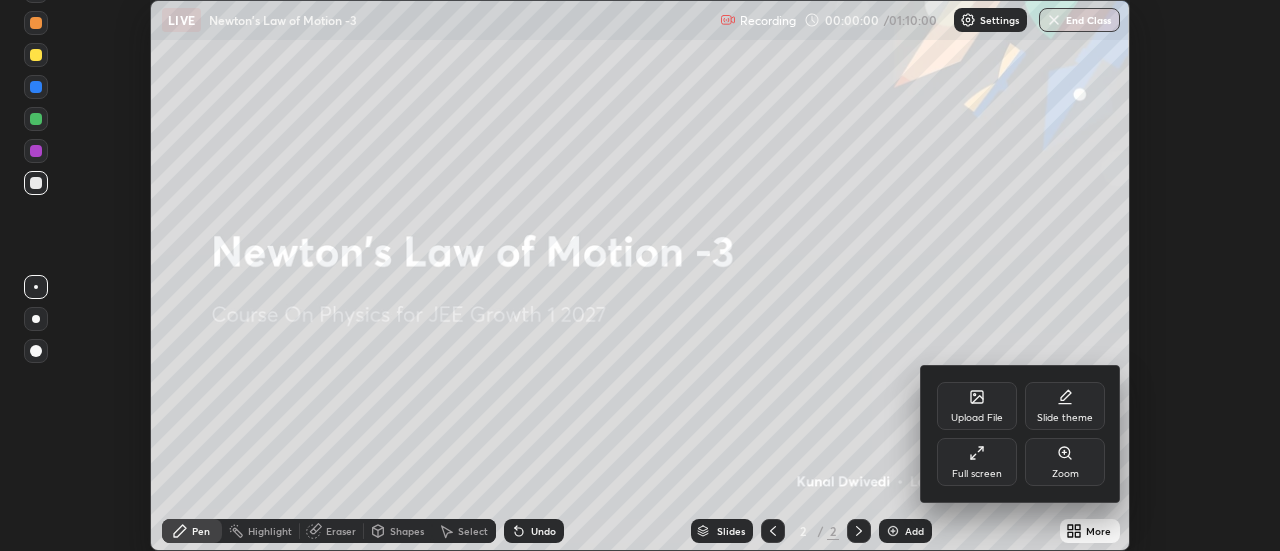 click on "Upload File" at bounding box center [977, 418] 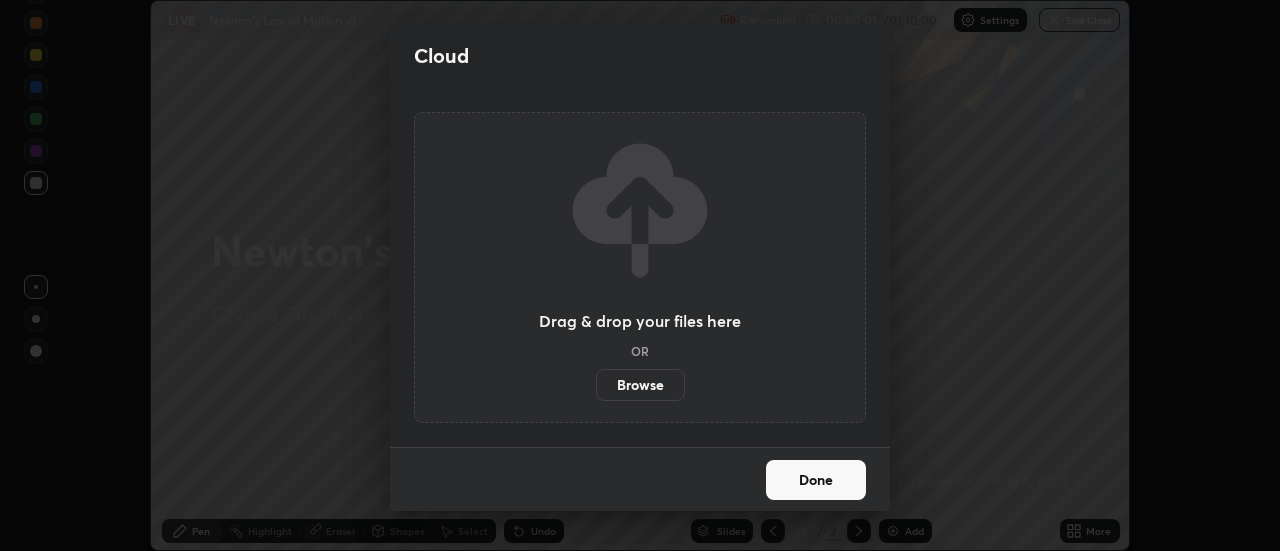 click on "Browse" at bounding box center (640, 385) 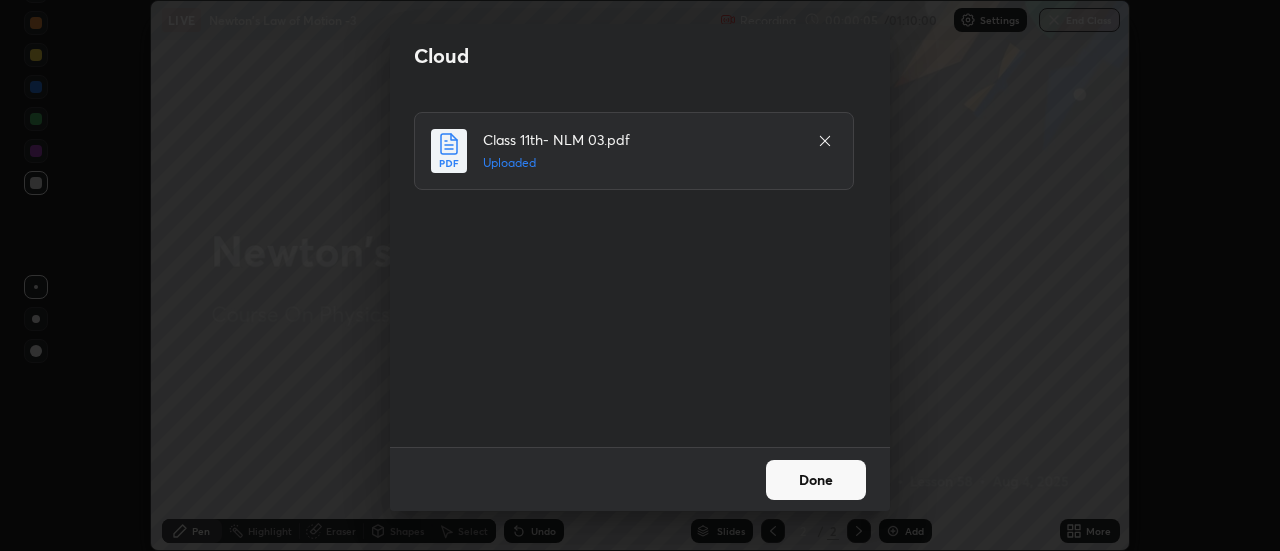 click on "Done" at bounding box center [816, 480] 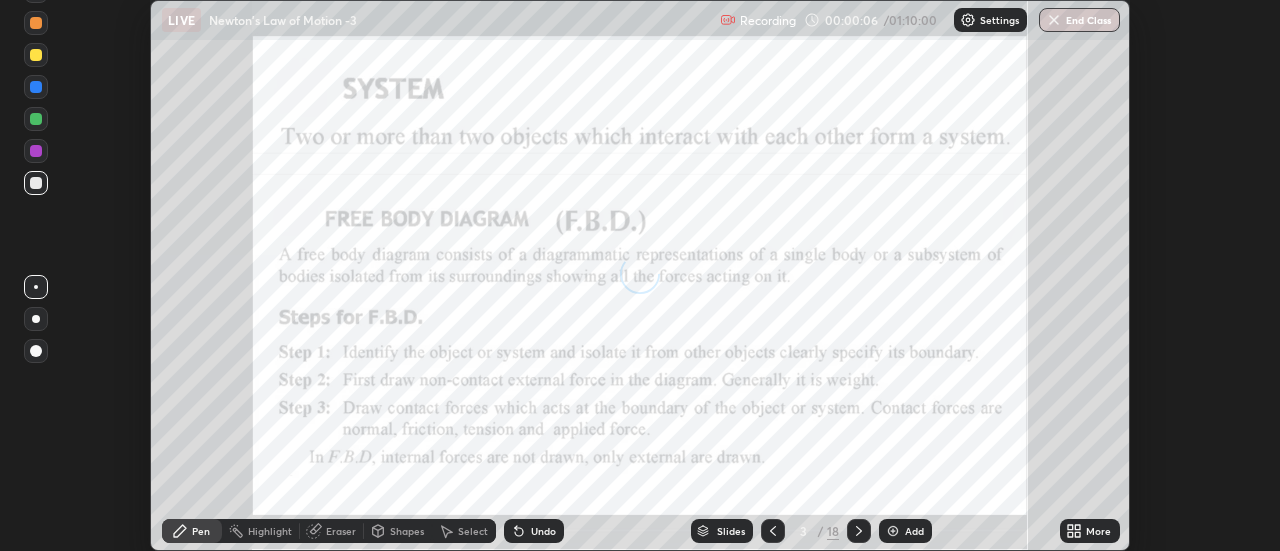 click 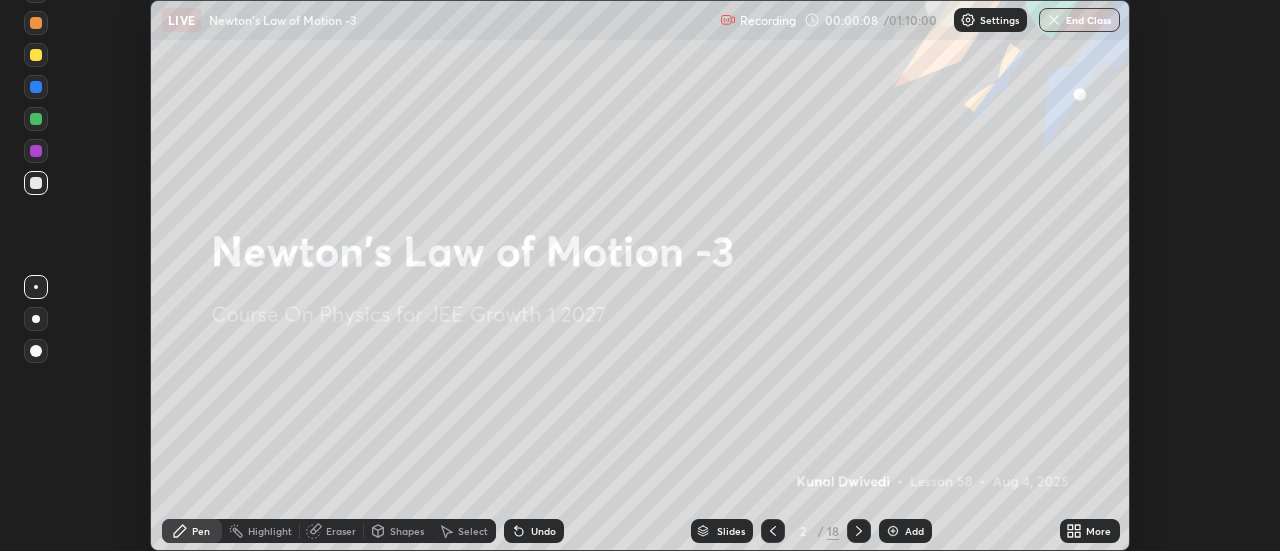 click 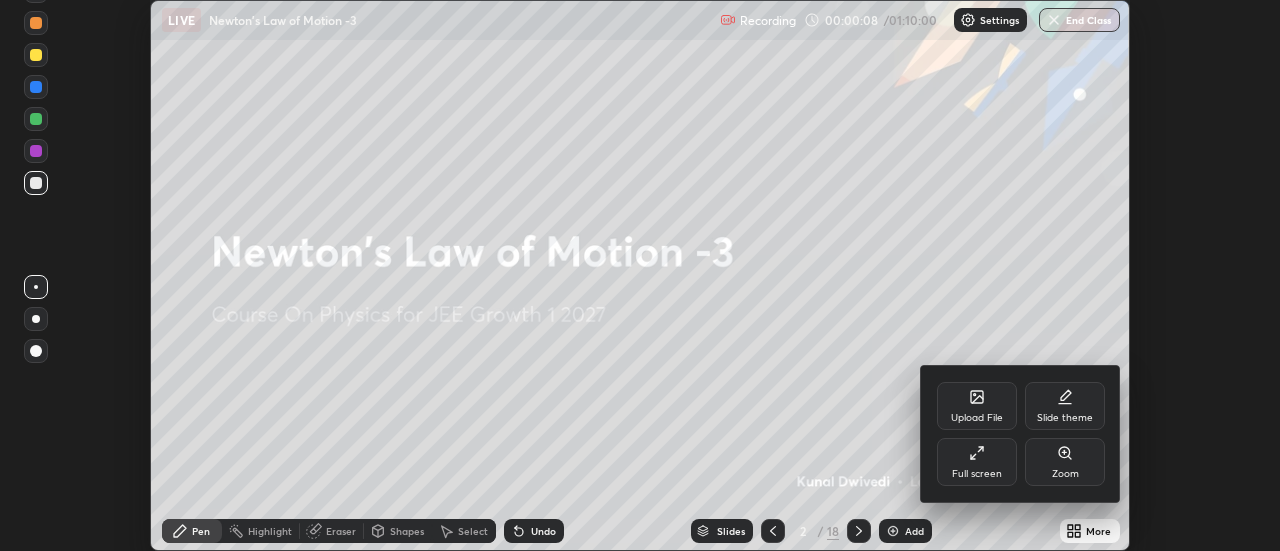 click on "Full screen" at bounding box center (977, 474) 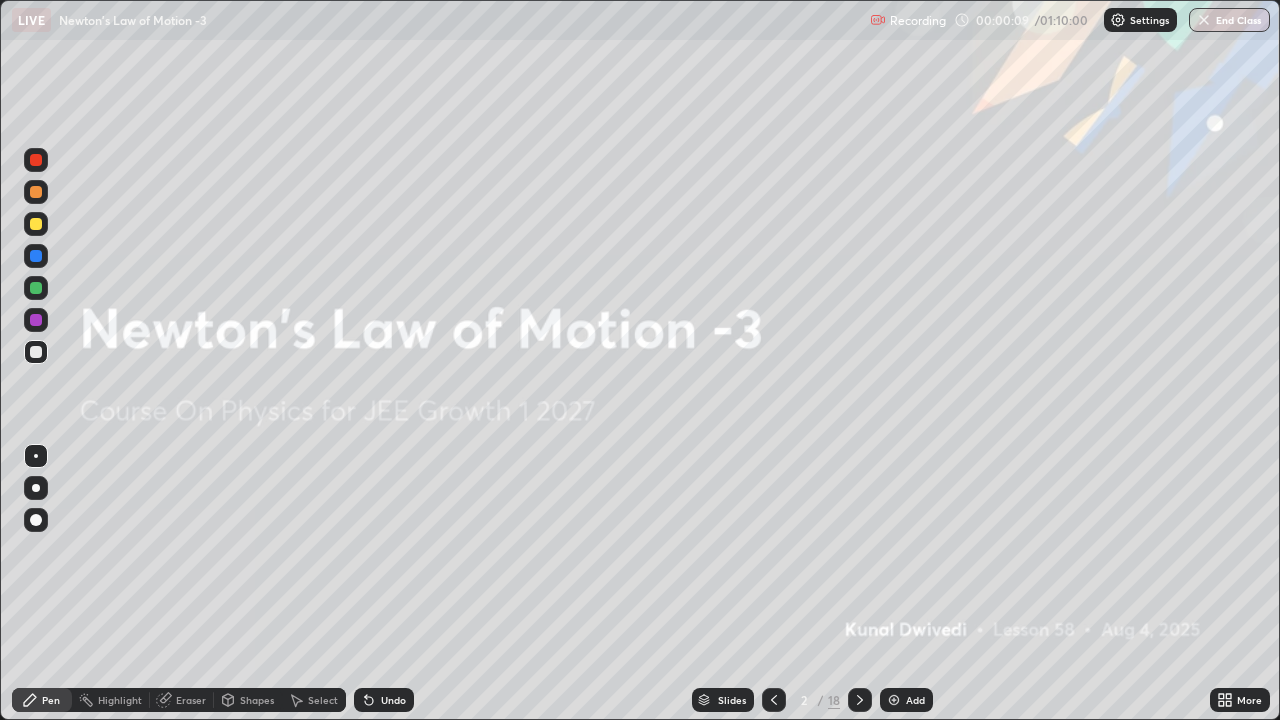 scroll, scrollTop: 99280, scrollLeft: 98720, axis: both 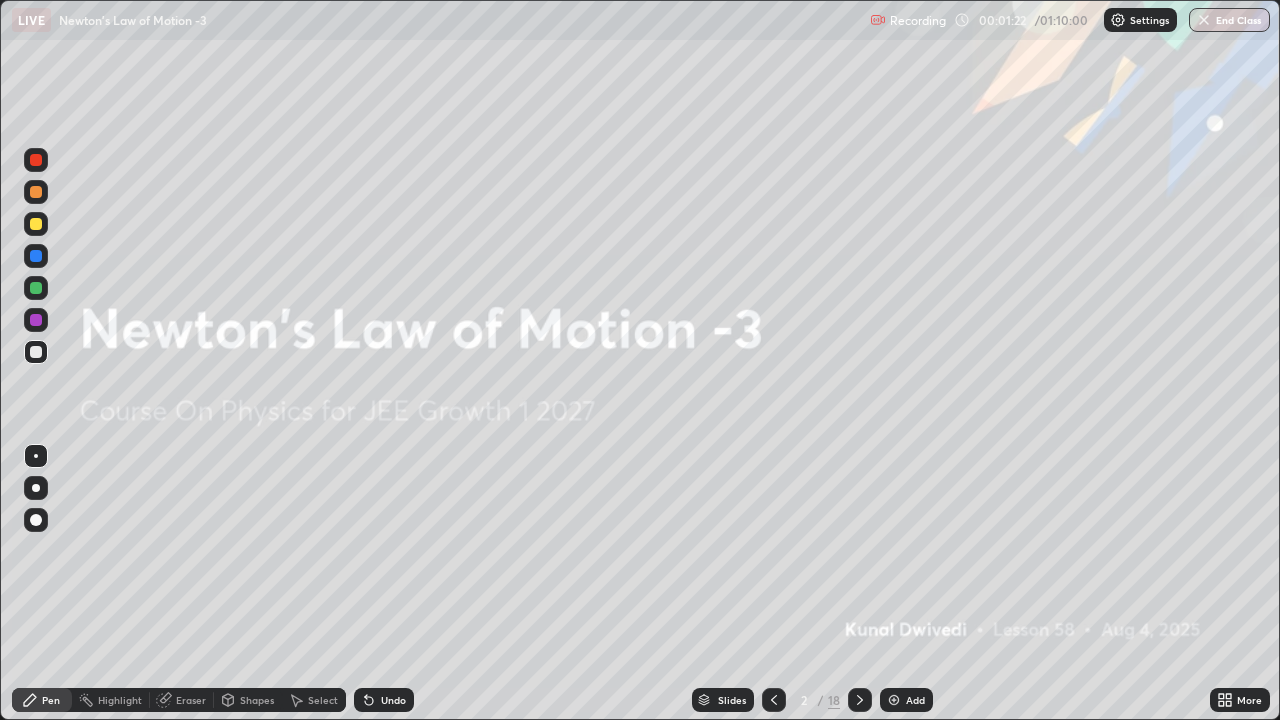 click at bounding box center (894, 700) 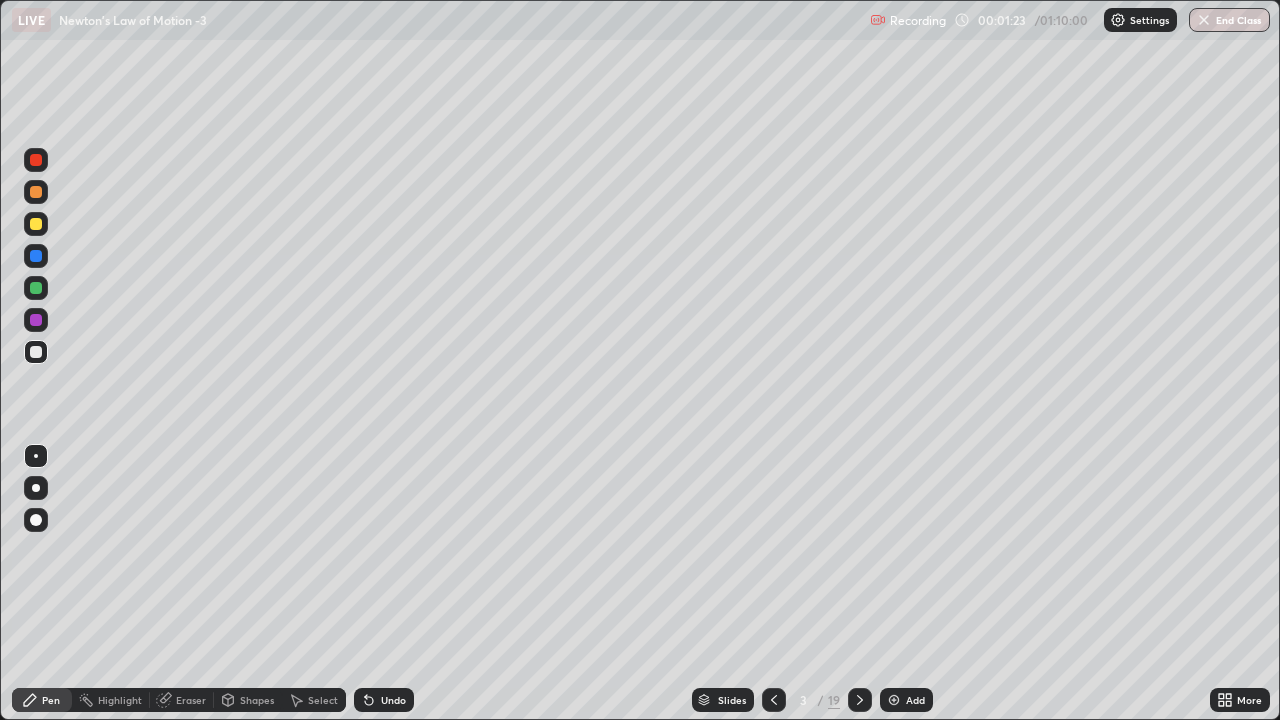 click at bounding box center [894, 700] 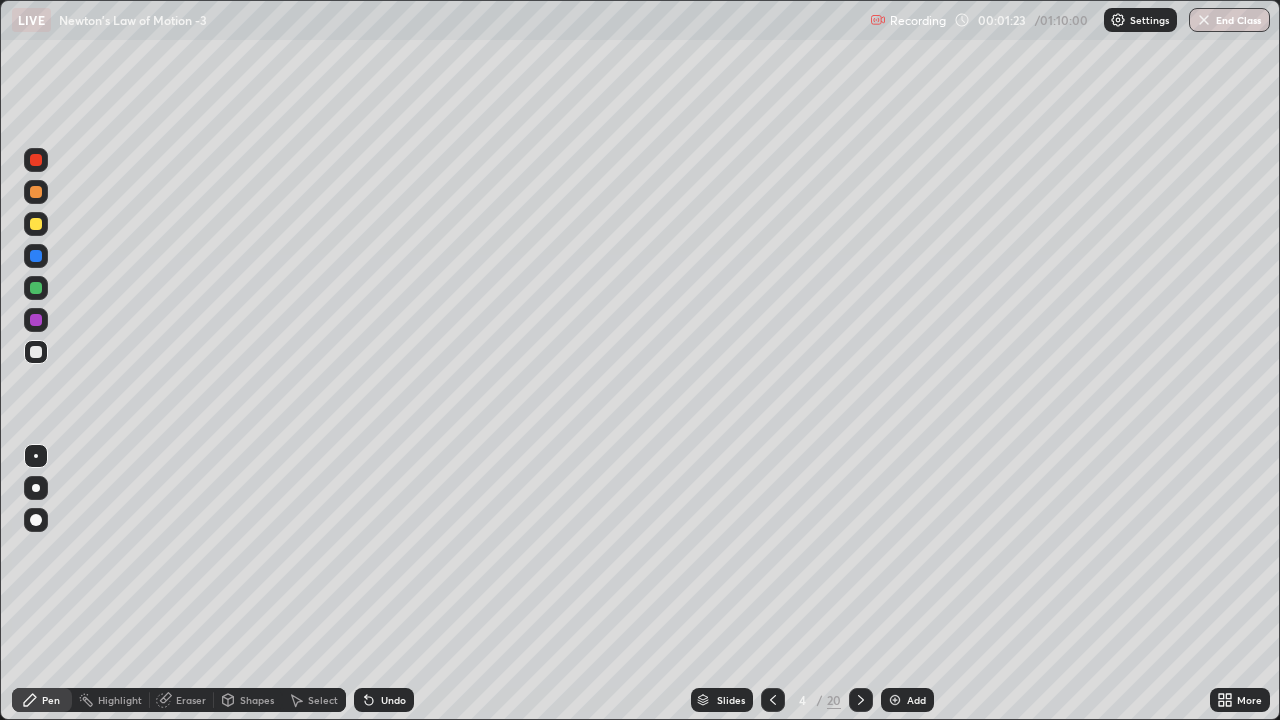 click at bounding box center (895, 700) 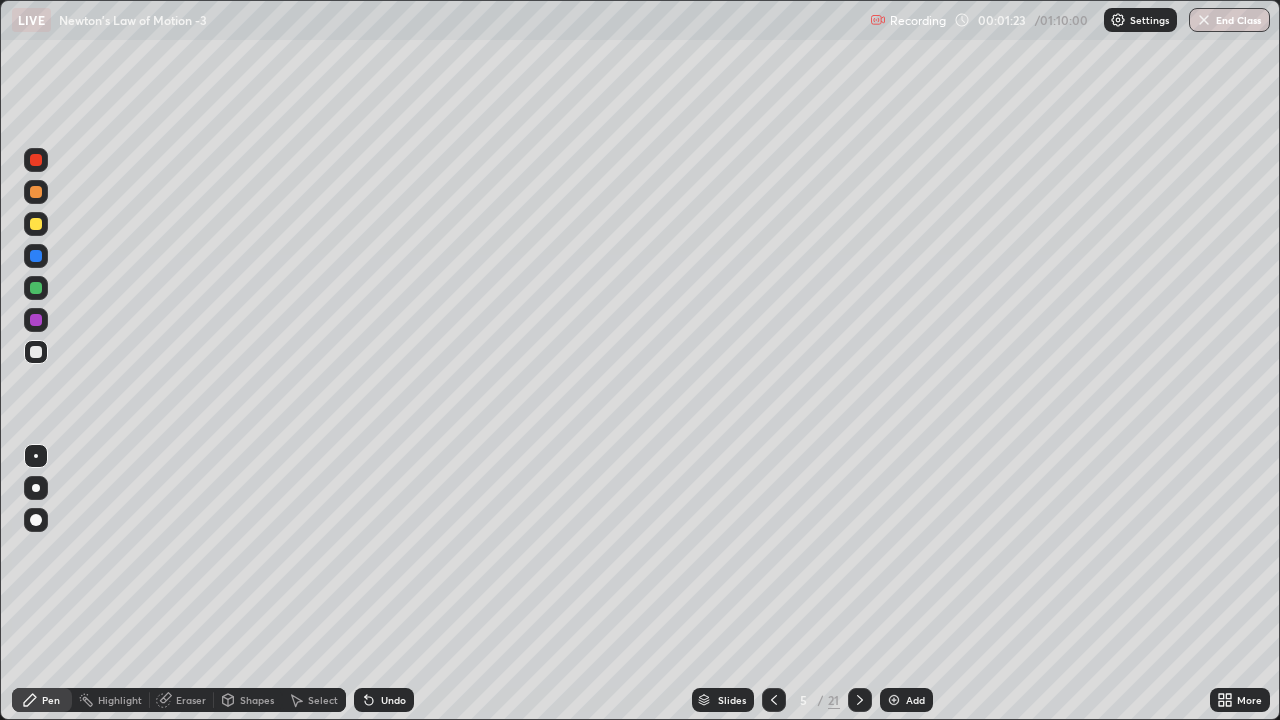 click at bounding box center [894, 700] 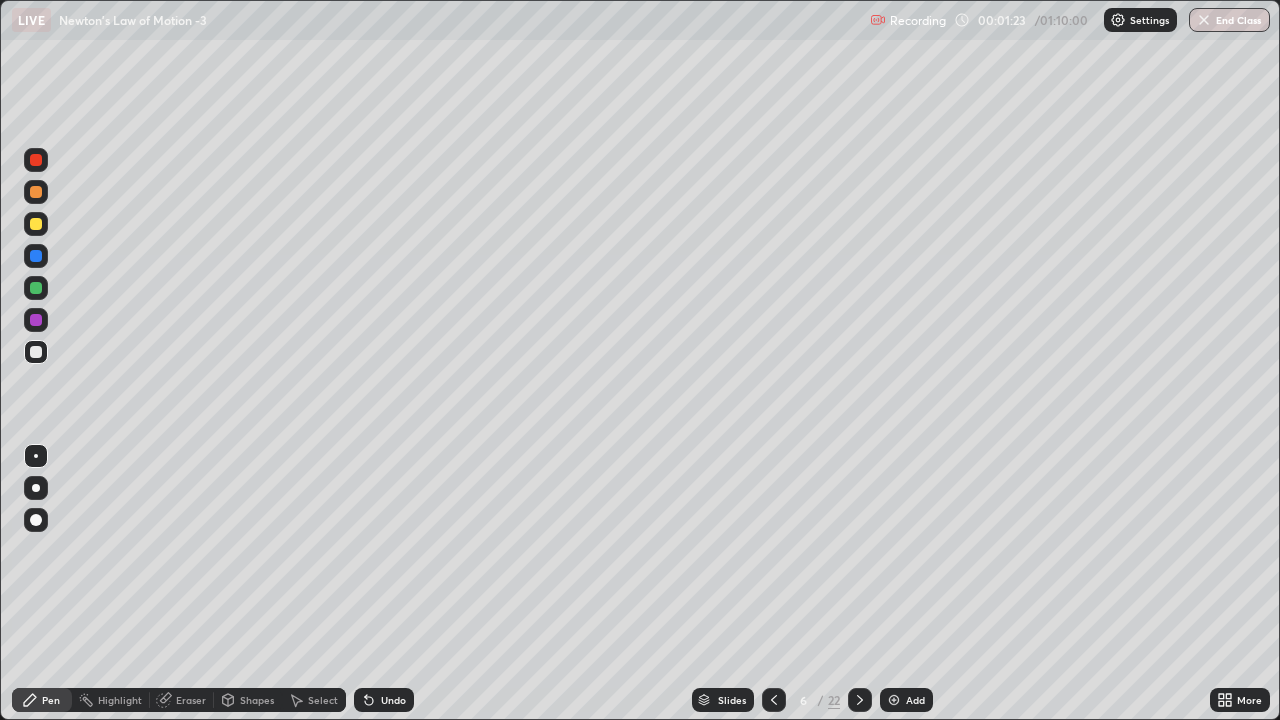 click at bounding box center [894, 700] 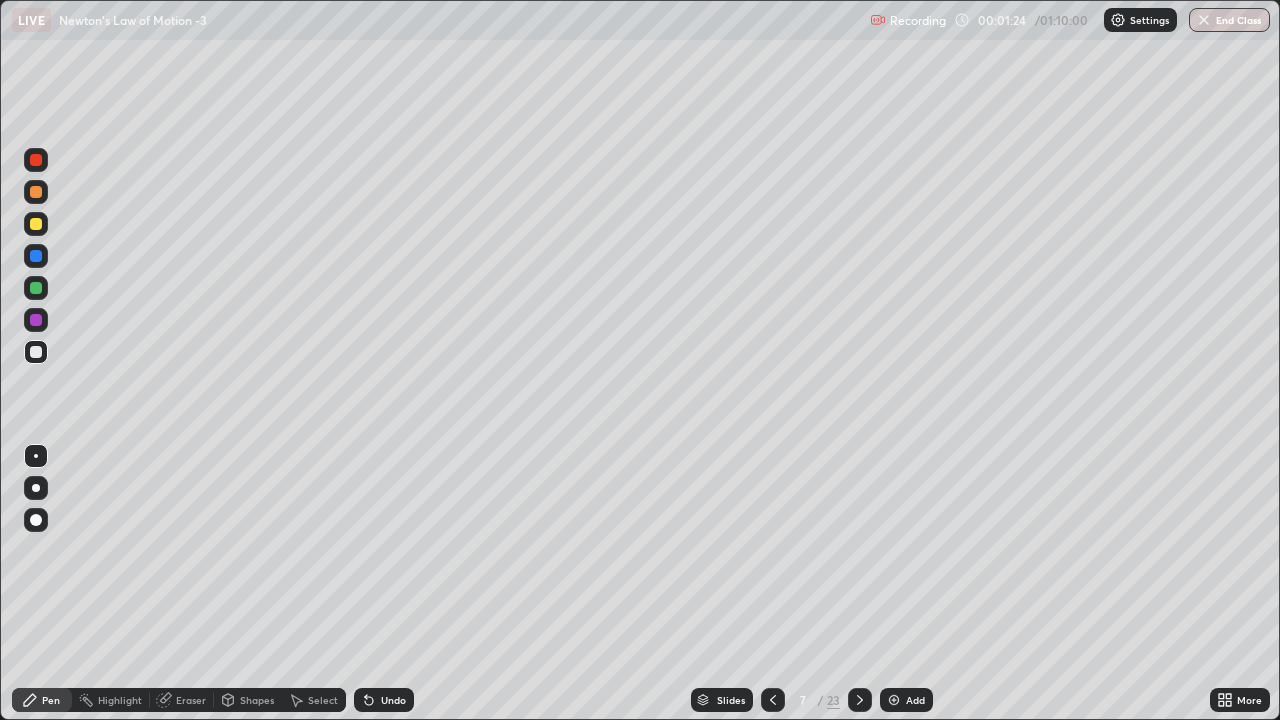 click 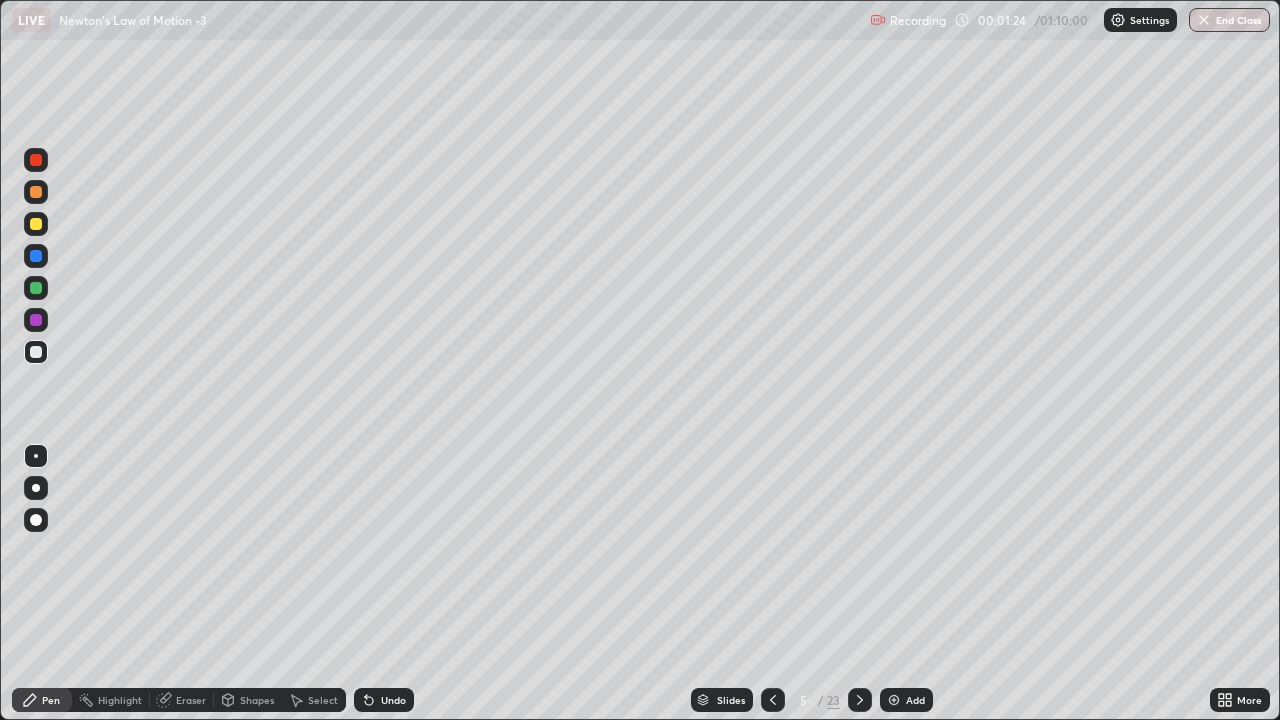 click 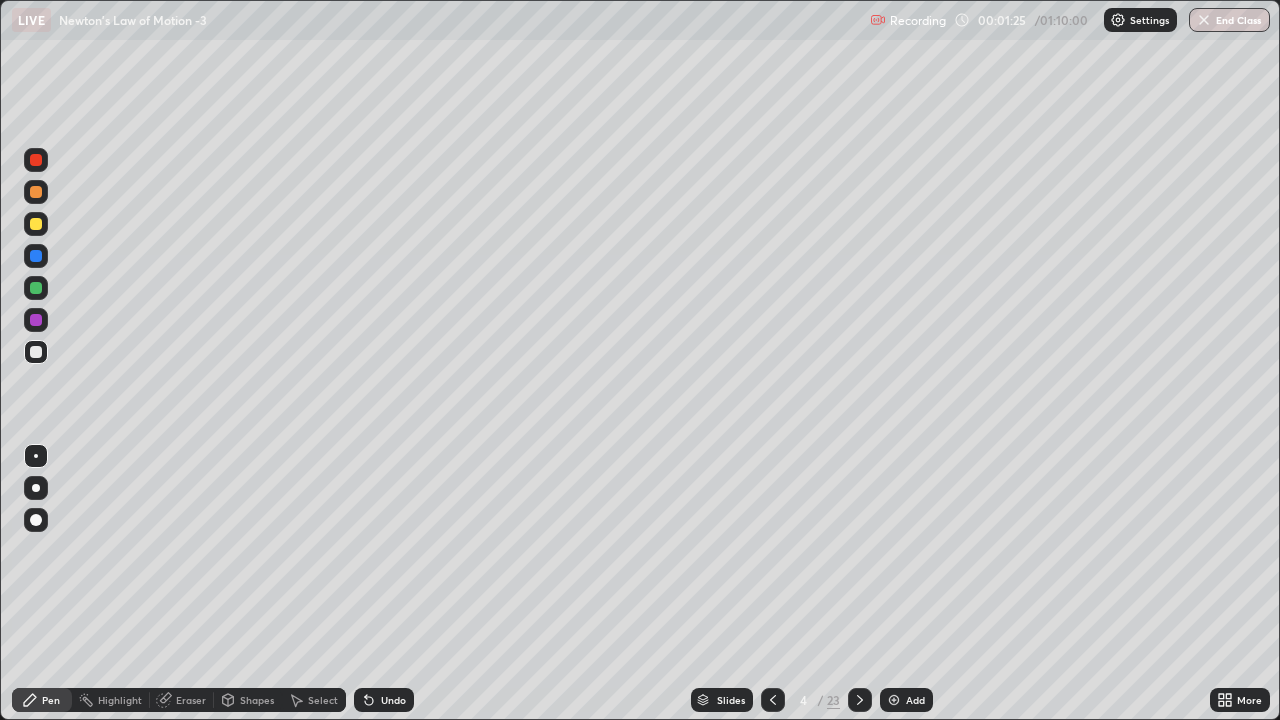 click 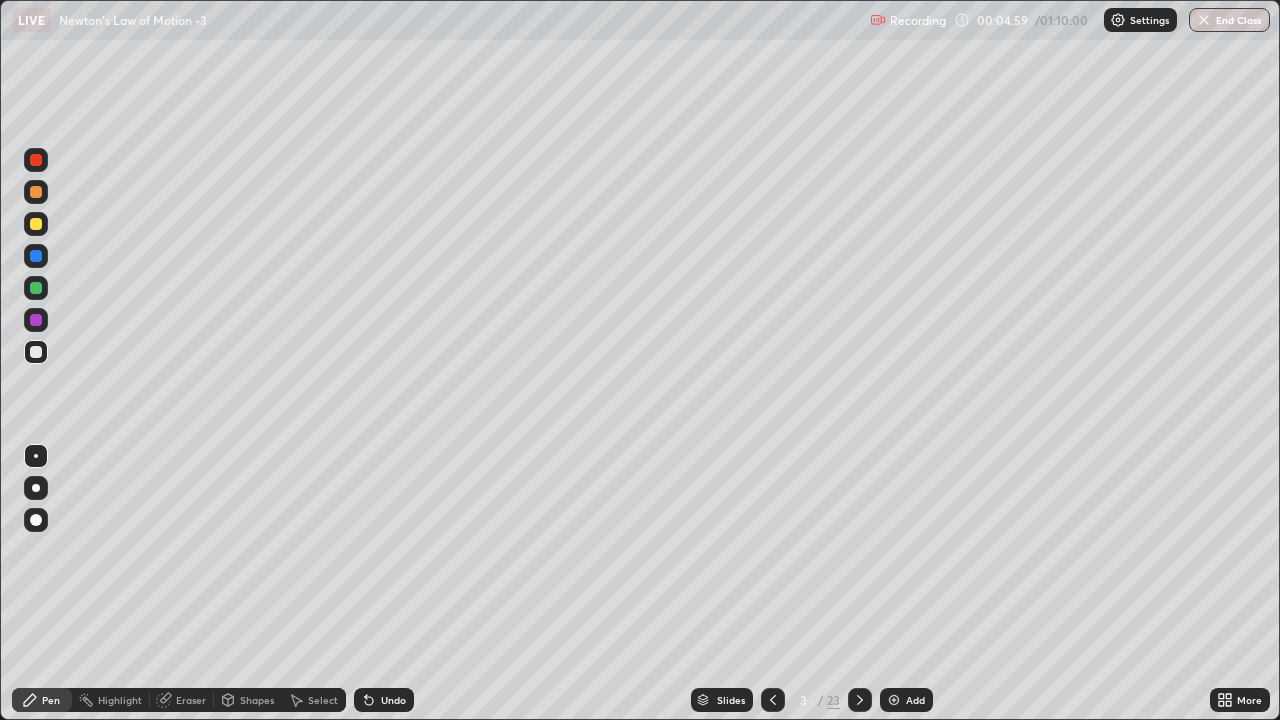 click 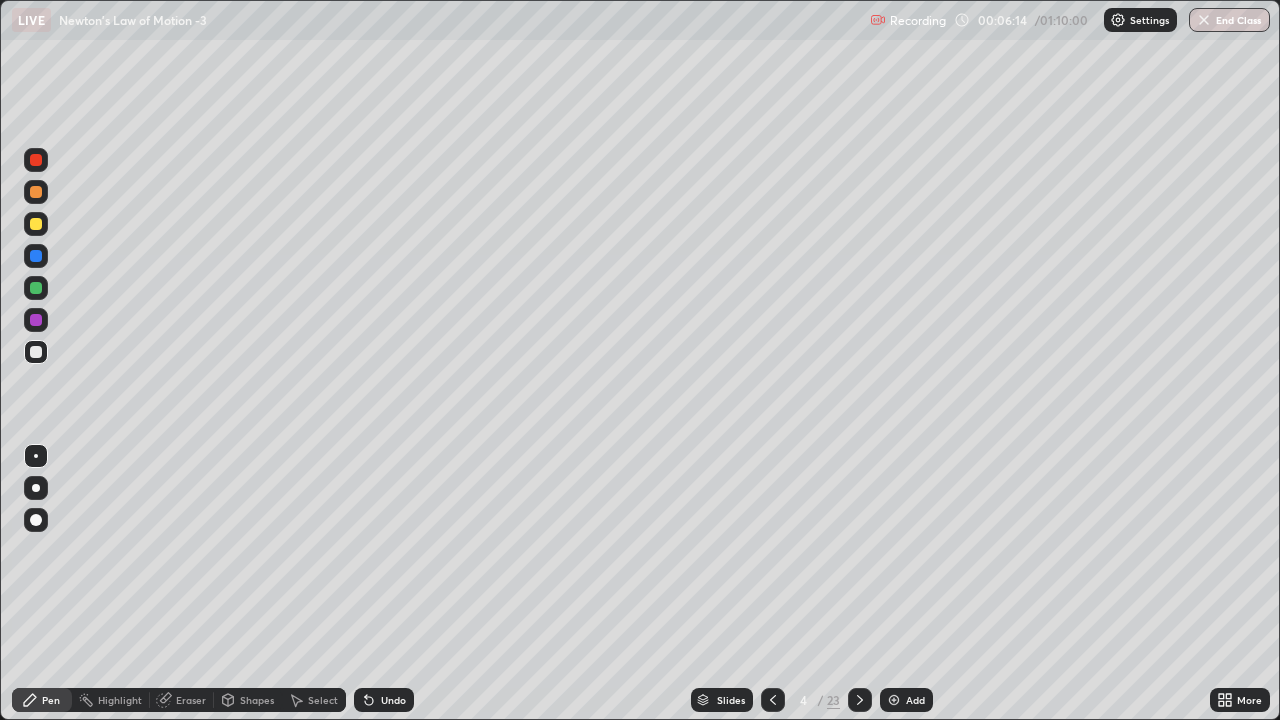 click 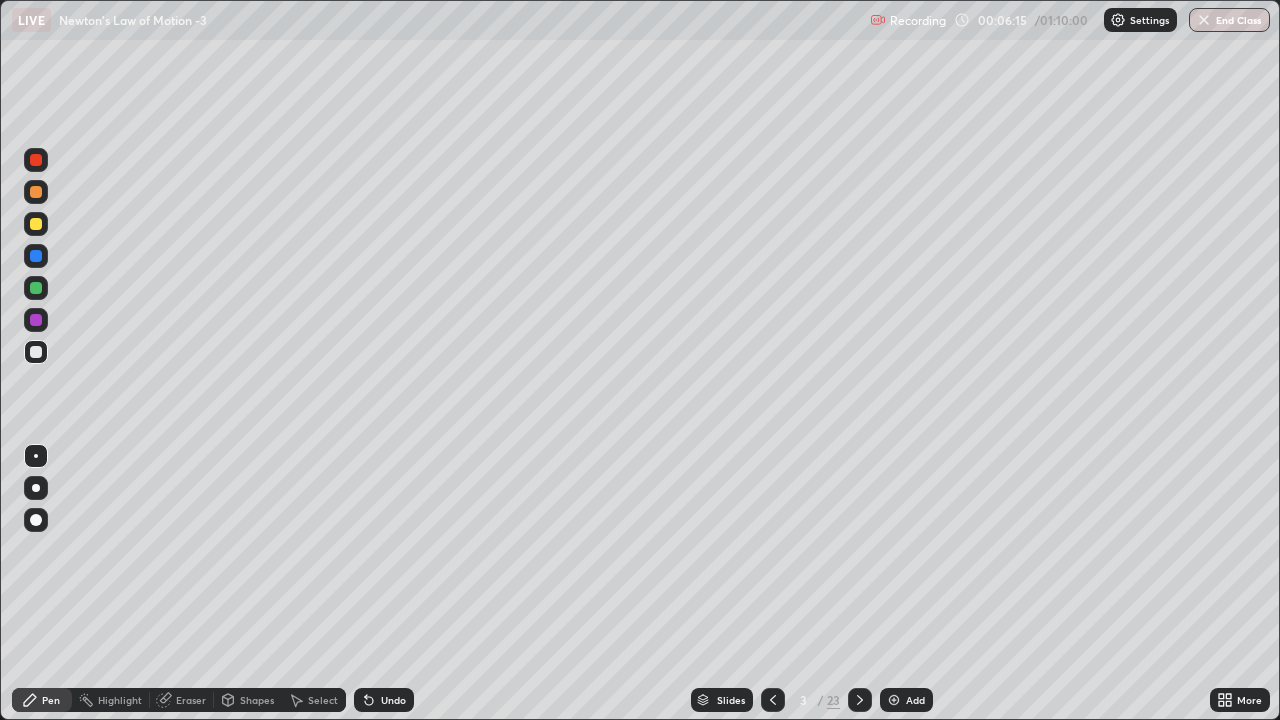 click 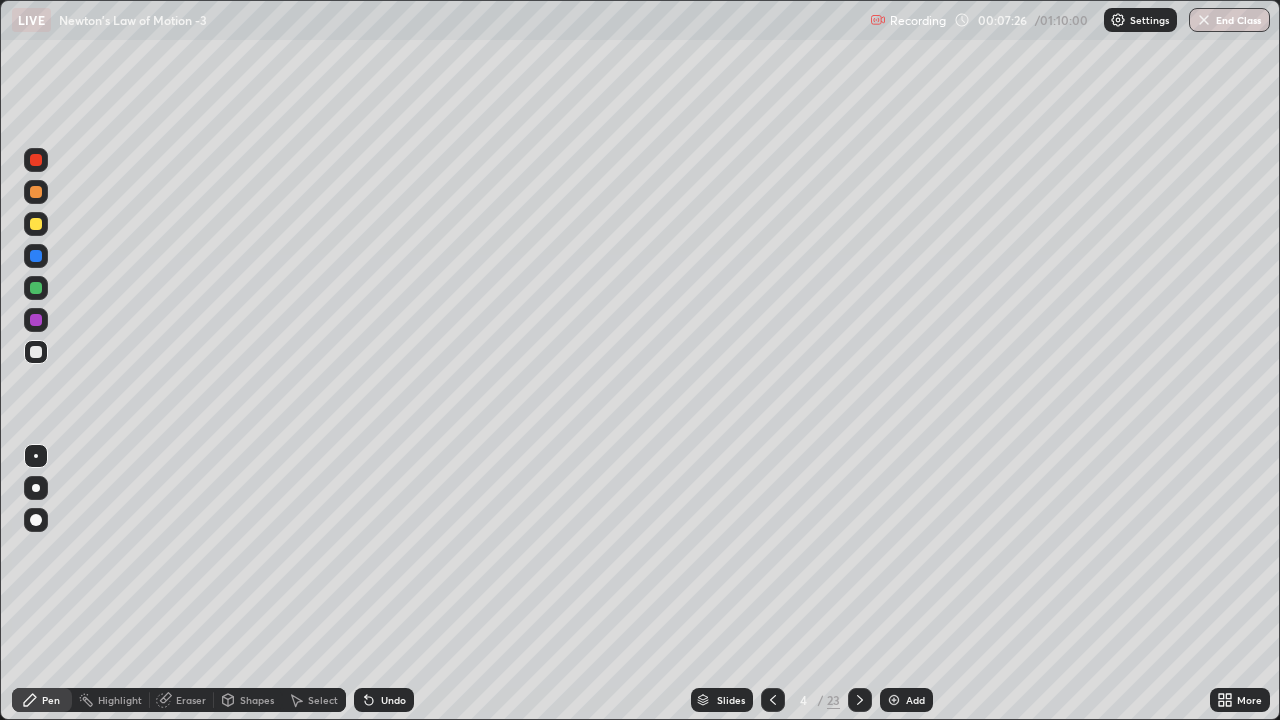 click 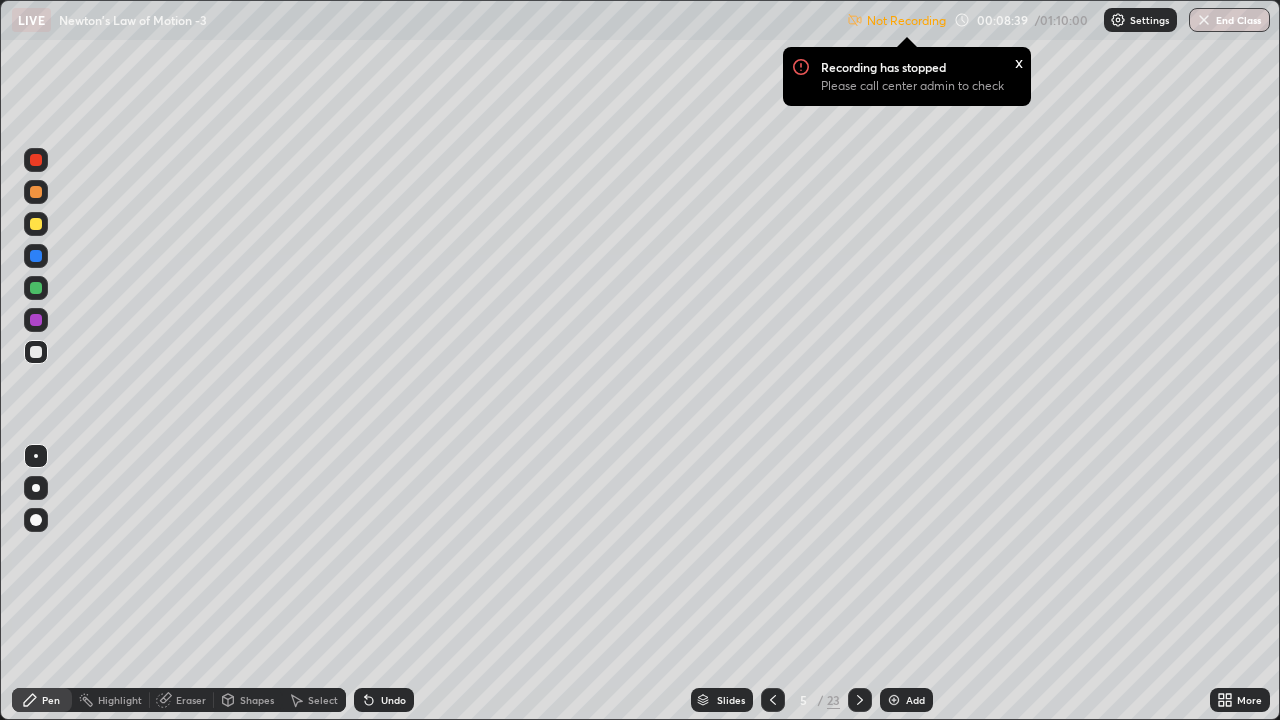 click at bounding box center [1118, 20] 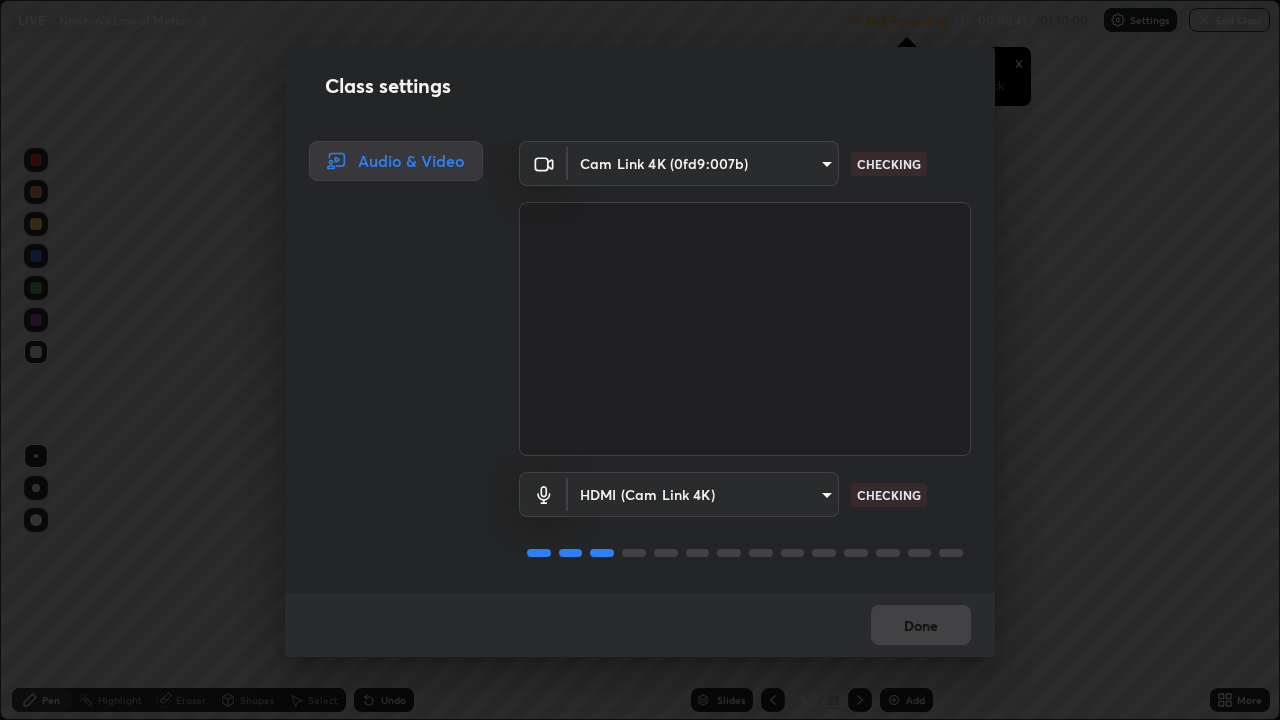 click on "Erase all LIVE Newton's Law of Motion -3 Not Recording Recording has stopped Please call center admin to check x 00:08:41 /  01:10:00 Settings End Class Setting up your live class Newton's Law of Motion -3 • L58 of Course On Physics for JEE Growth 1 2027 [PERSON] Pen Highlight Eraser Shapes Select Undo Slides 5 / 23 Add More No doubts shared Encourage your learners to ask a doubt for better clarity Report an issue Reason for reporting Buffering Chat not working Audio - Video sync issue Educator video quality low ​ Attach an image Report Class settings Audio & Video Cam Link 4K (0fd9:007b) [HASH] CHECKING HDMI (Cam Link 4K) [HASH] CHECKING Done" at bounding box center [640, 360] 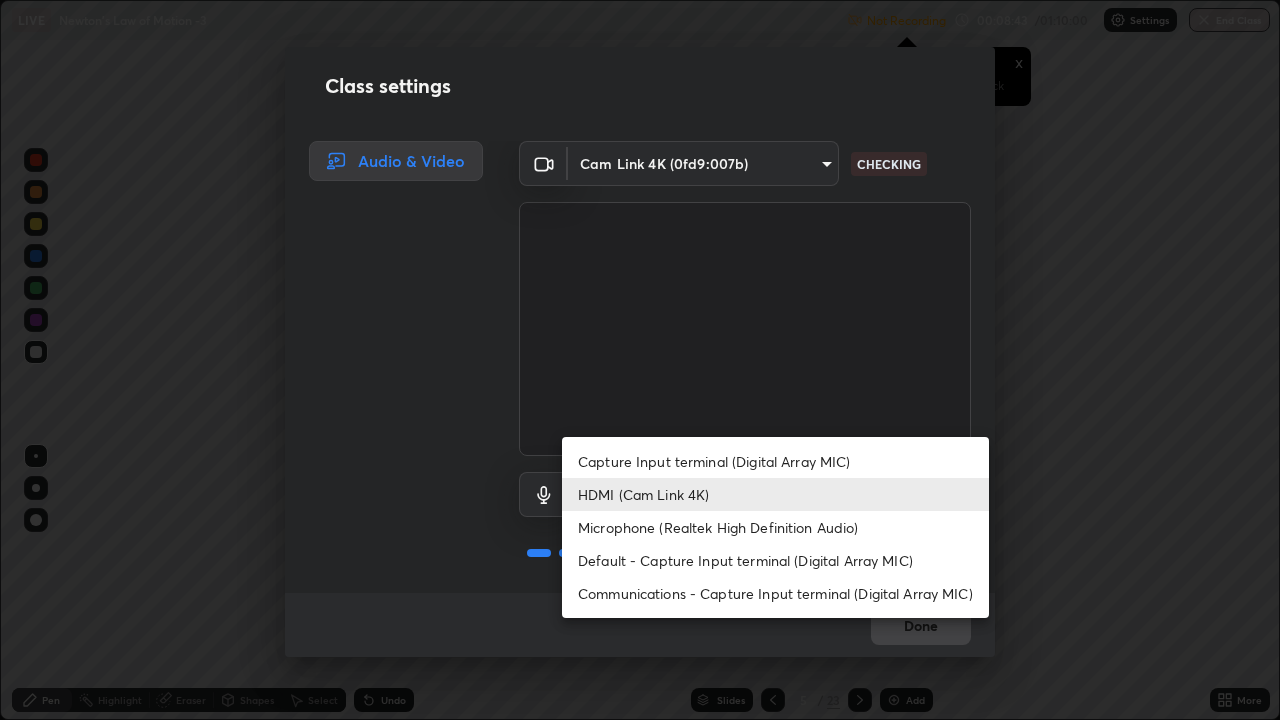 click on "Capture Input terminal (Digital Array MIC)" at bounding box center (775, 461) 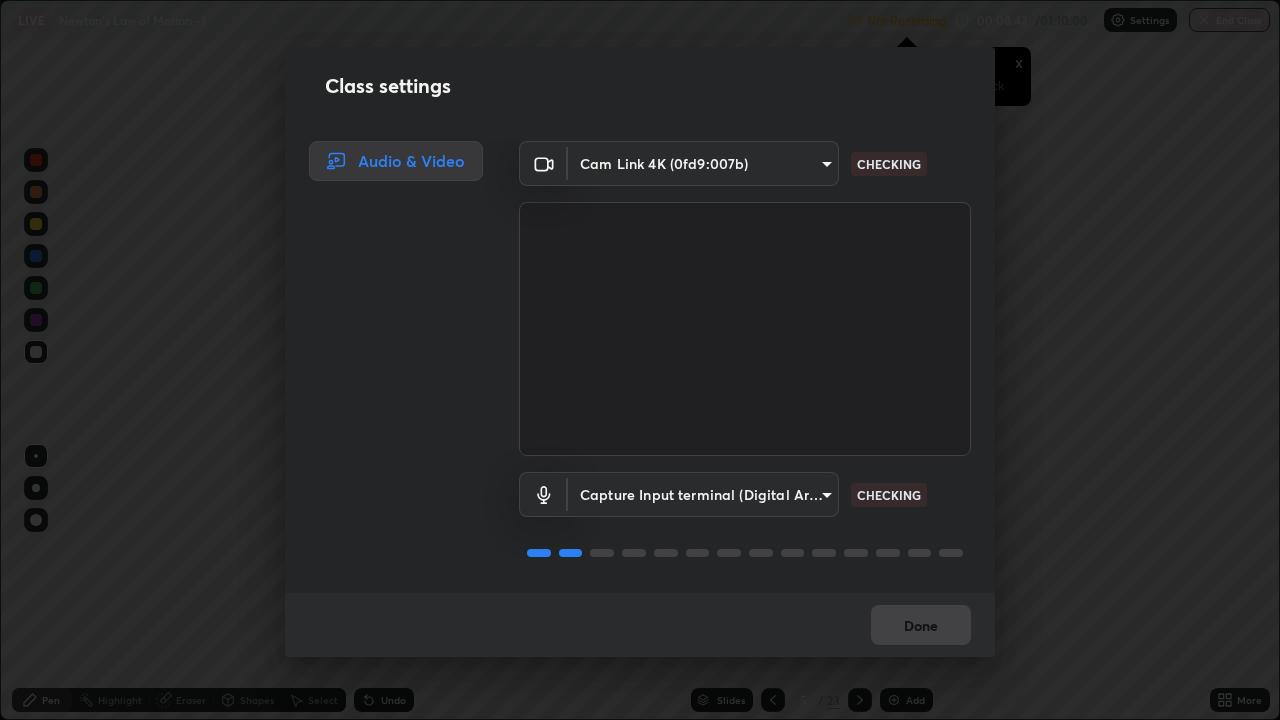 type on "528ecc01d7f2ed7316af3e08f99c7dfa87f0b277eb16ba182535ca7b9a64c08d" 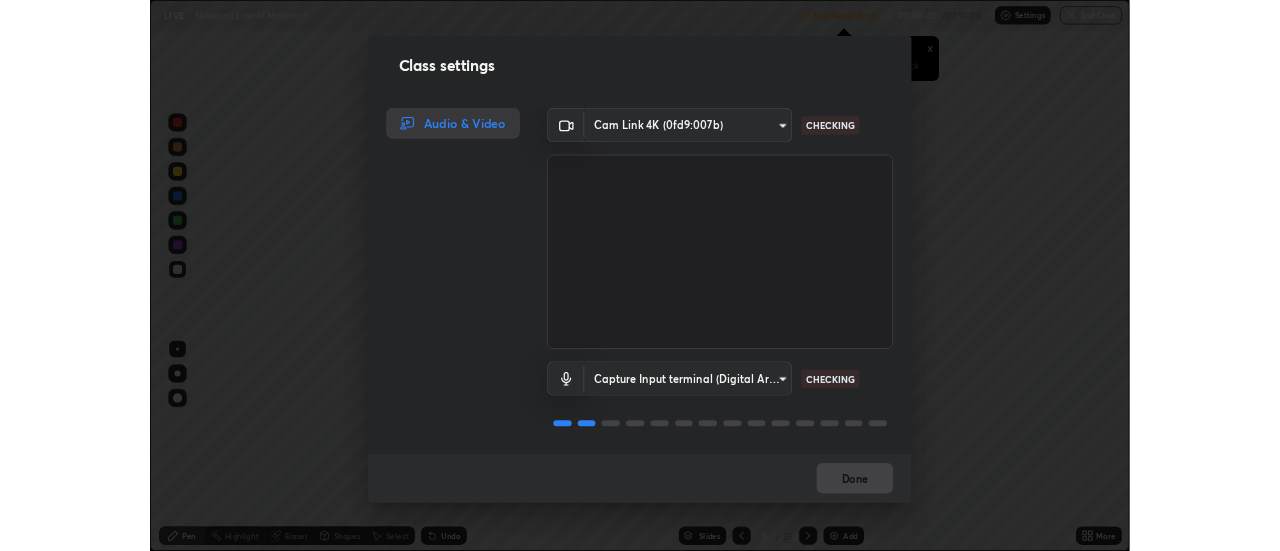 scroll, scrollTop: 2, scrollLeft: 0, axis: vertical 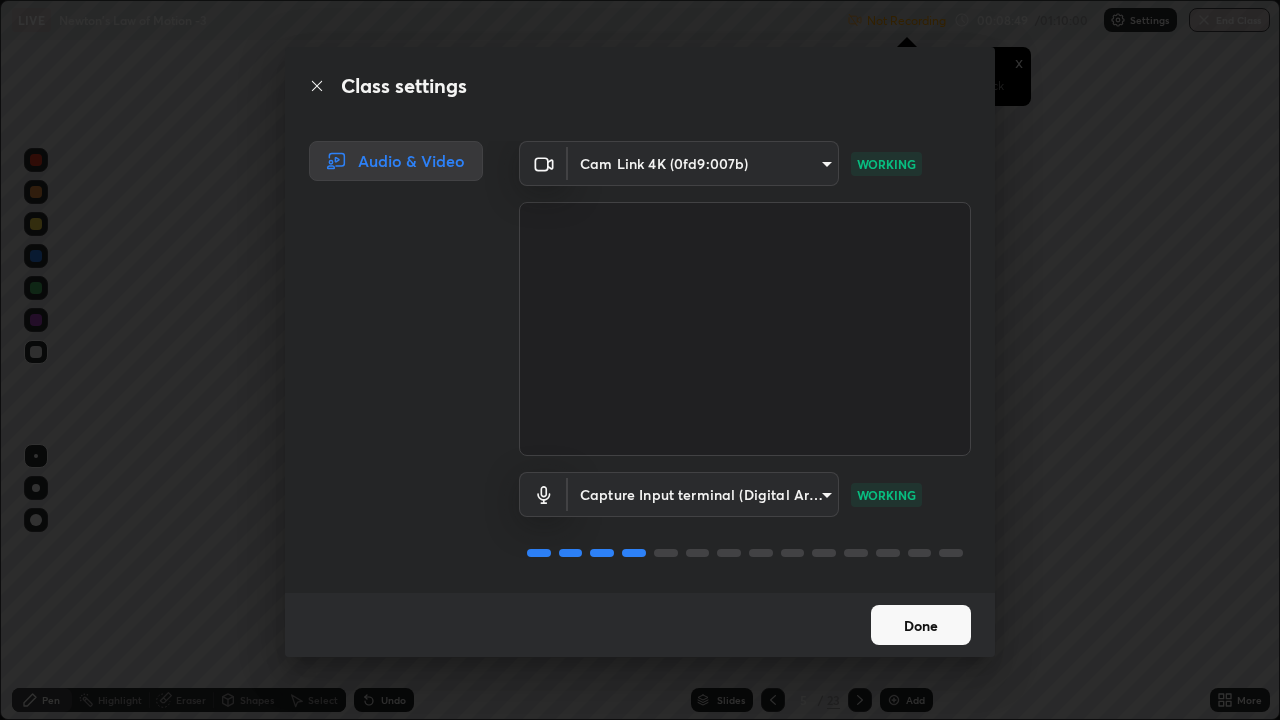 click on "Done" at bounding box center [921, 625] 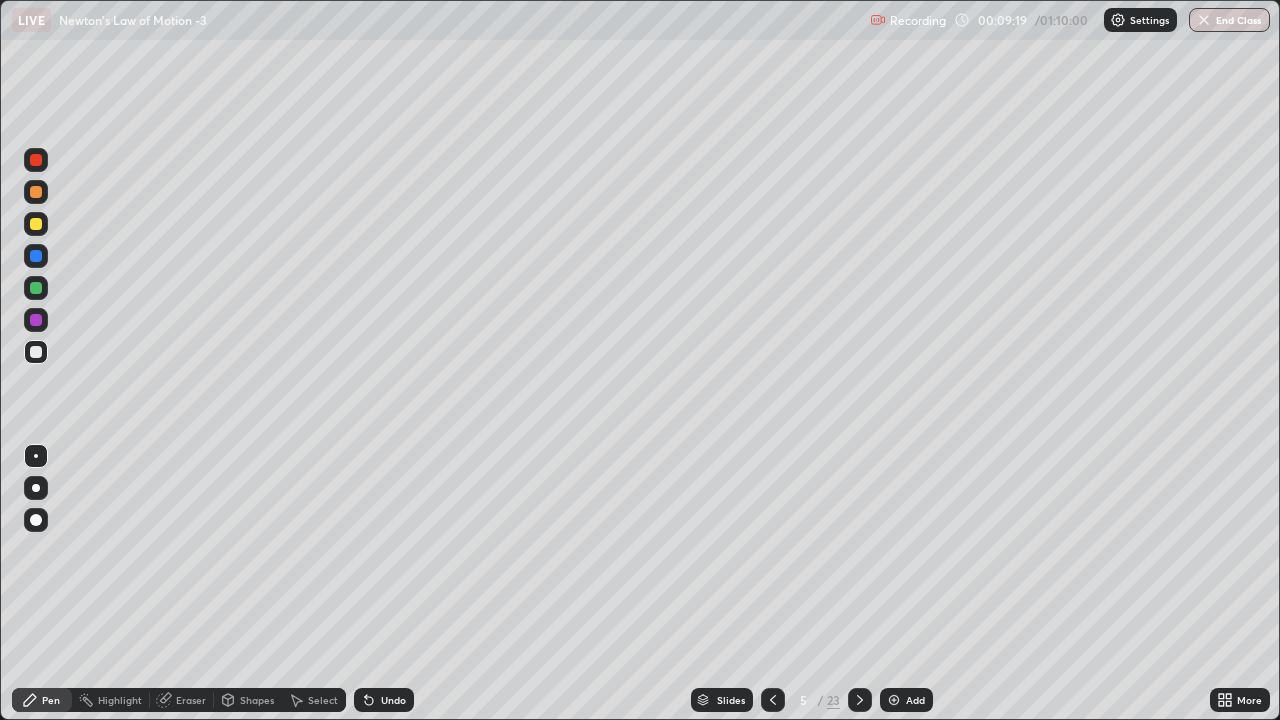 click 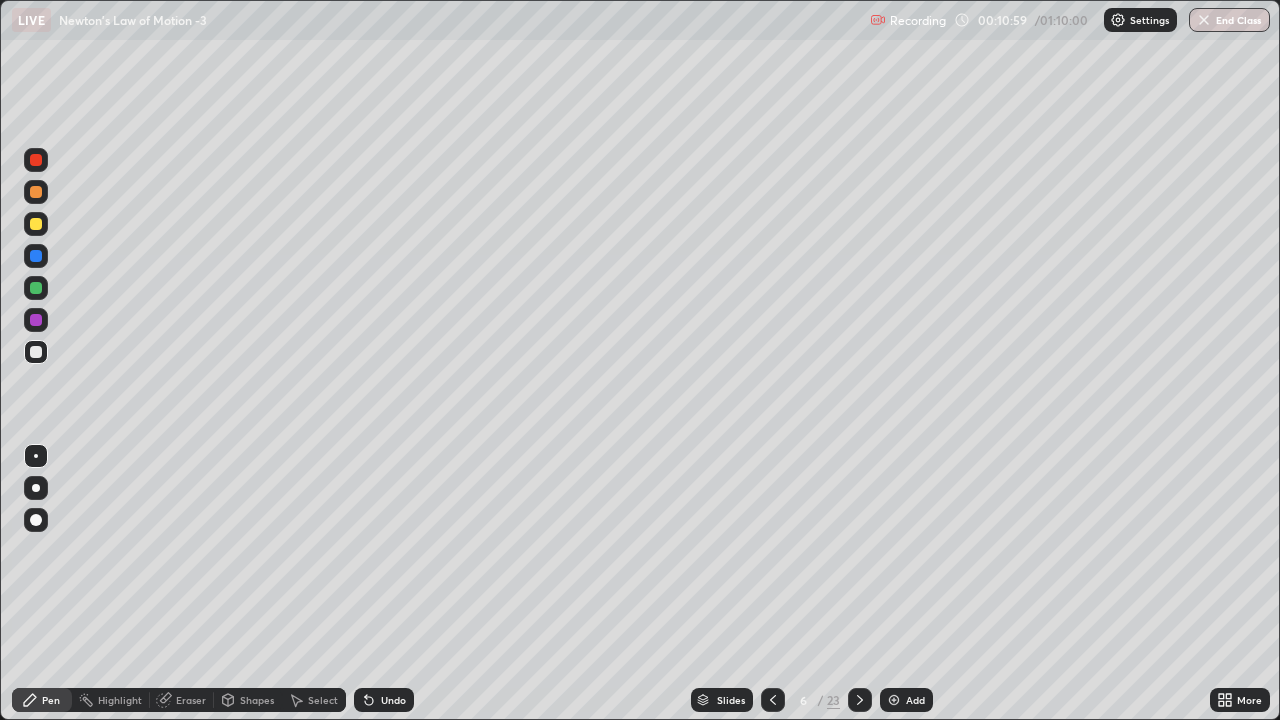 click on "Eraser" at bounding box center [191, 700] 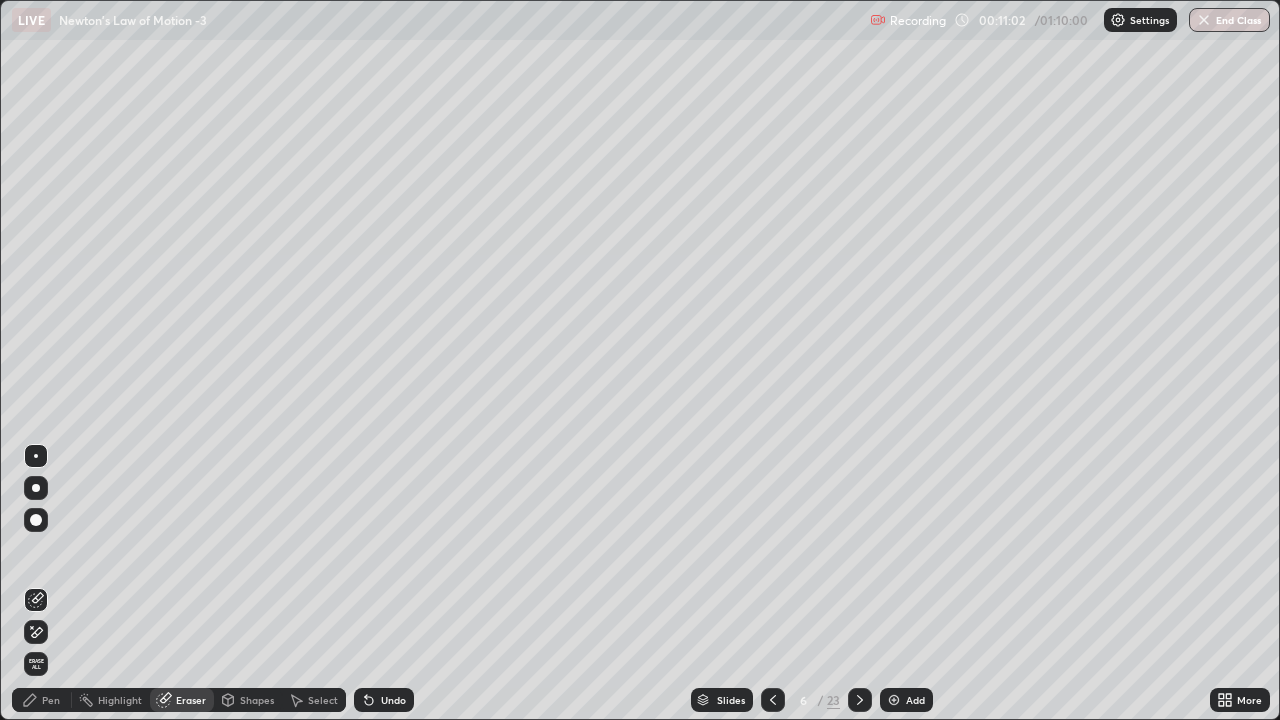click on "Pen" at bounding box center (51, 700) 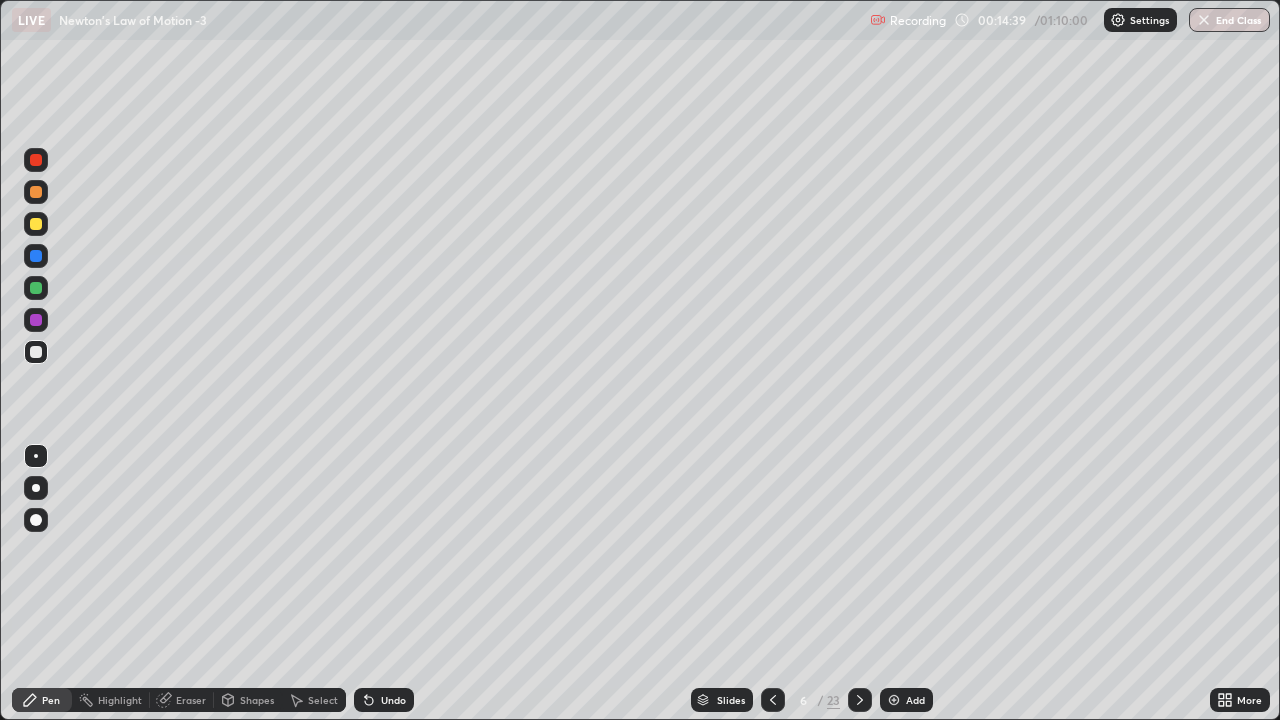 click at bounding box center (894, 700) 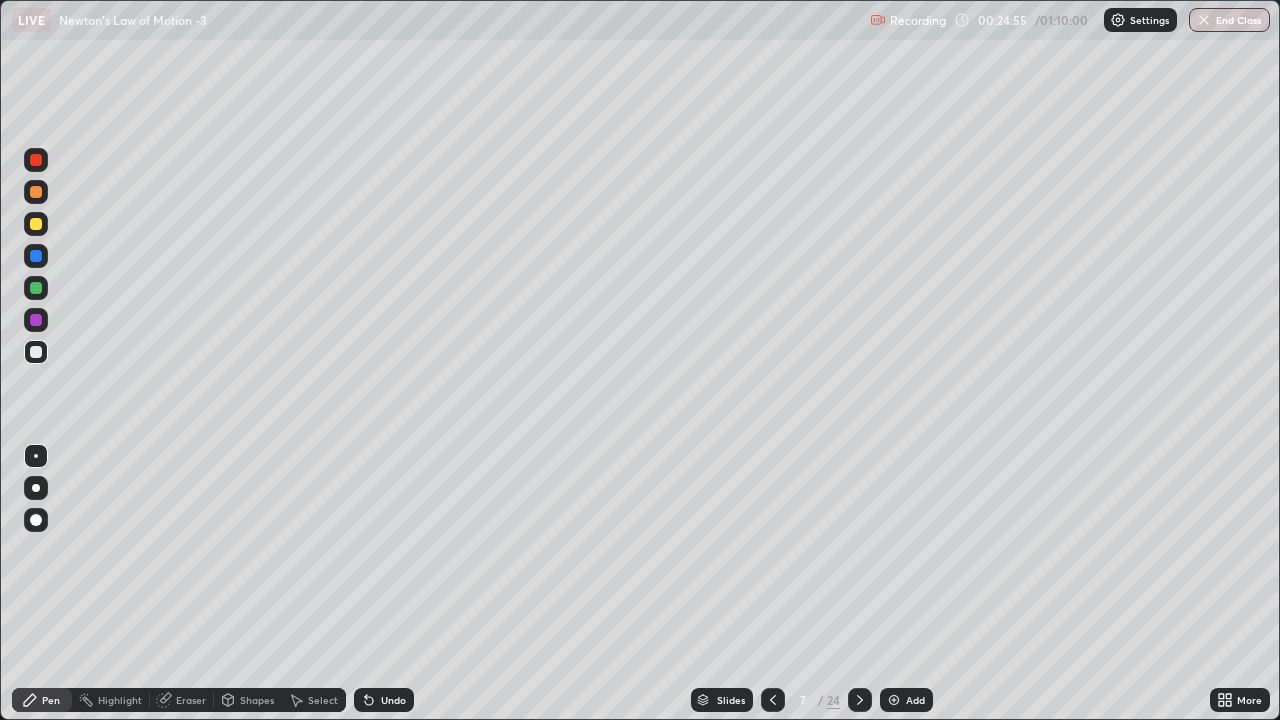 click 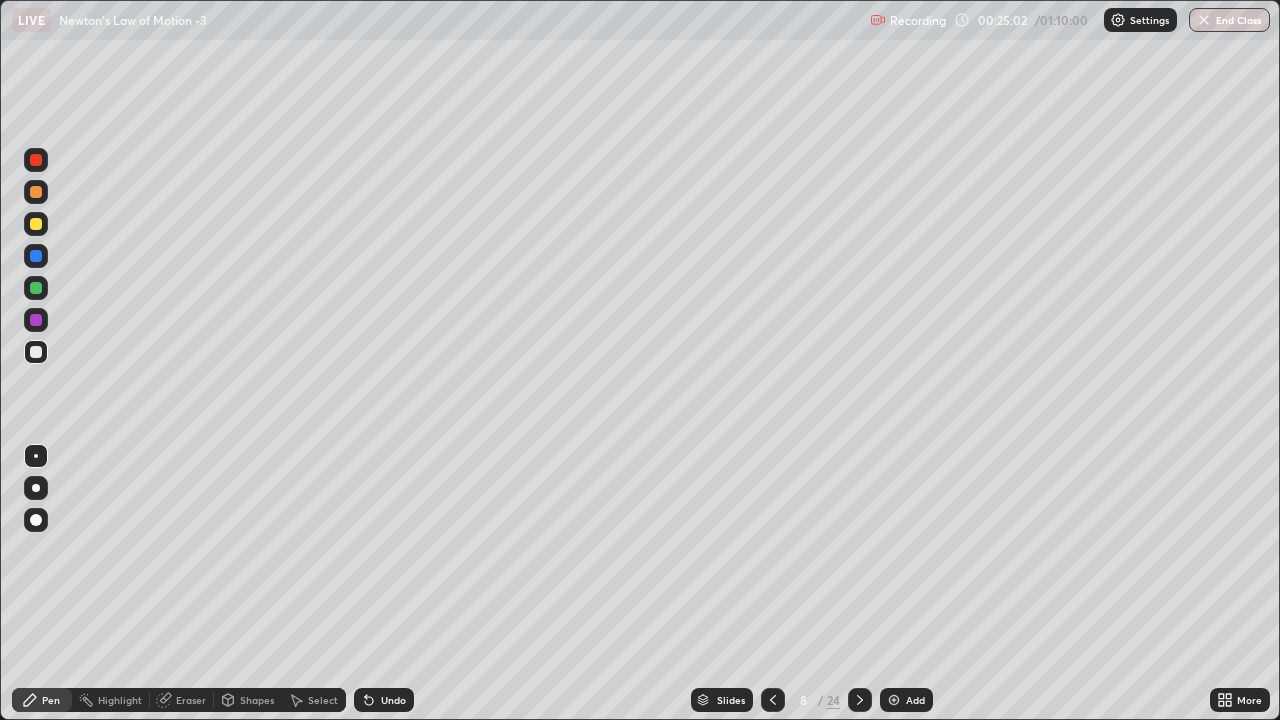 click 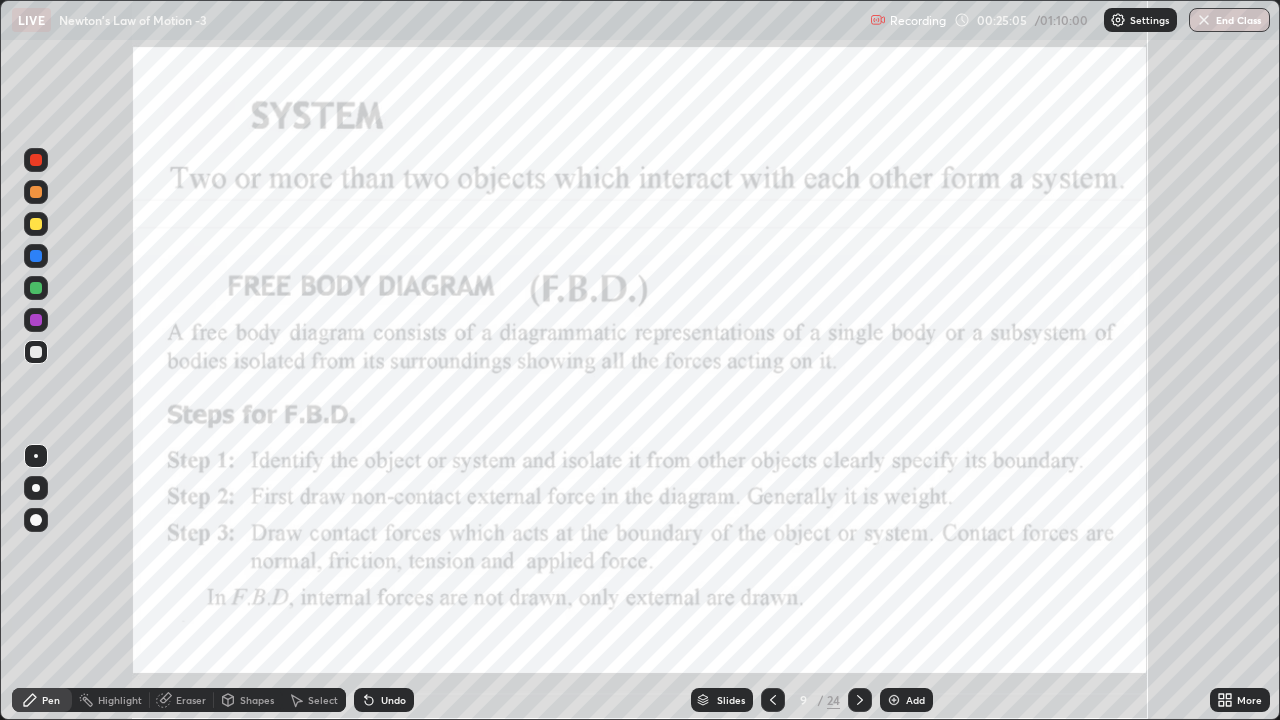 click at bounding box center (773, 700) 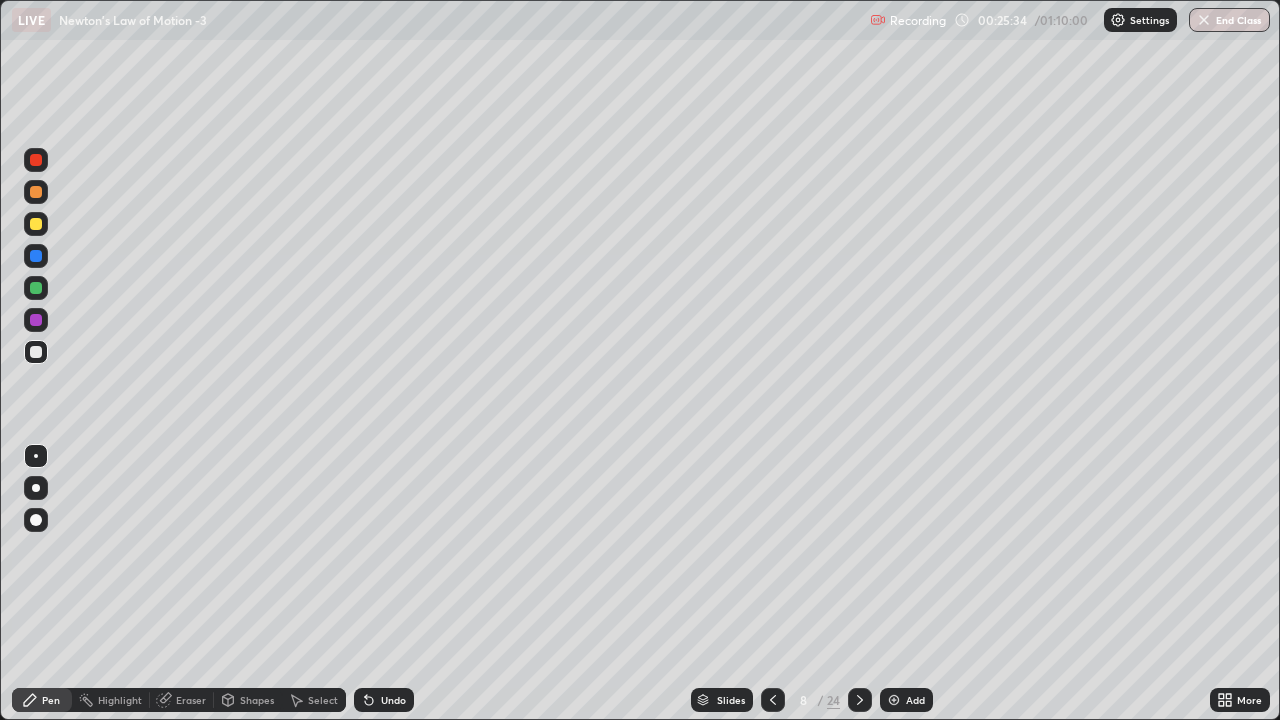 click 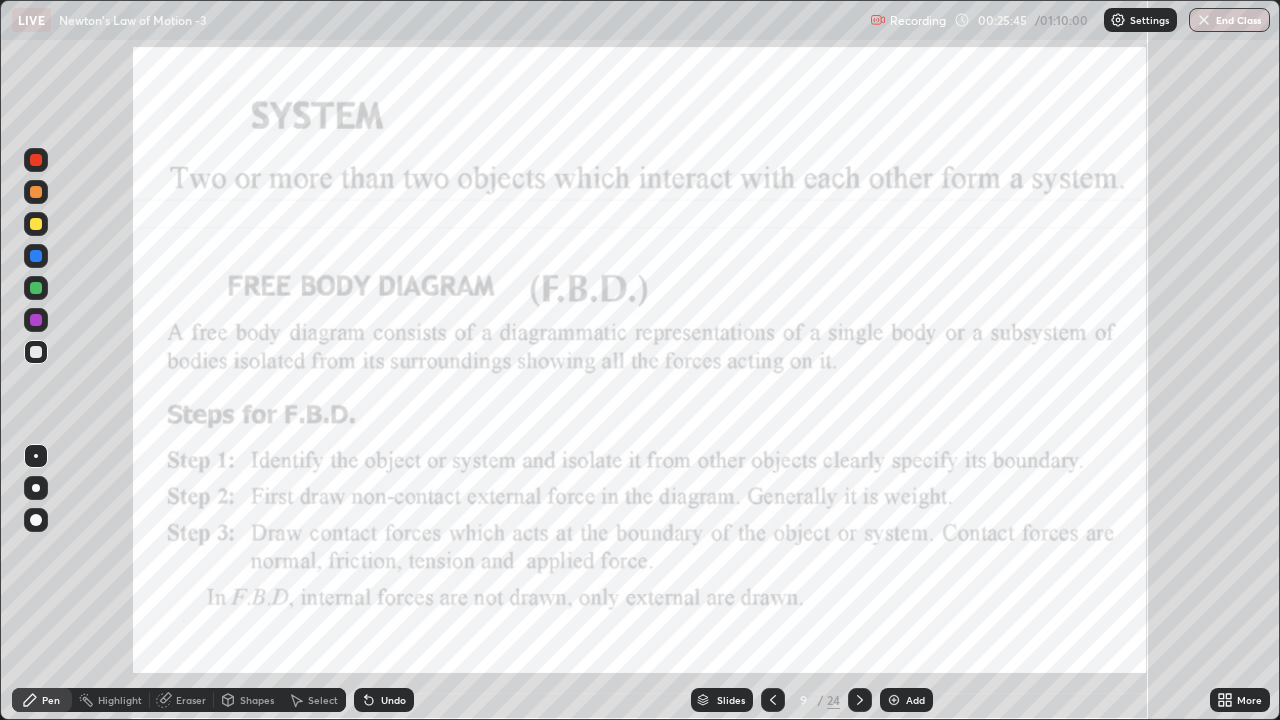 click at bounding box center [773, 700] 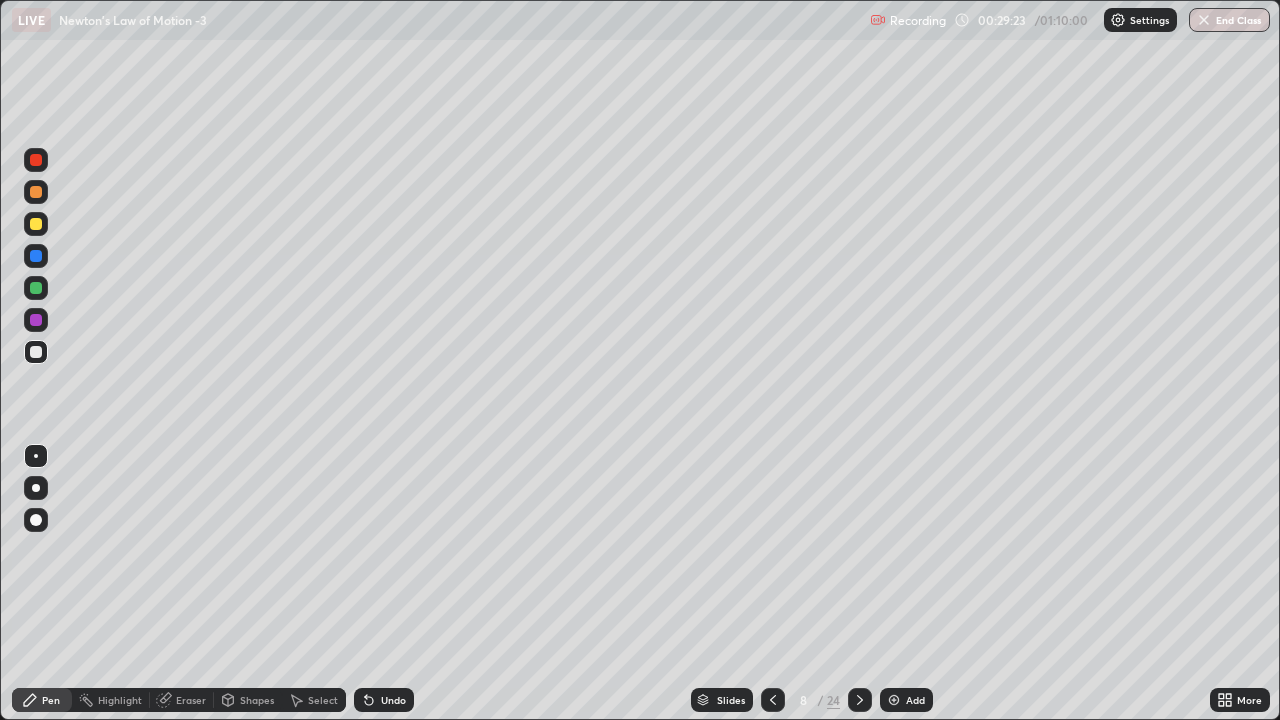 click at bounding box center [860, 700] 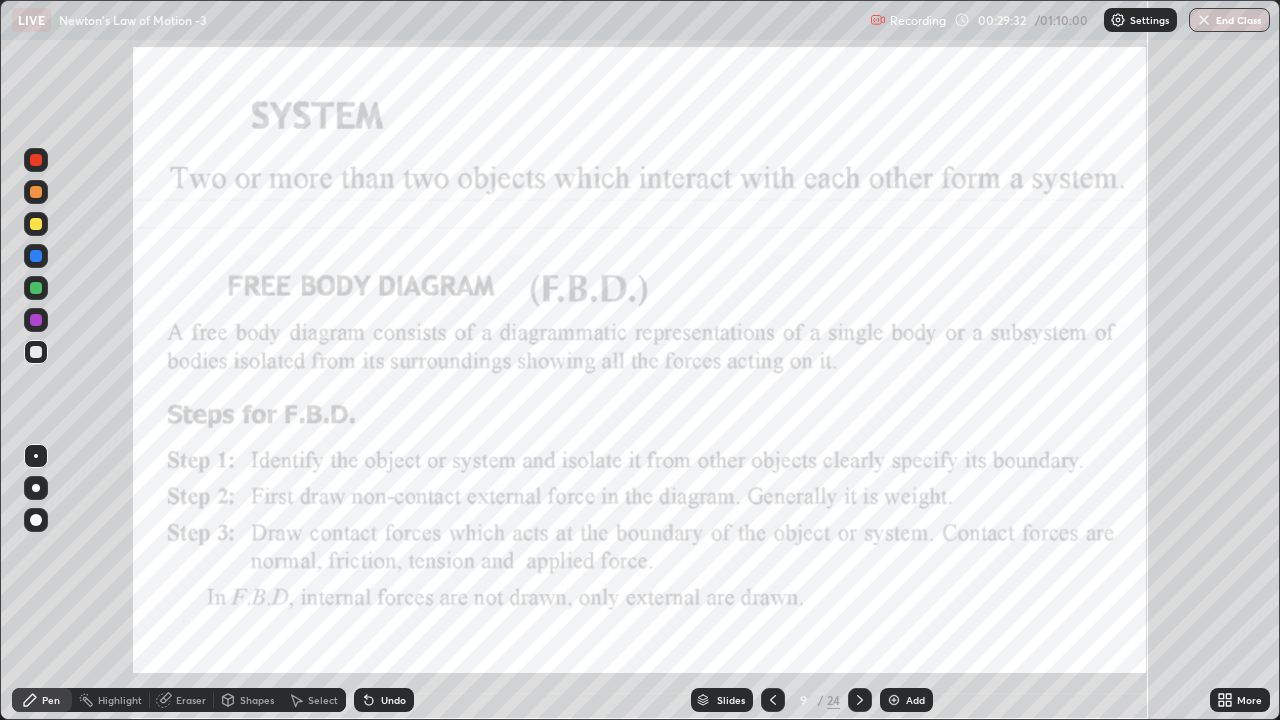 click at bounding box center (36, 256) 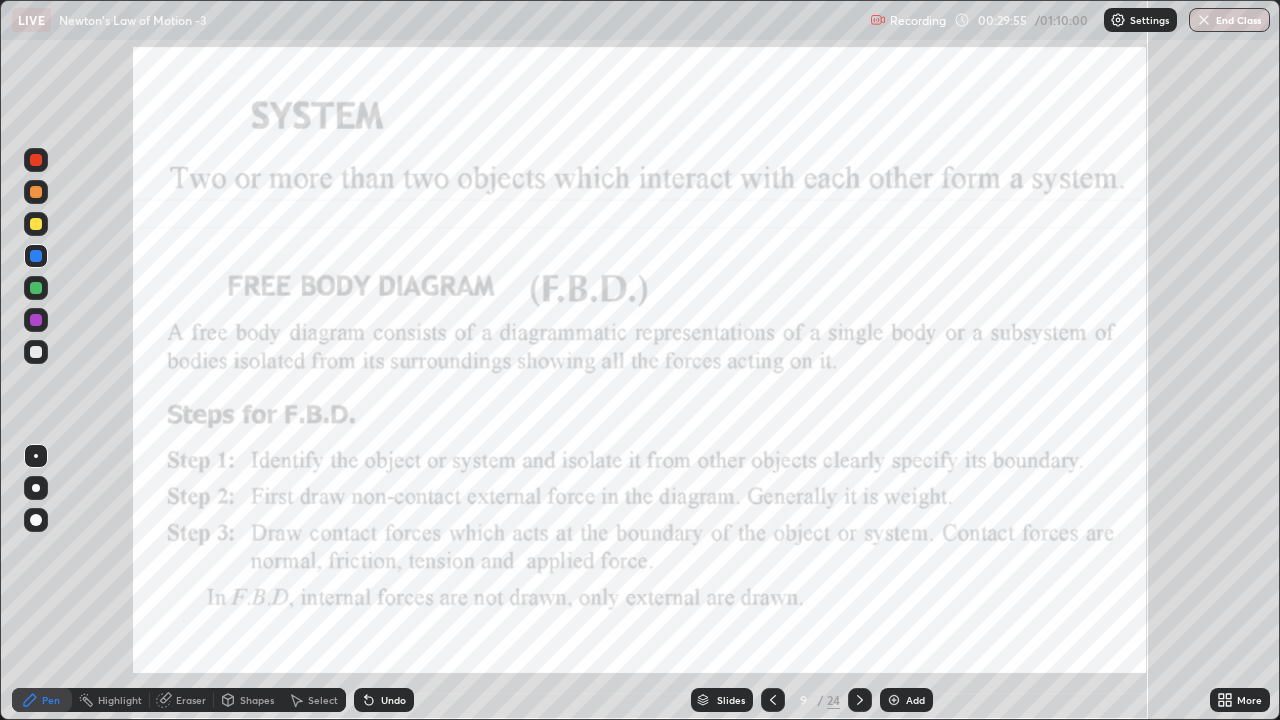 click 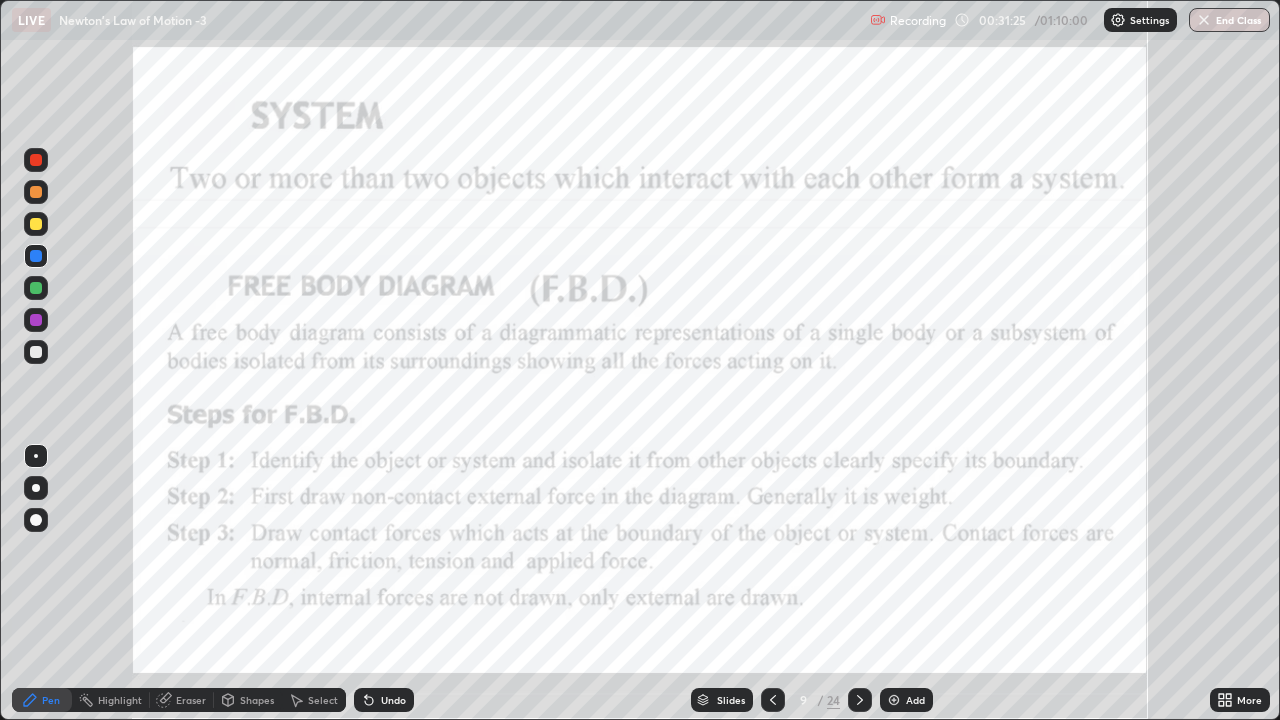click at bounding box center [36, 256] 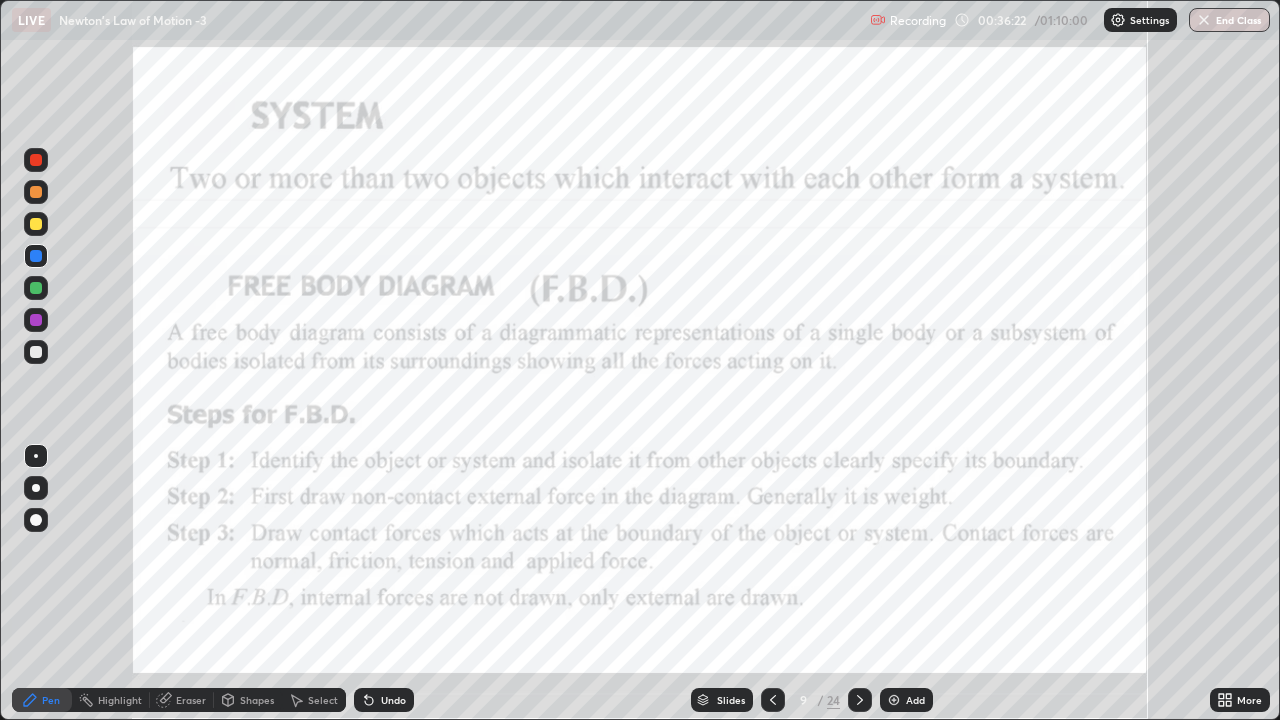 click 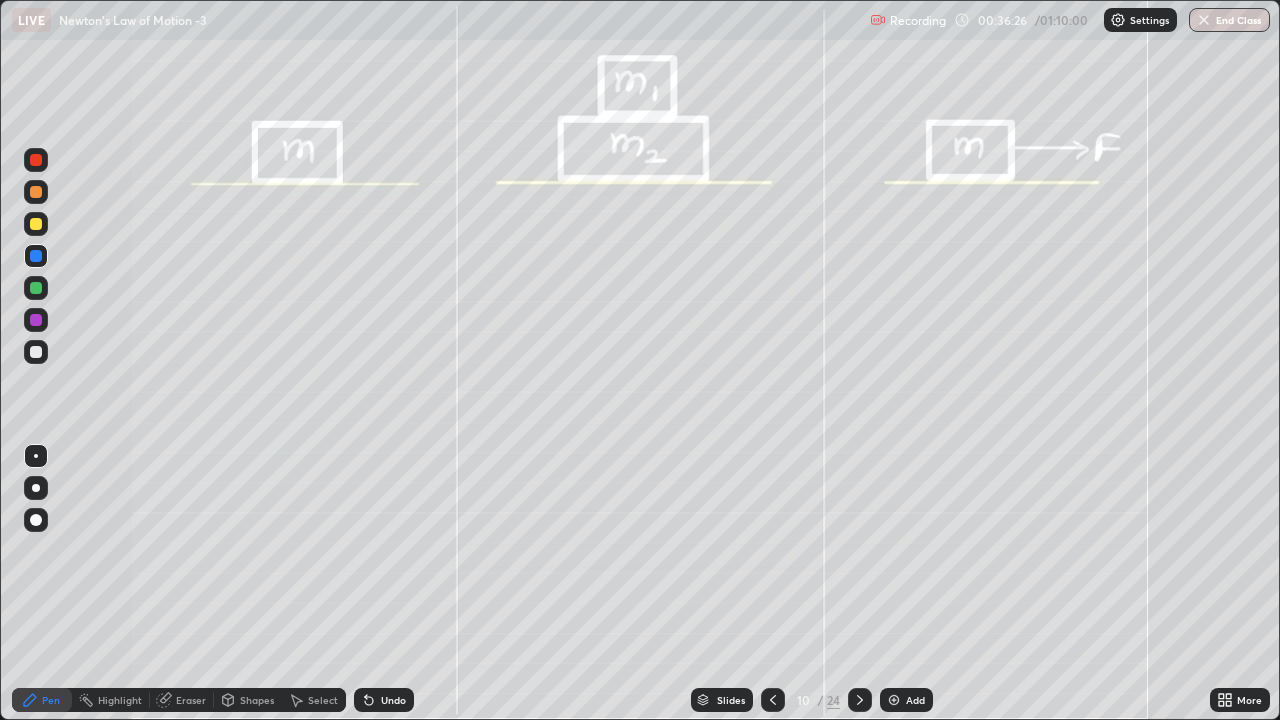 click at bounding box center [36, 488] 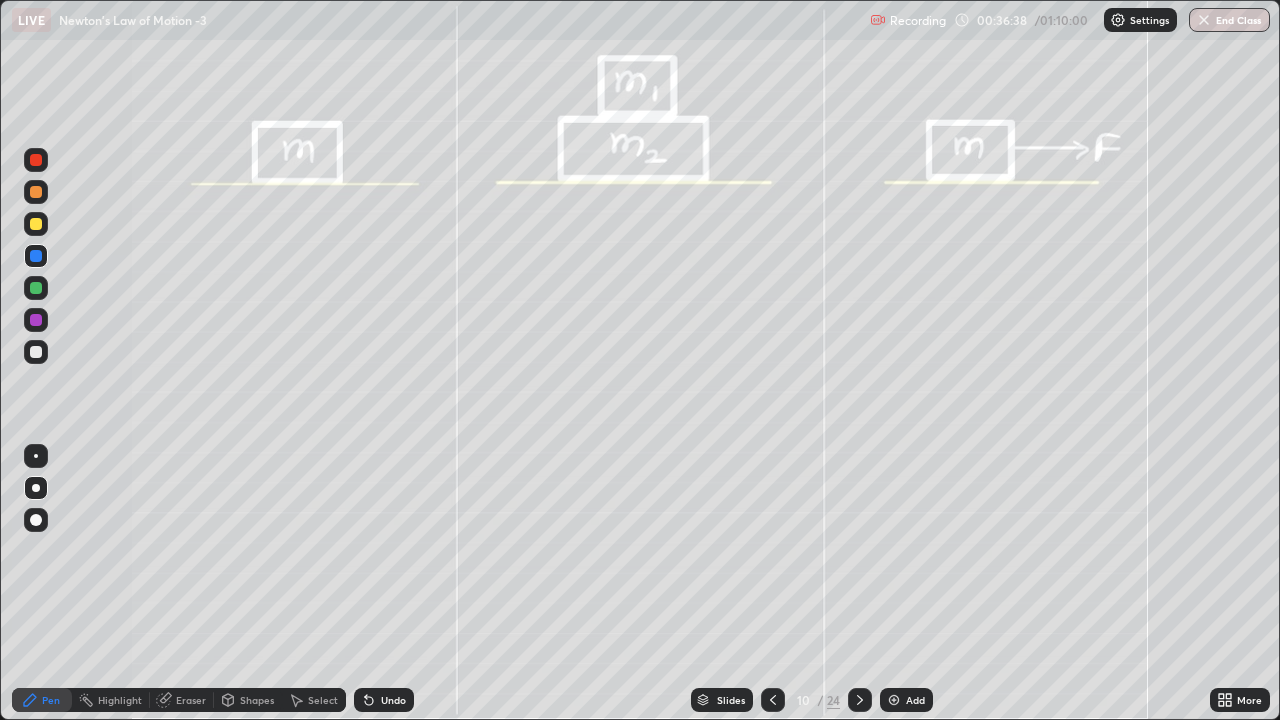 click on "Undo" at bounding box center (393, 700) 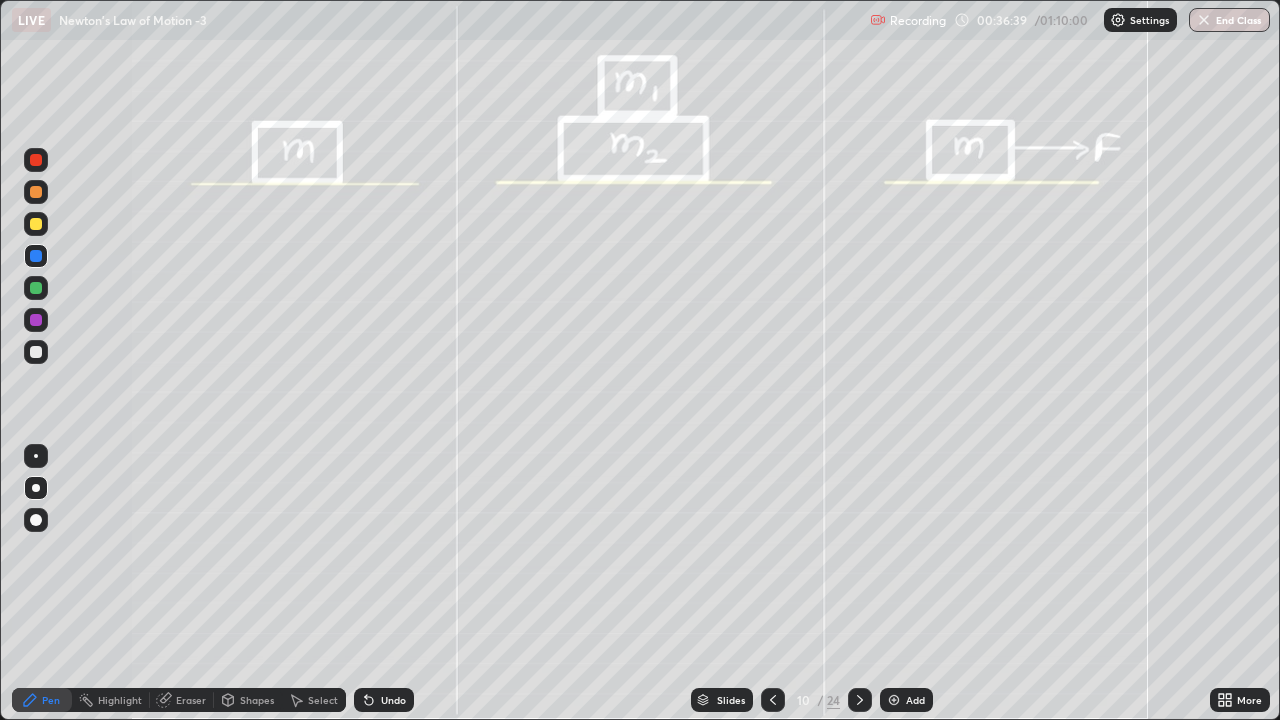 click on "Undo" at bounding box center (393, 700) 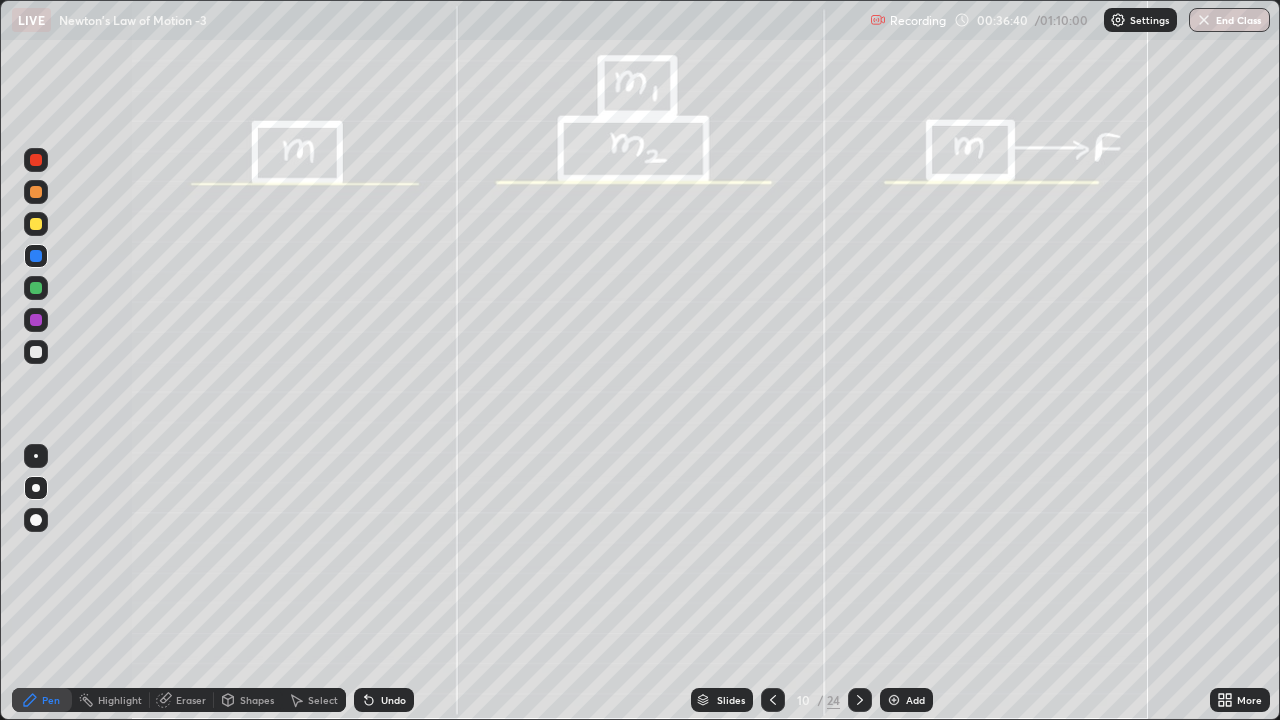 click at bounding box center [36, 352] 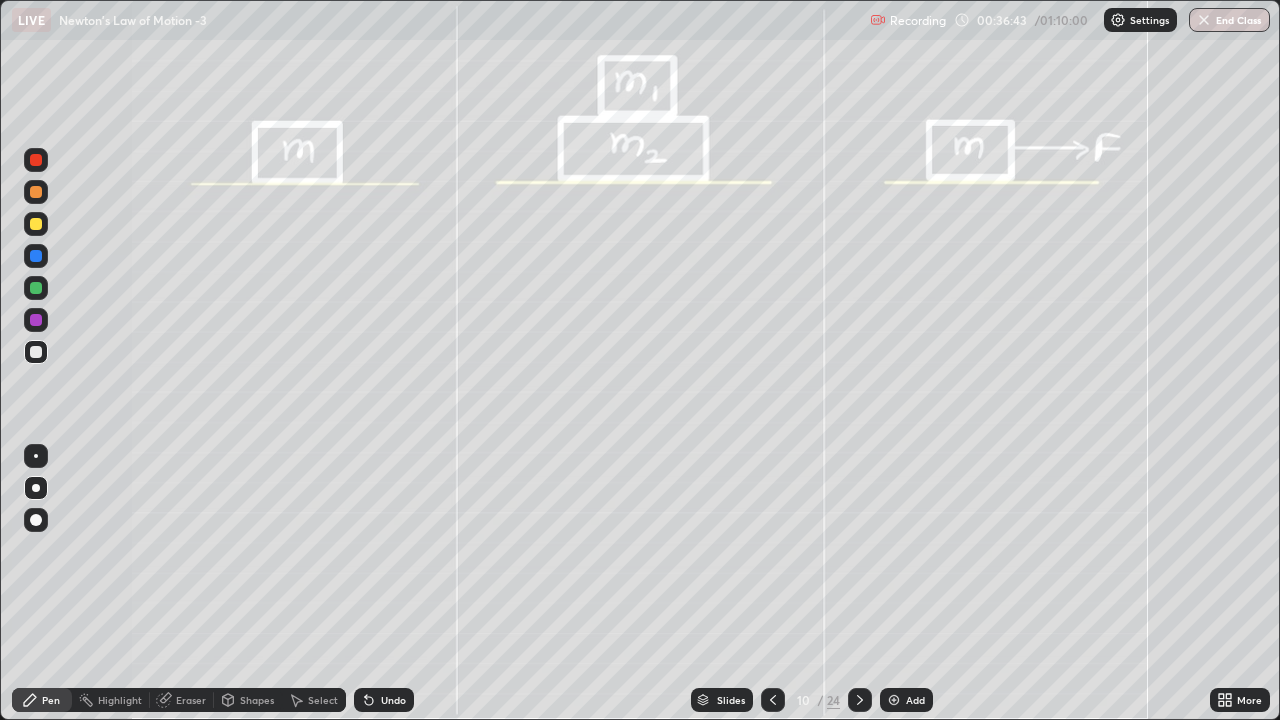 click at bounding box center (36, 456) 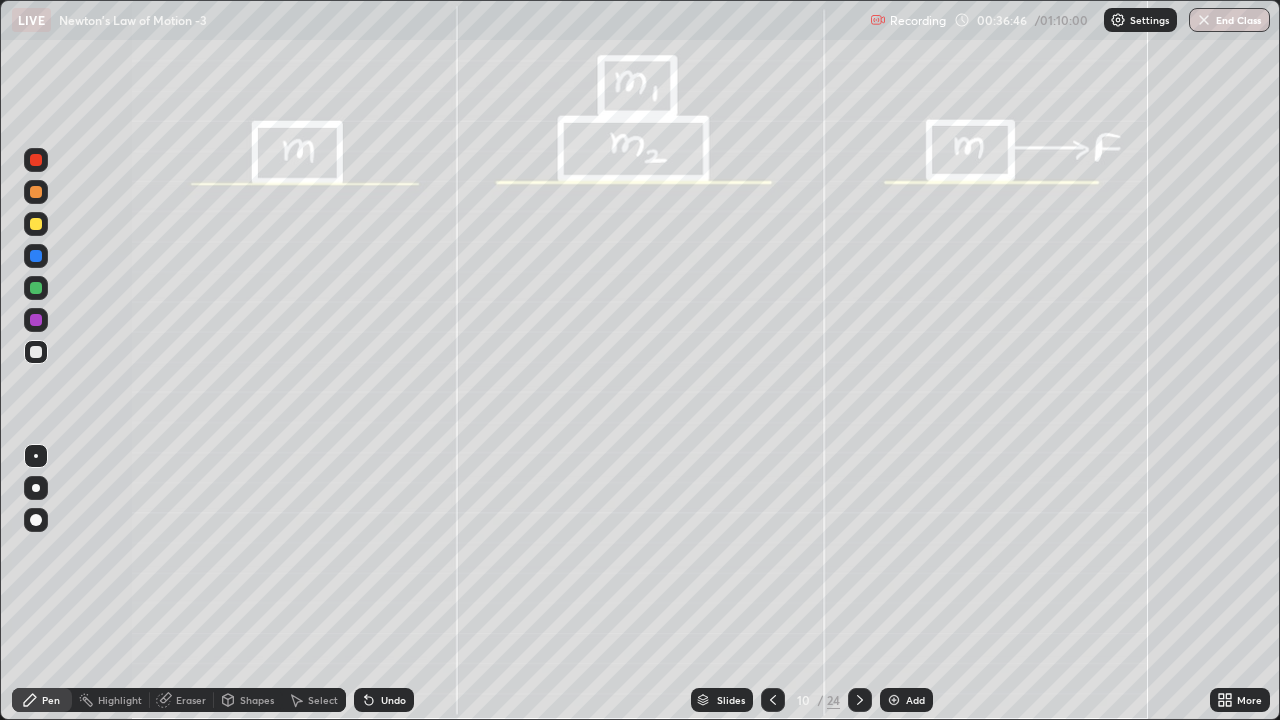 click at bounding box center [36, 256] 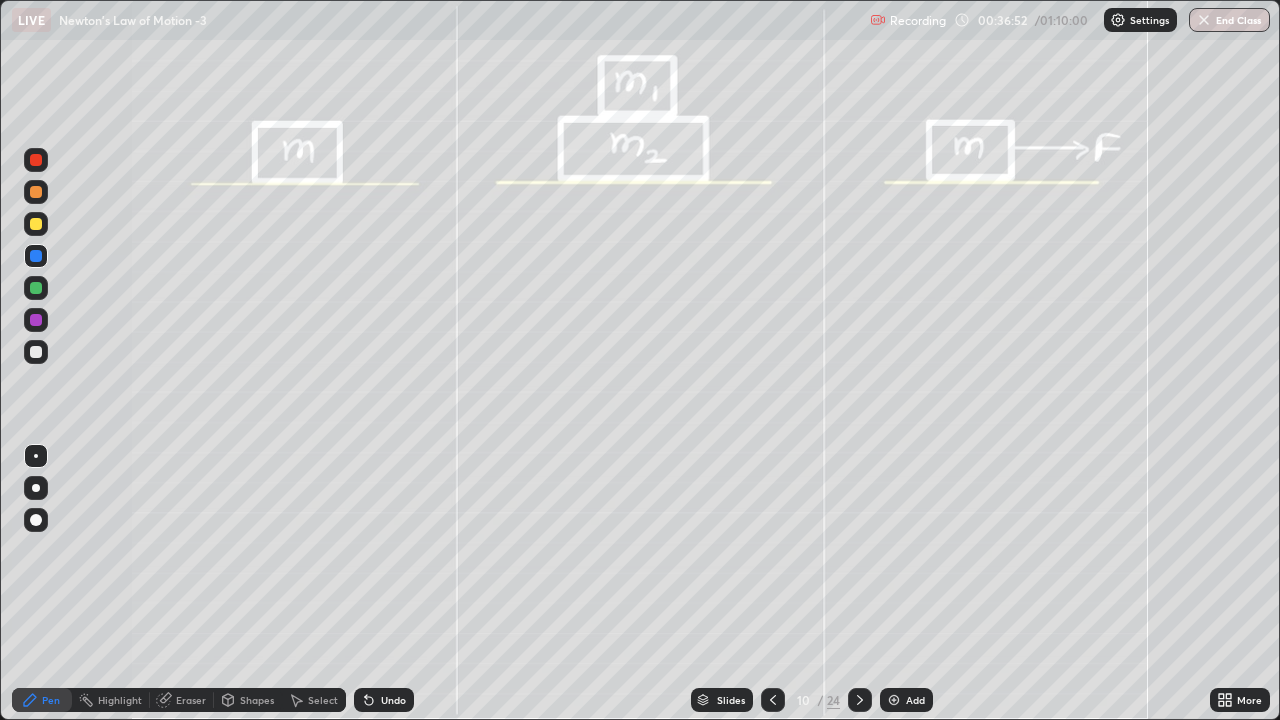 click at bounding box center [36, 288] 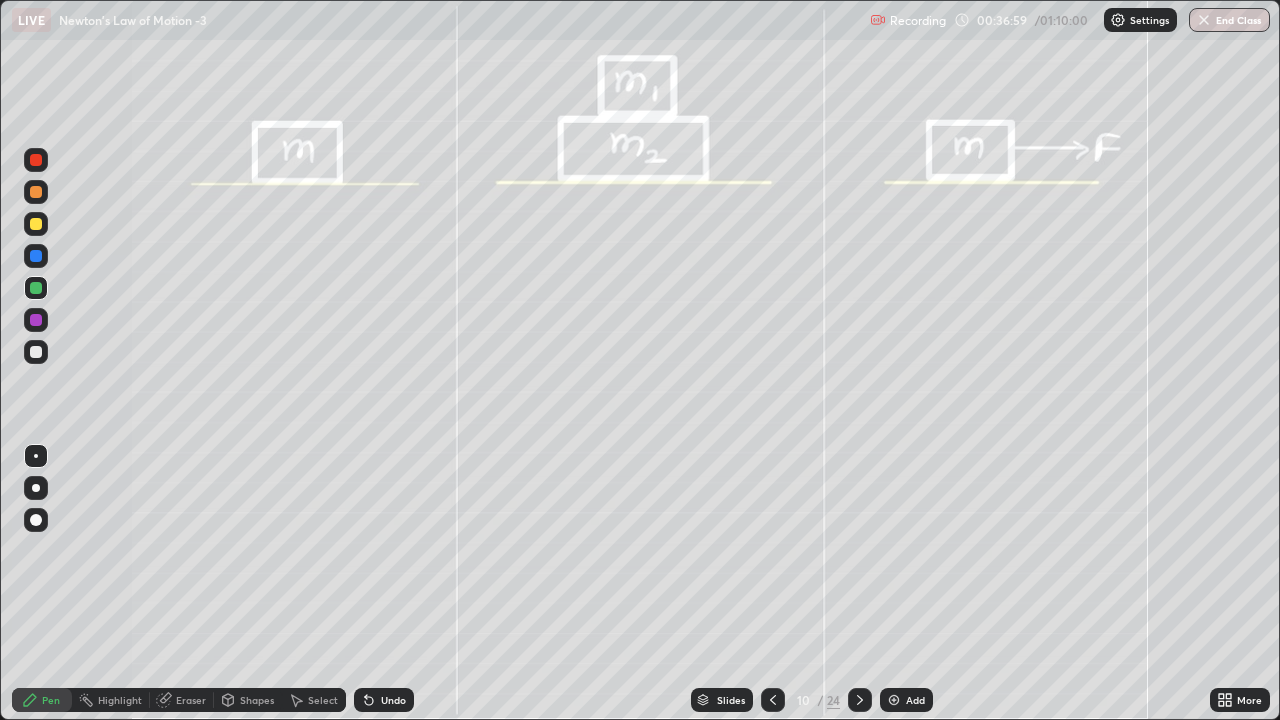 click on "Undo" at bounding box center [393, 700] 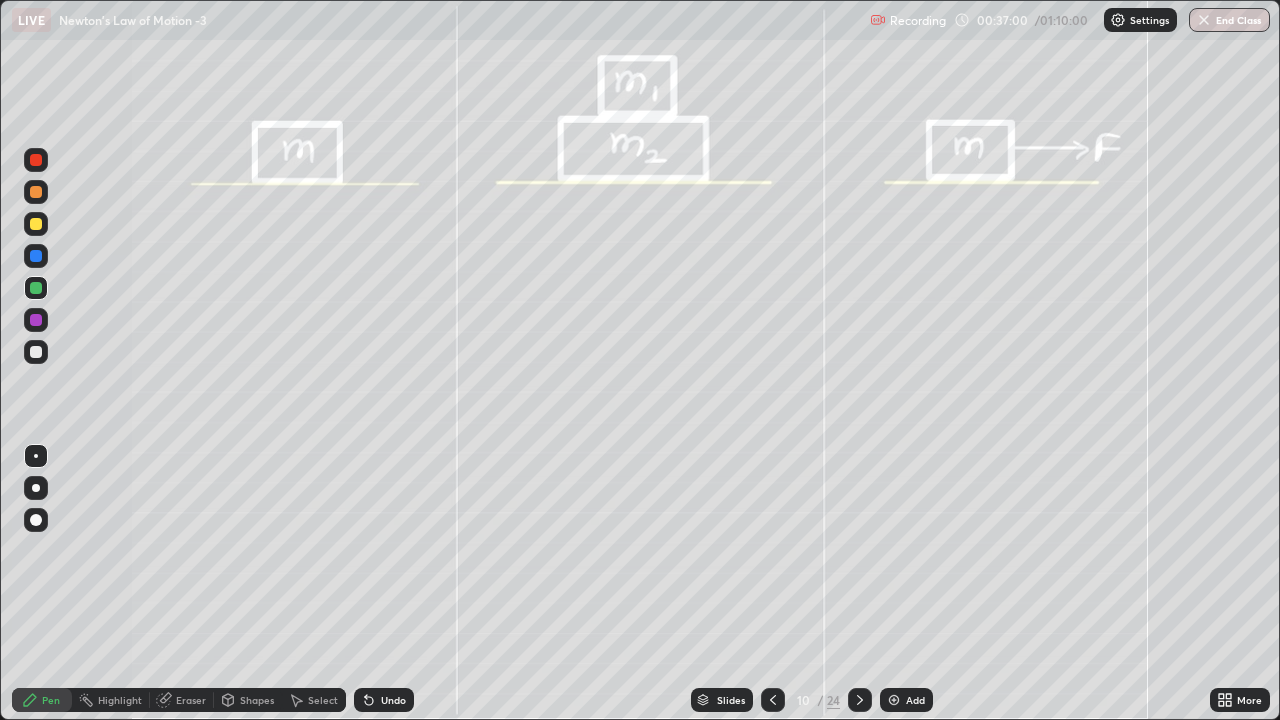 click on "Undo" at bounding box center (393, 700) 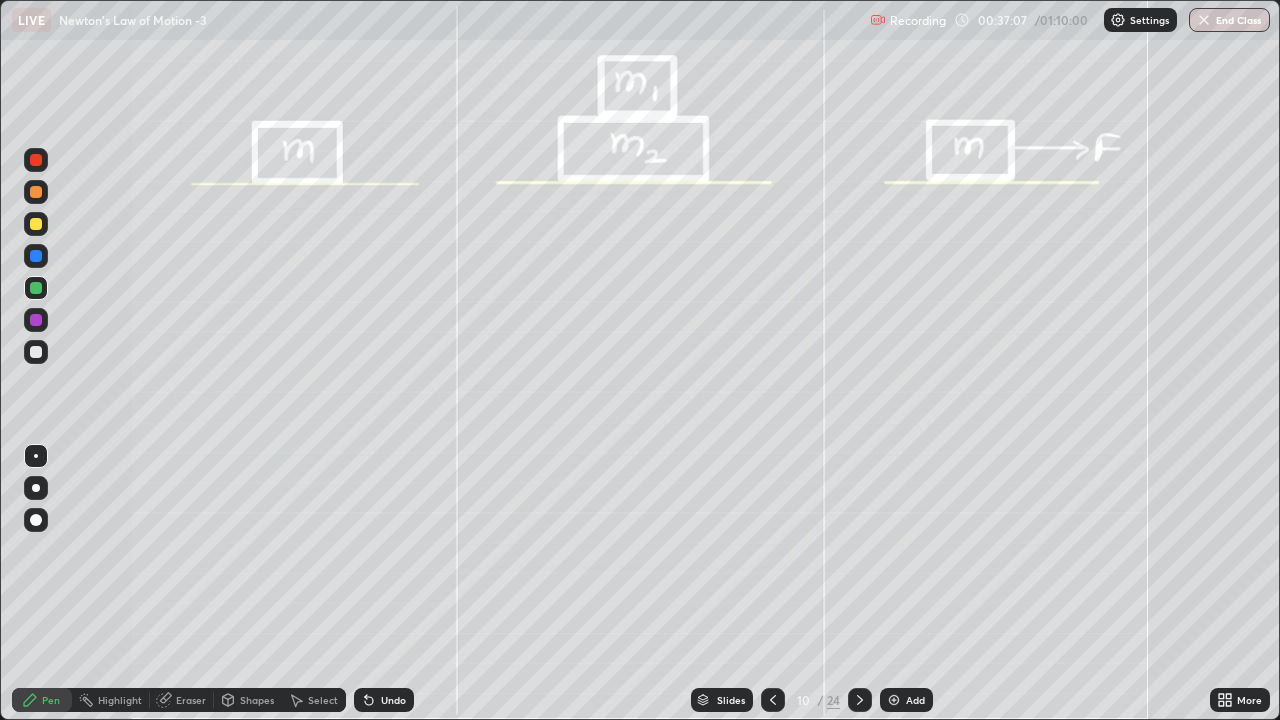click at bounding box center [36, 224] 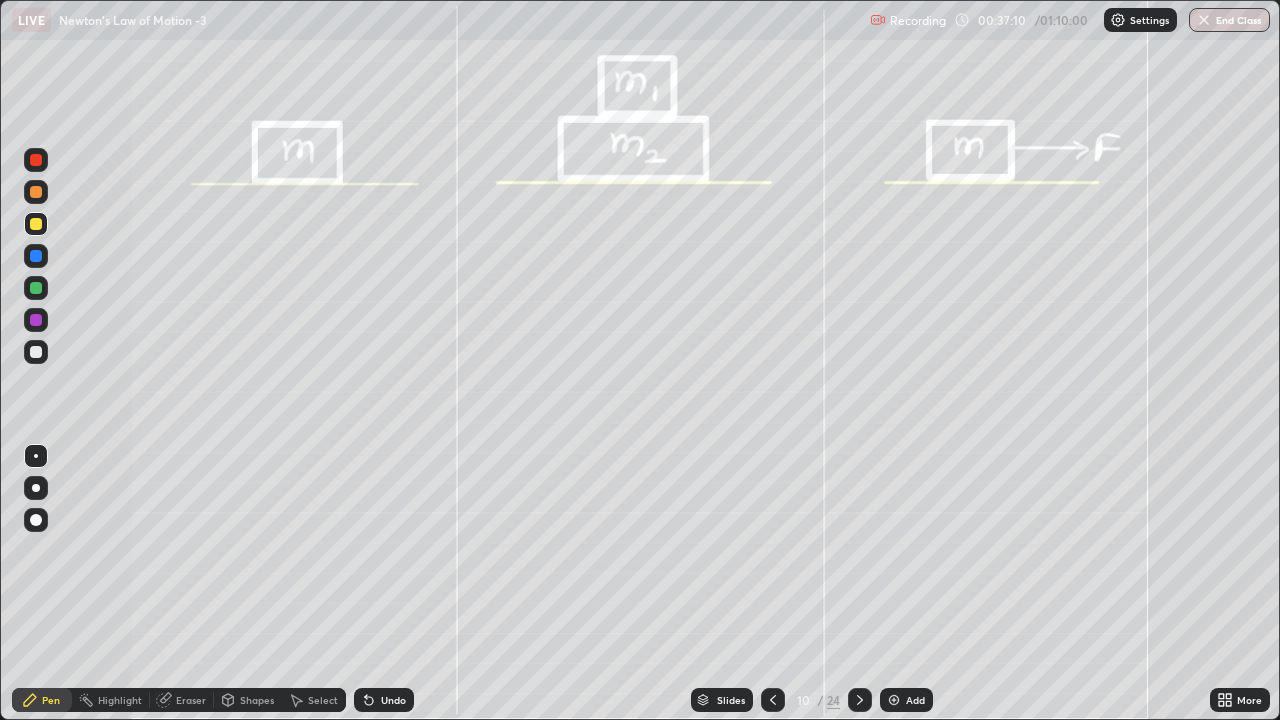 click at bounding box center (36, 288) 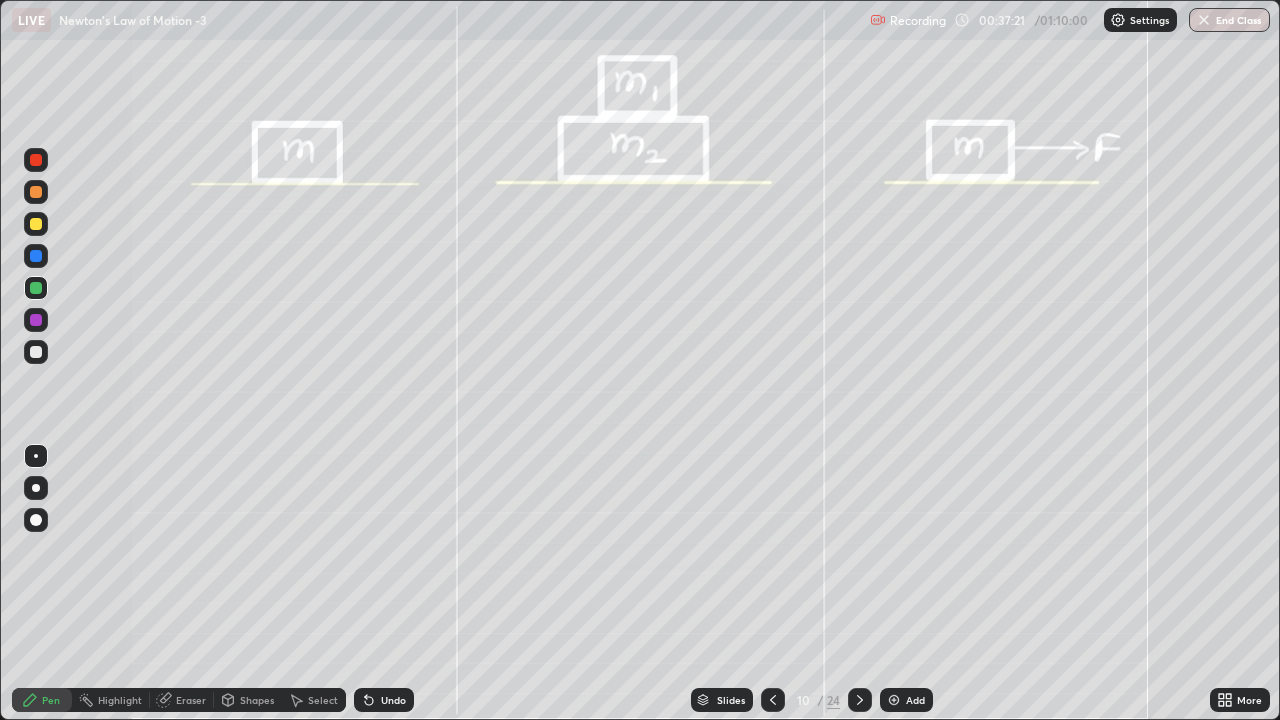 click at bounding box center (36, 352) 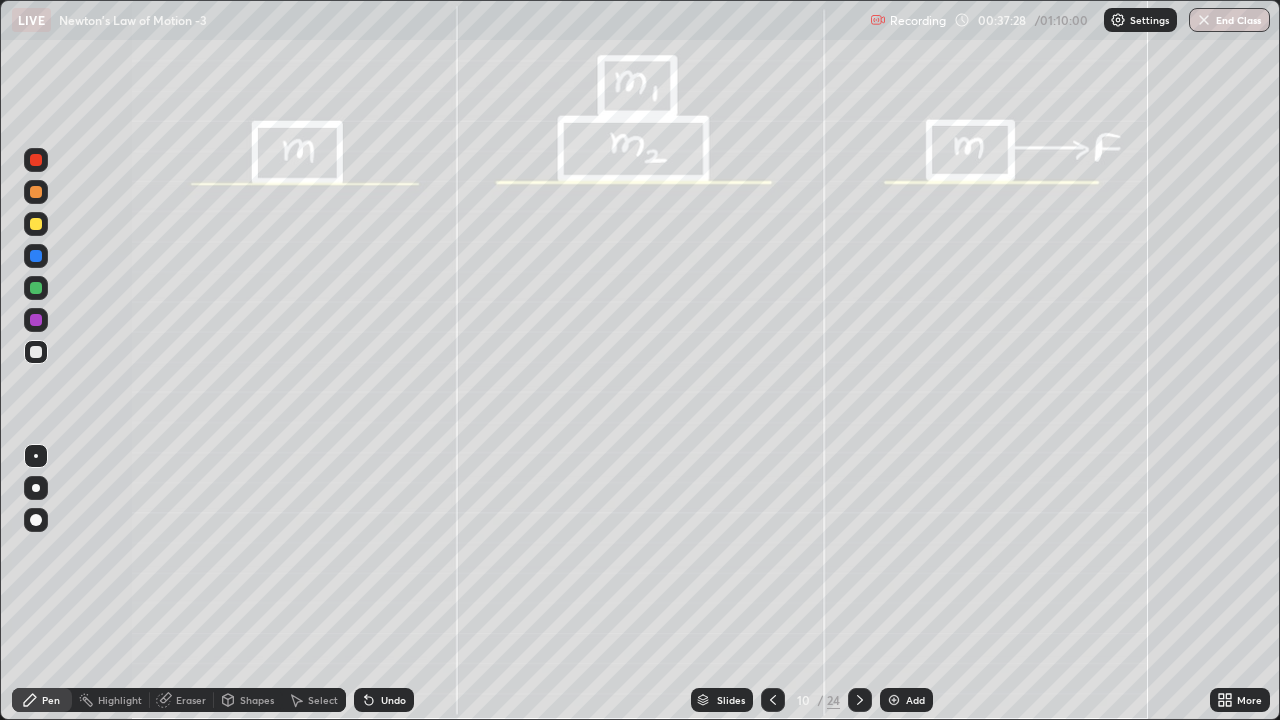 click at bounding box center (36, 256) 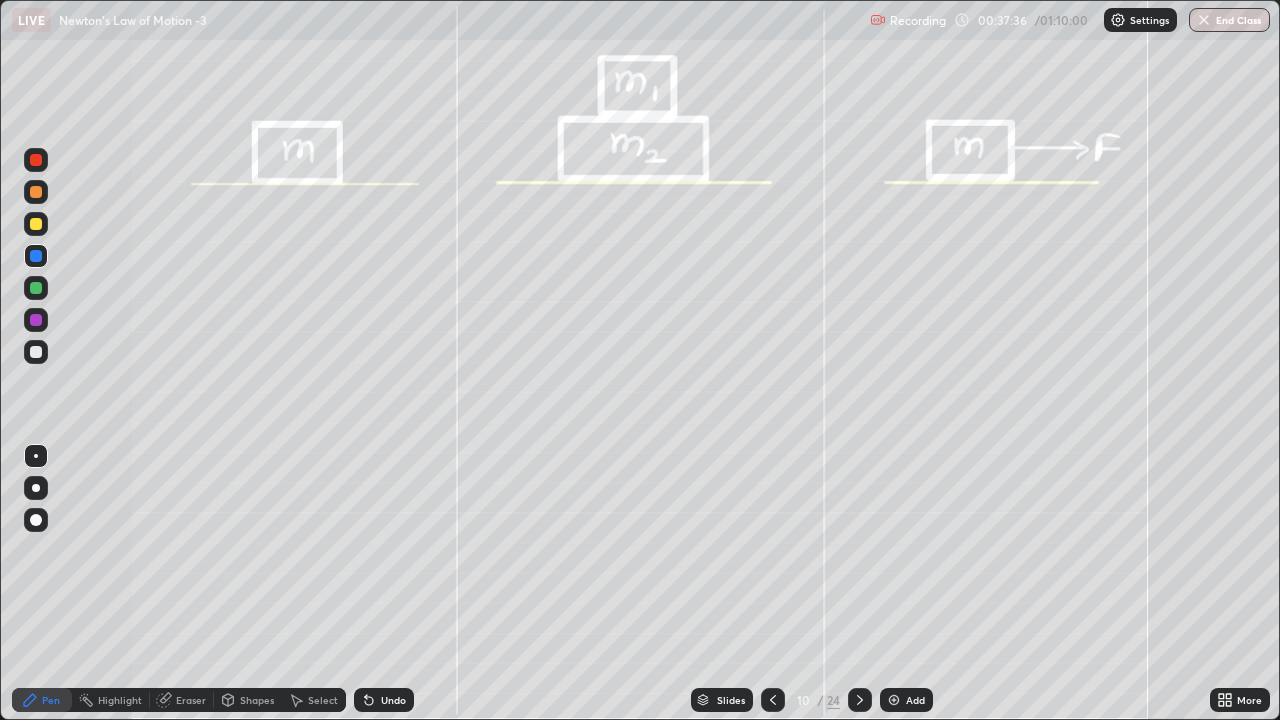 click at bounding box center (36, 224) 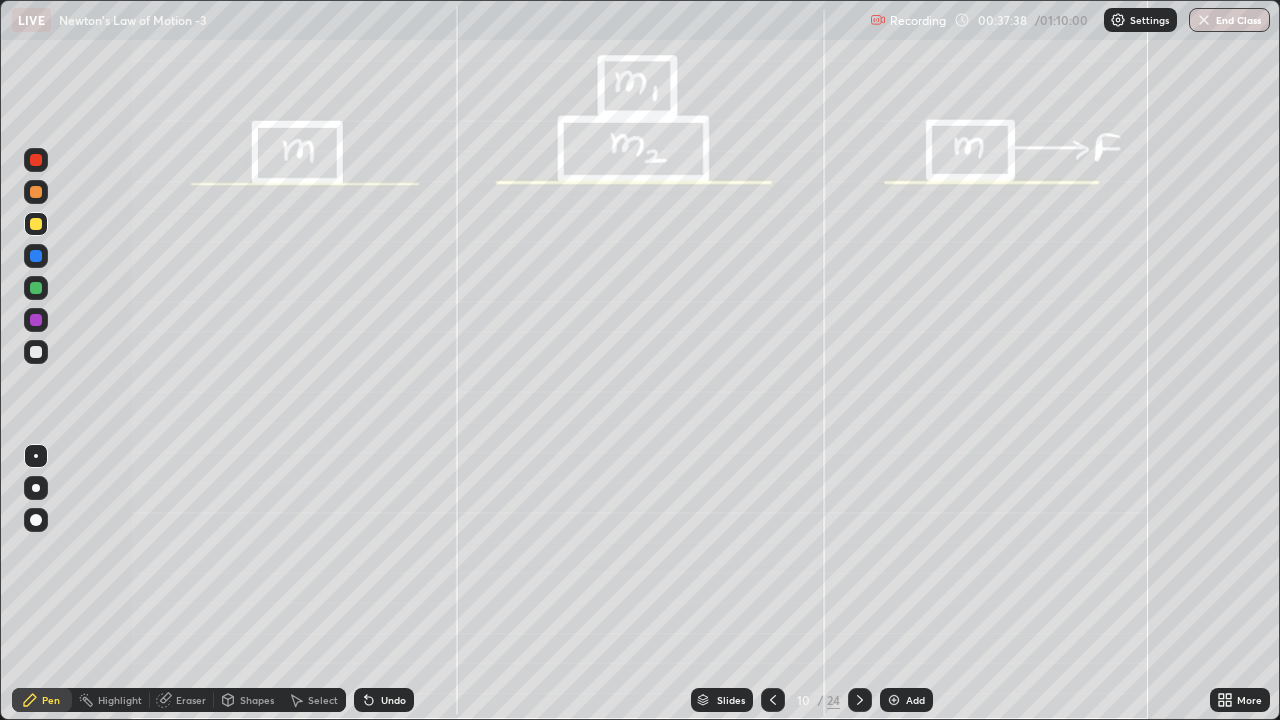 click at bounding box center (36, 288) 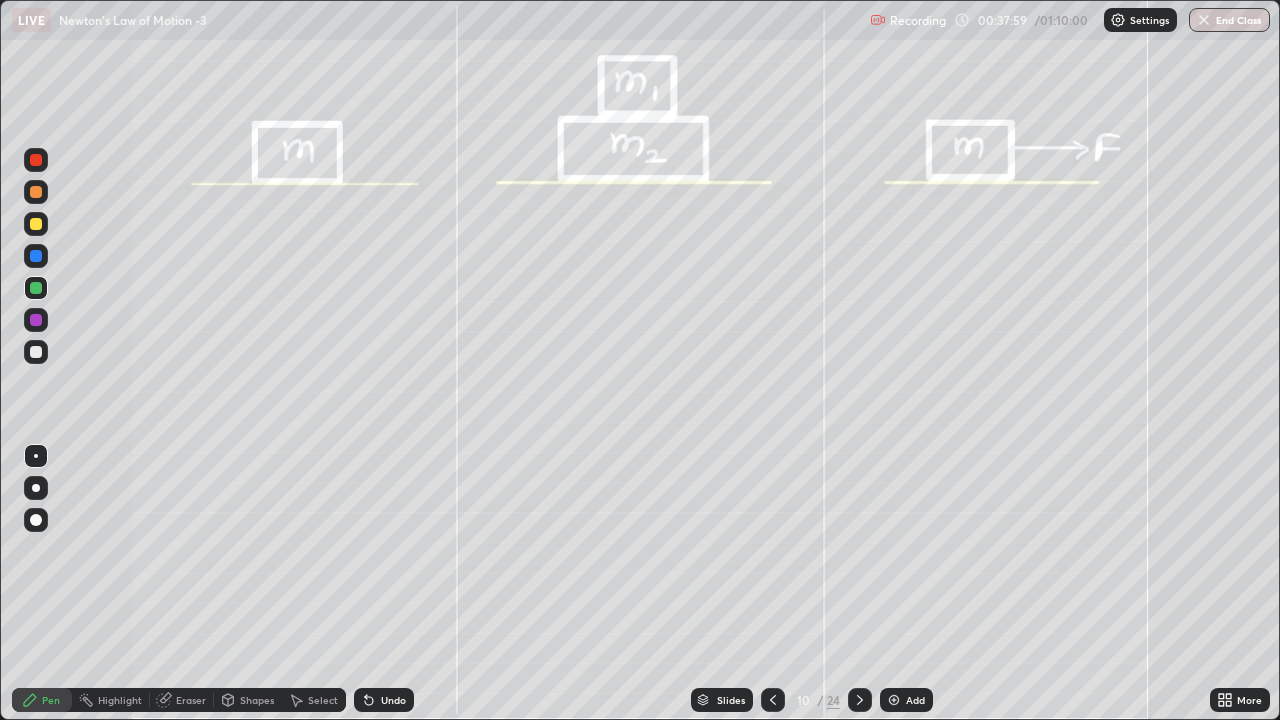 click at bounding box center [36, 224] 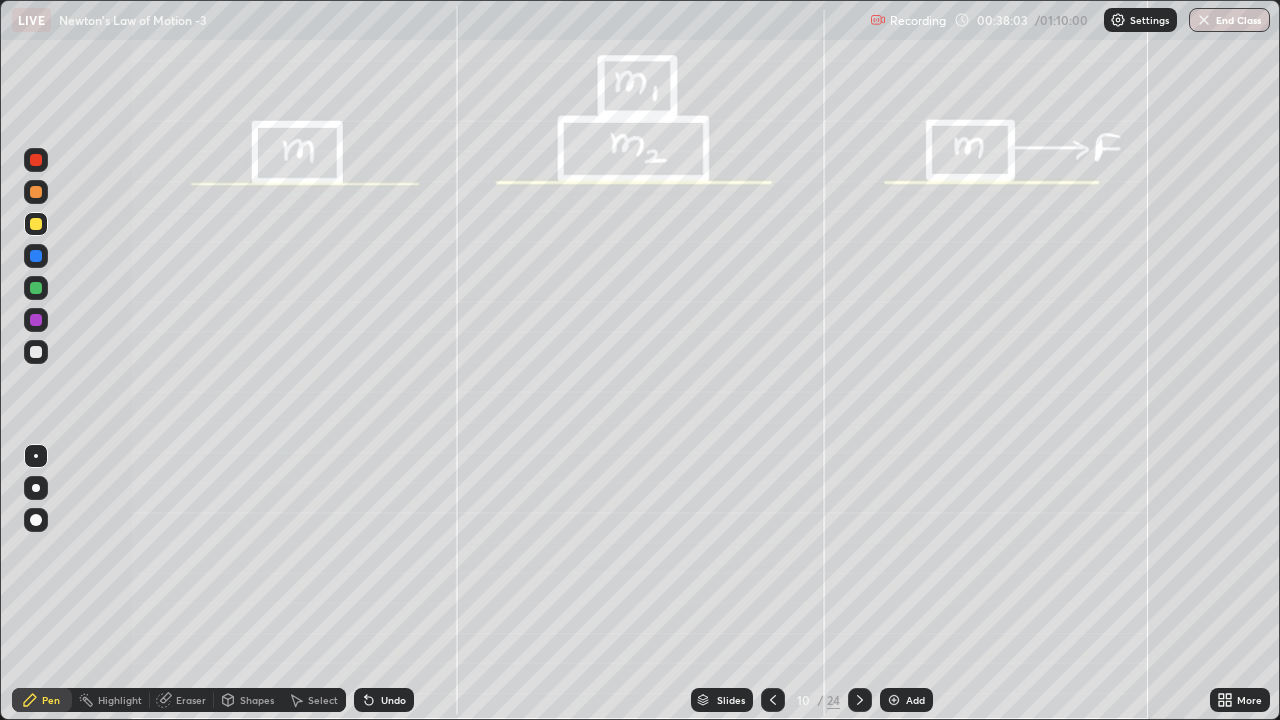 click at bounding box center [36, 288] 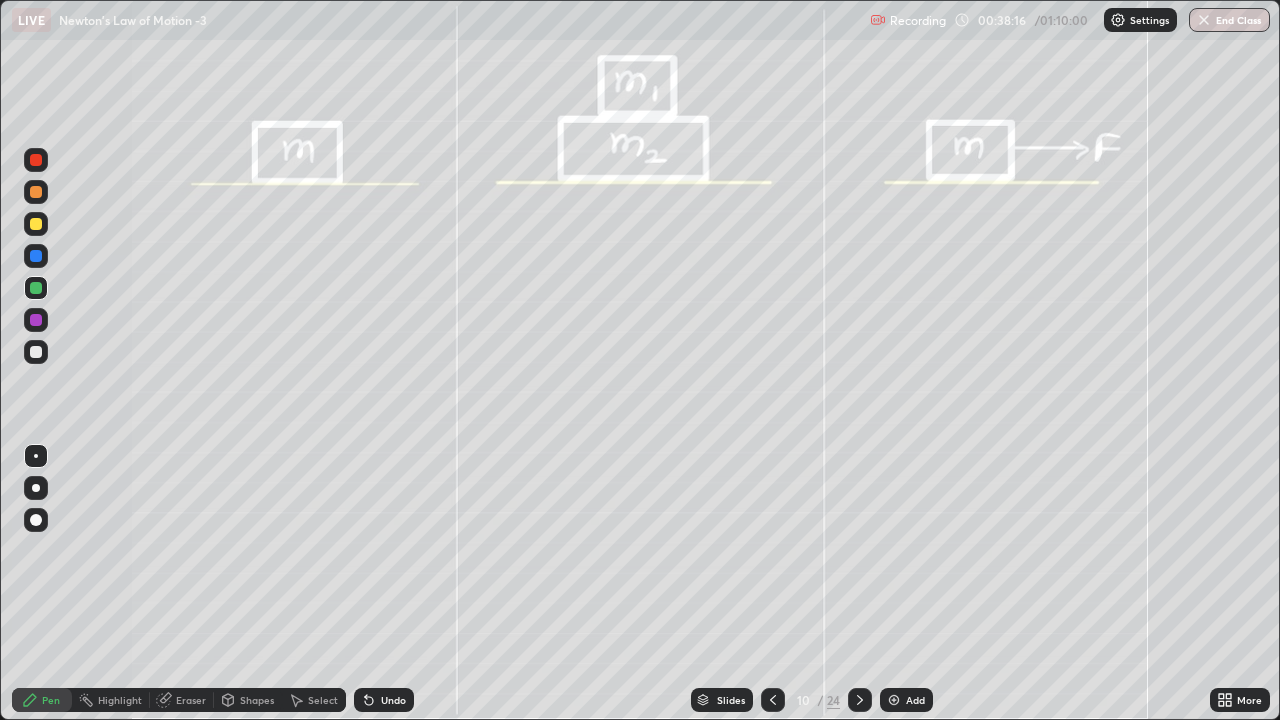 click at bounding box center (36, 352) 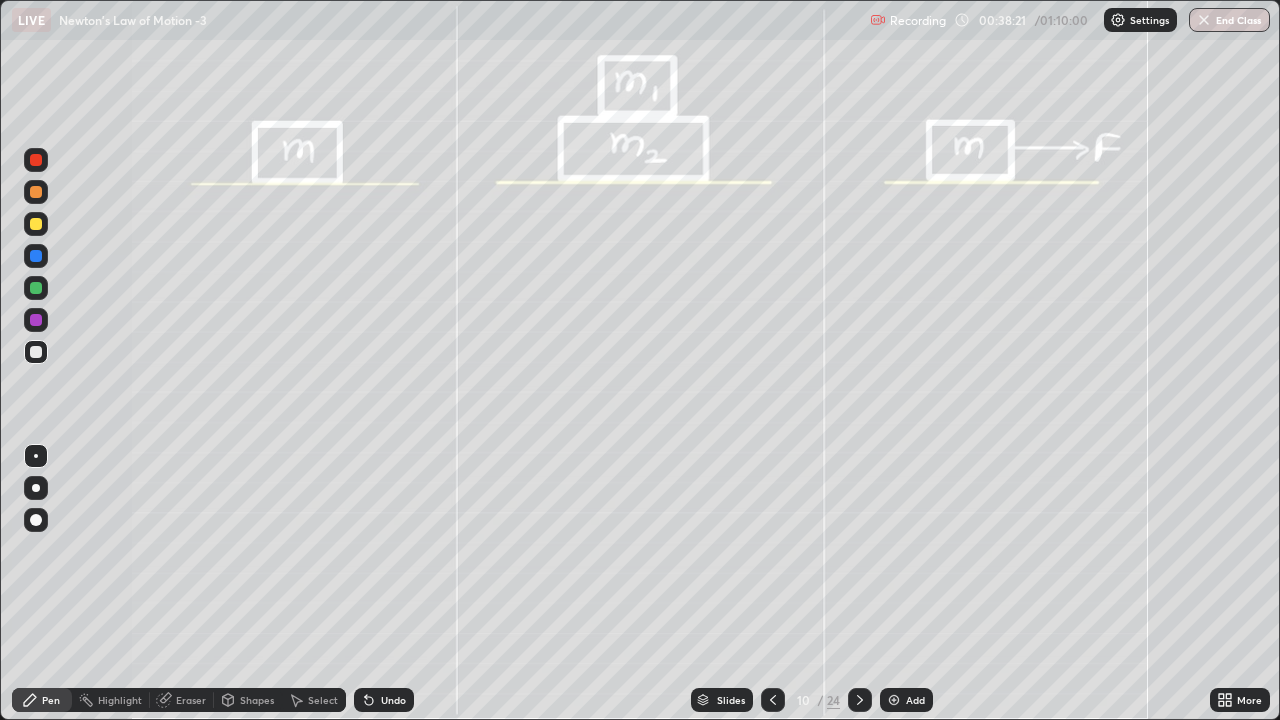 click at bounding box center (36, 256) 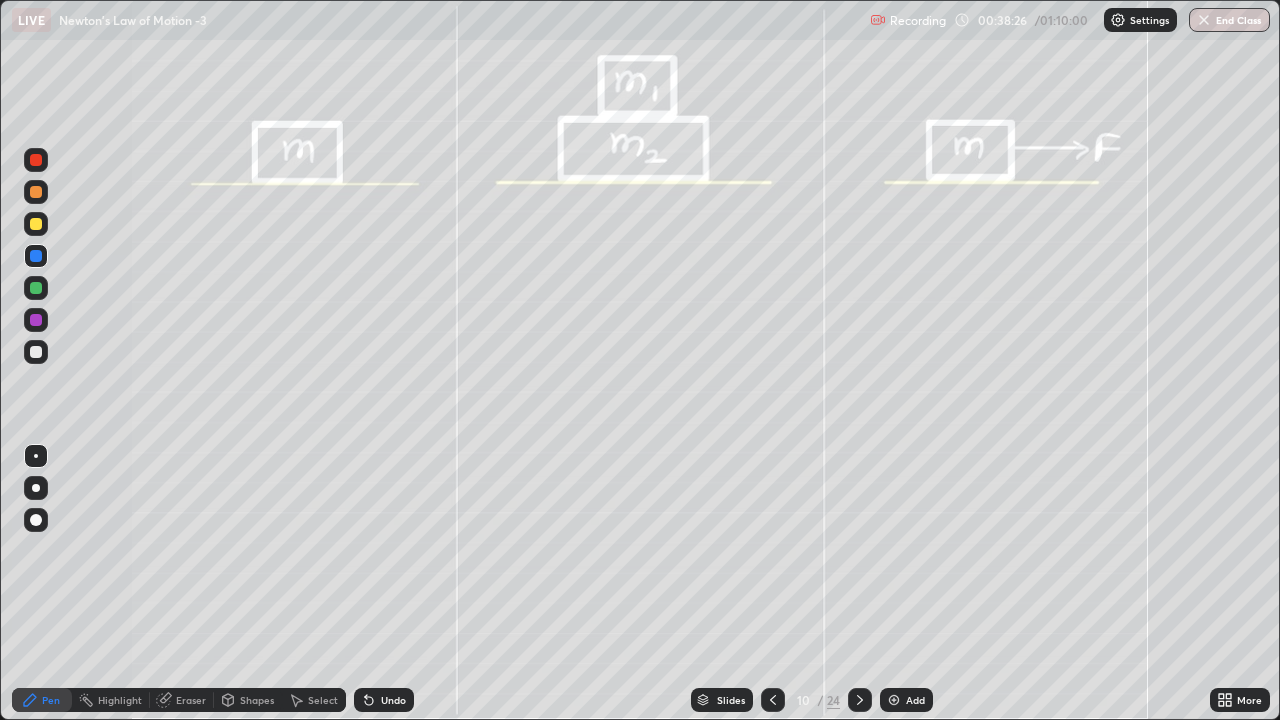 click at bounding box center (36, 352) 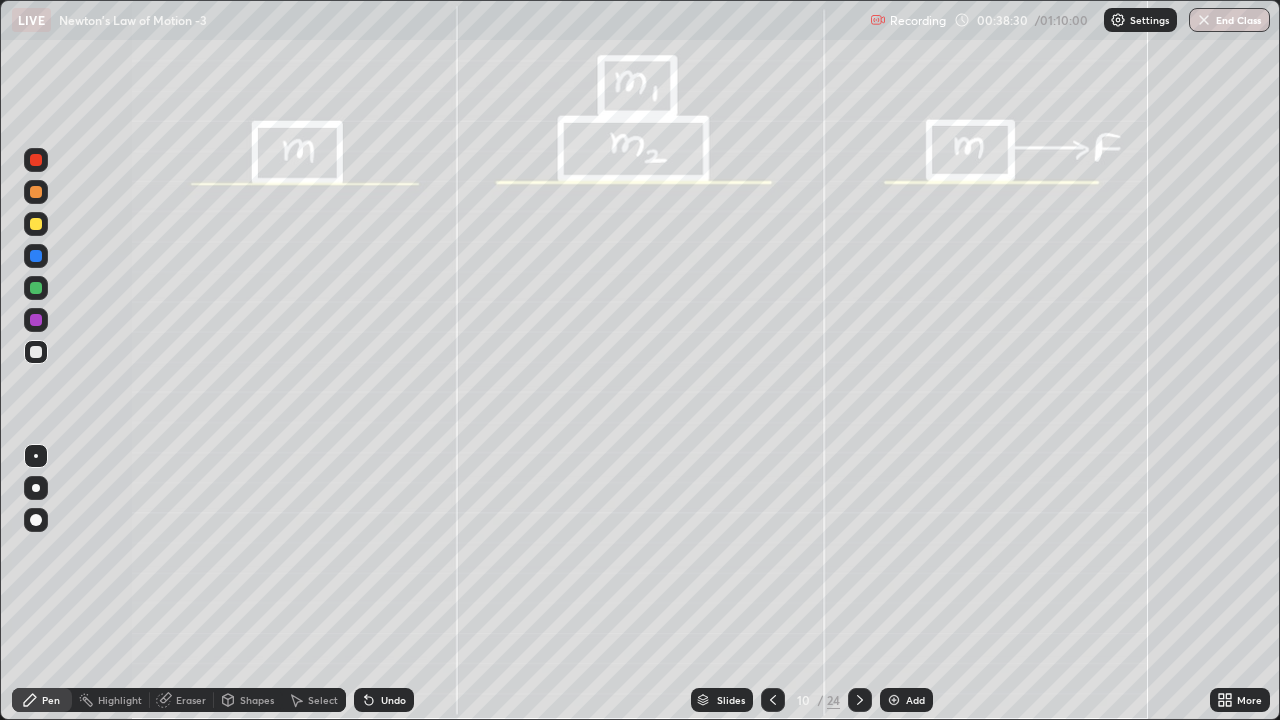 click at bounding box center (36, 288) 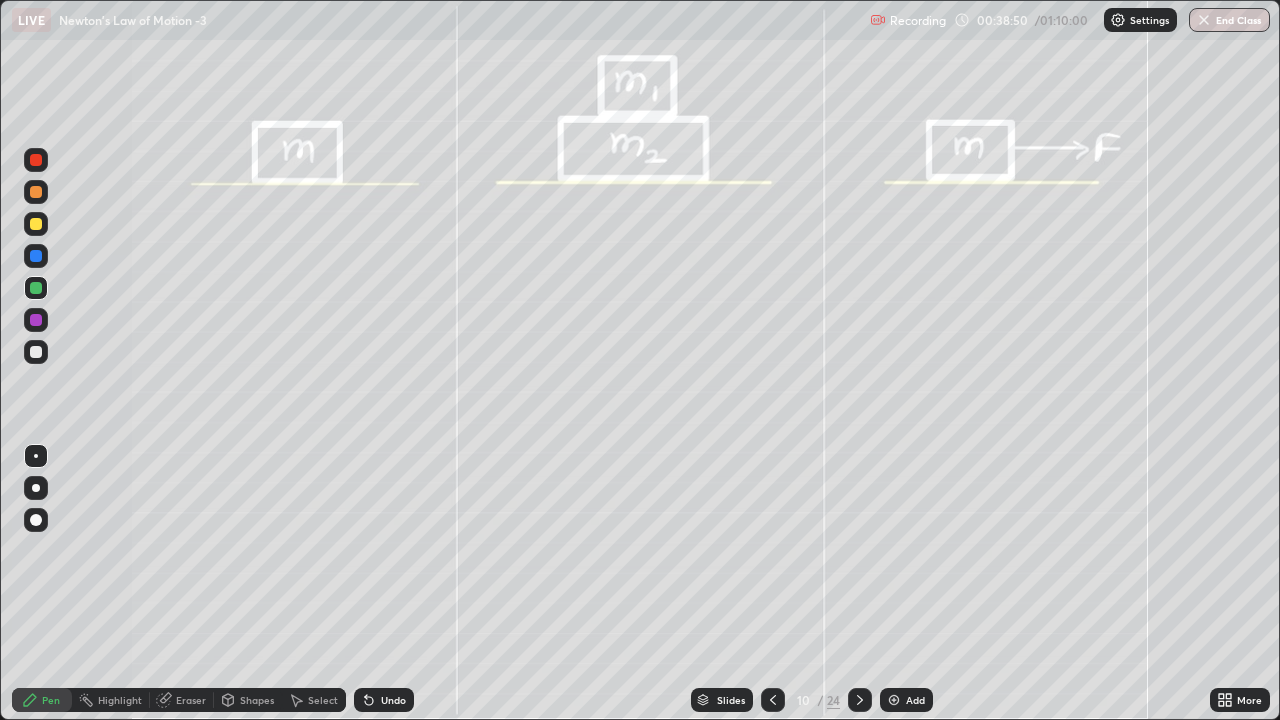 click at bounding box center [36, 160] 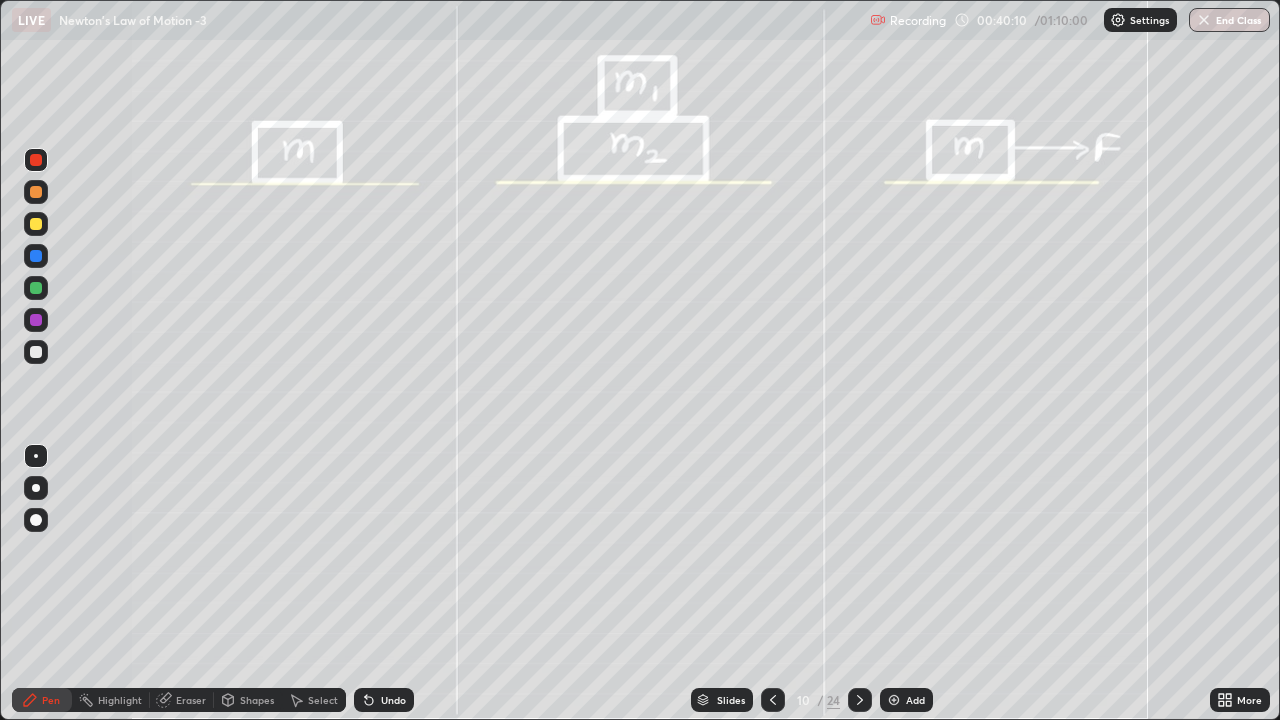 click 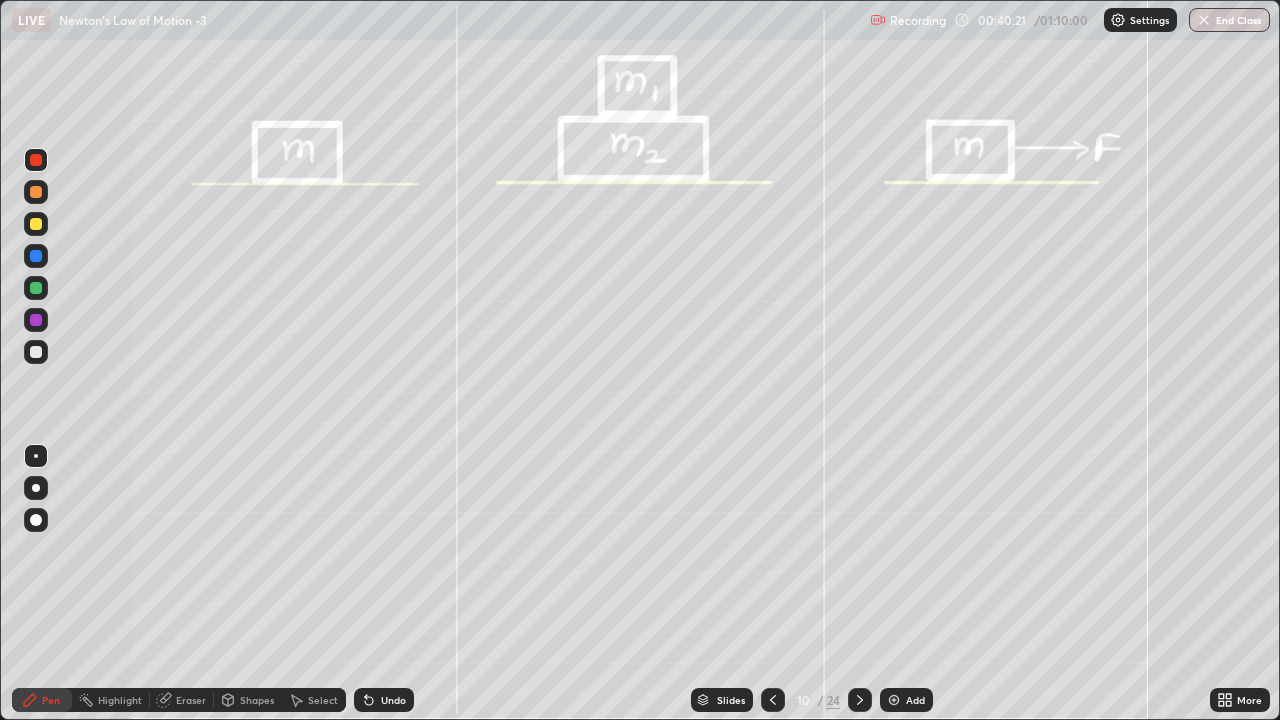 click at bounding box center (36, 224) 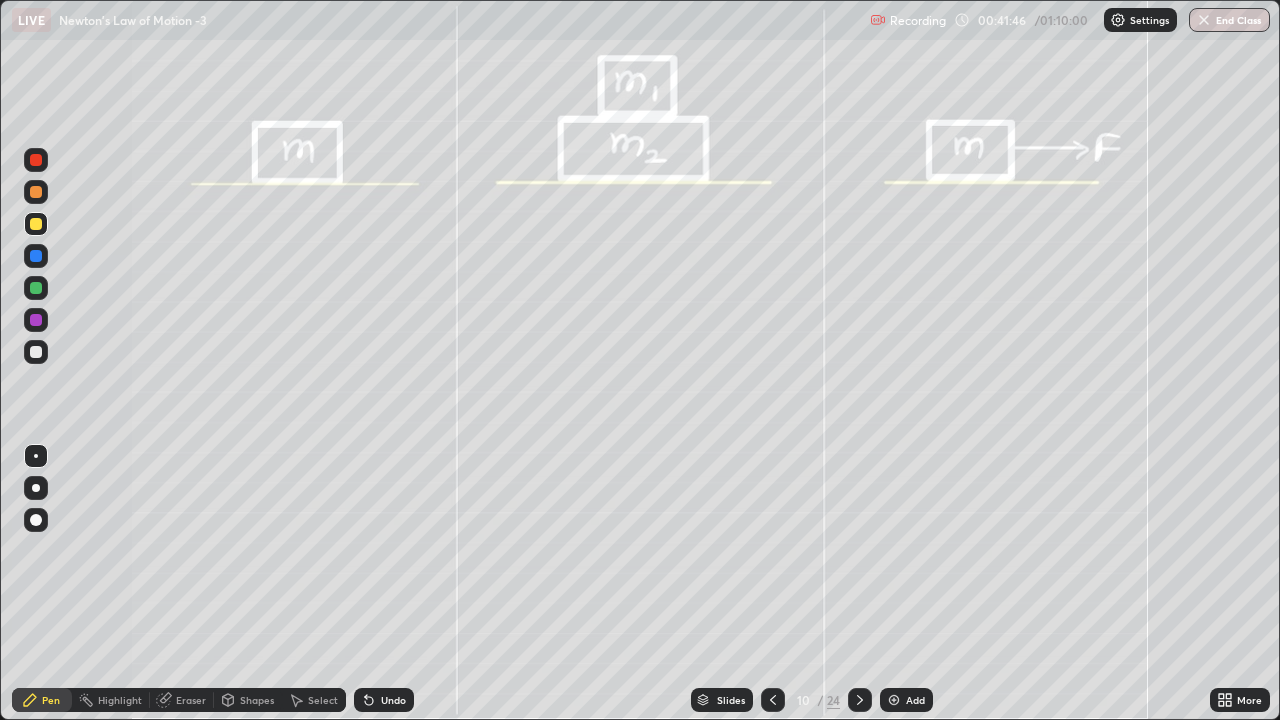 click at bounding box center [36, 320] 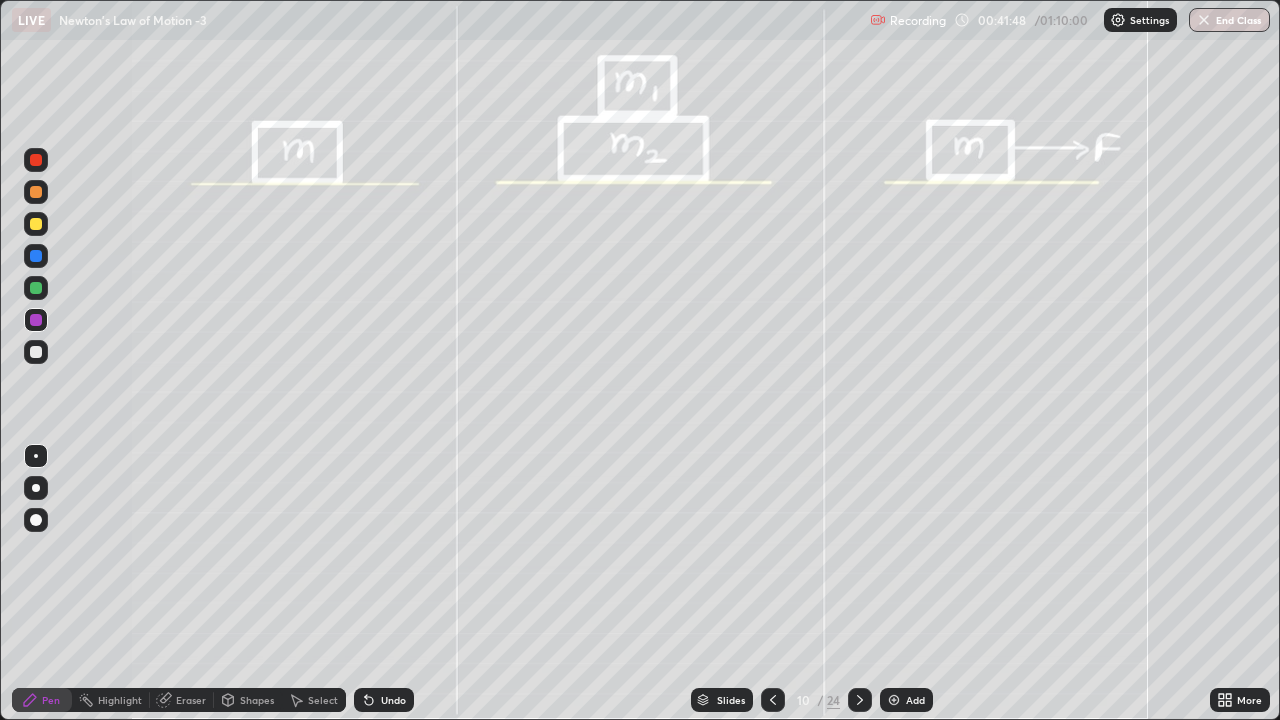 click at bounding box center [36, 288] 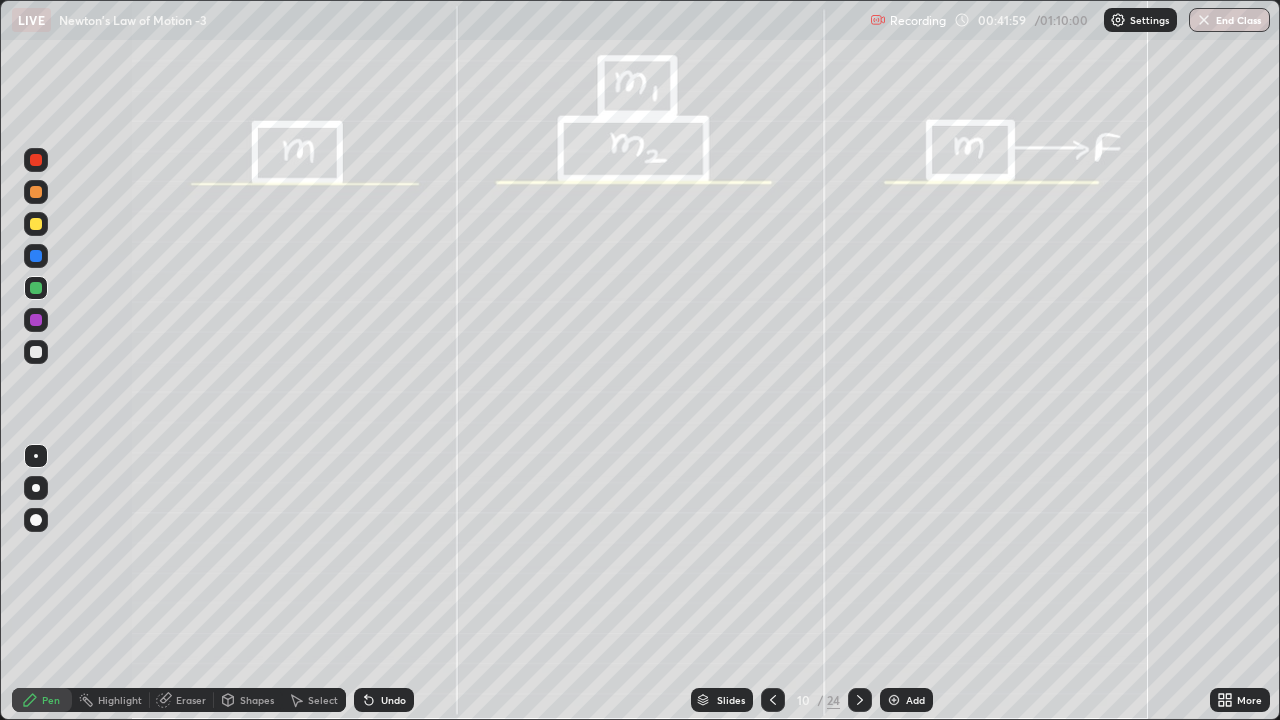 click at bounding box center (36, 160) 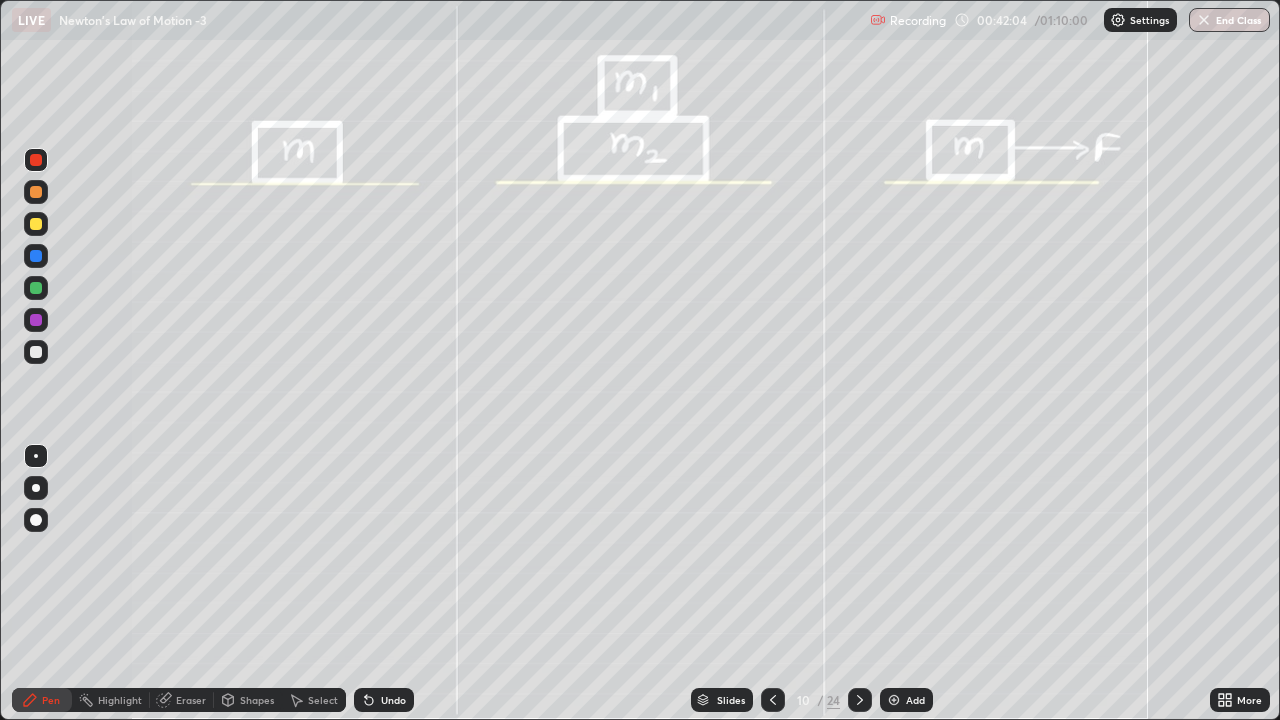 click at bounding box center (36, 352) 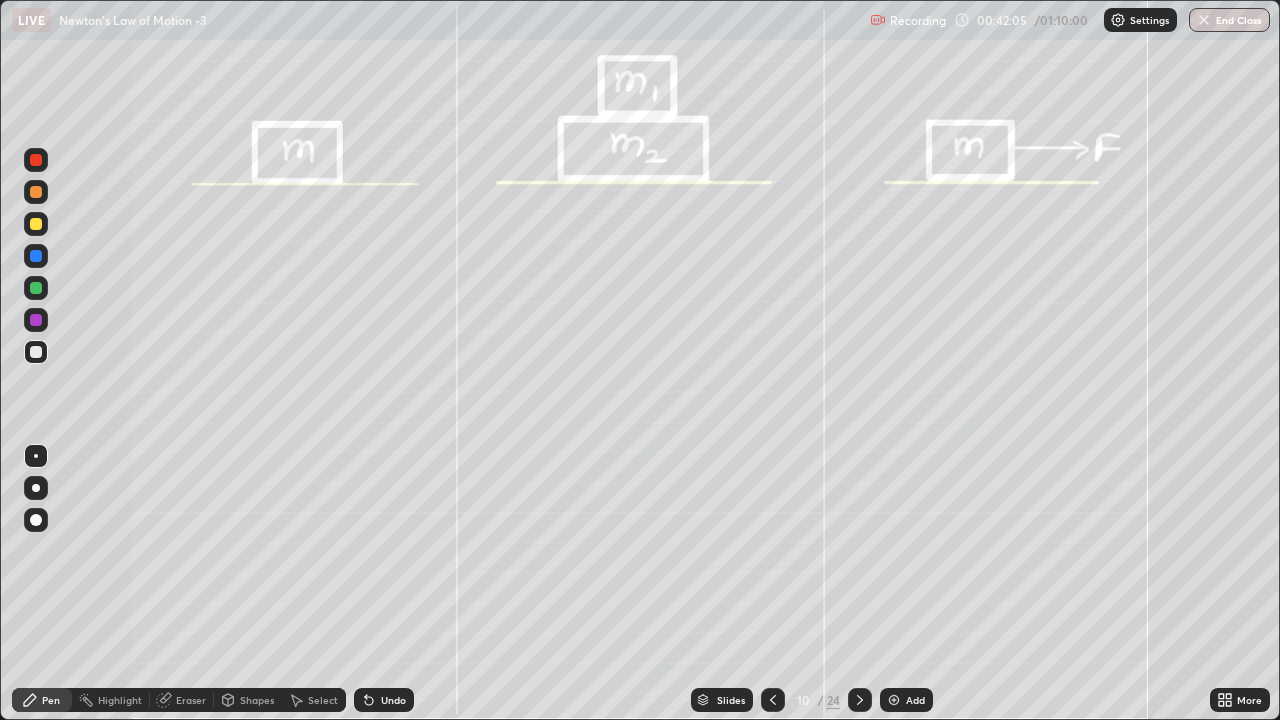 click at bounding box center [36, 224] 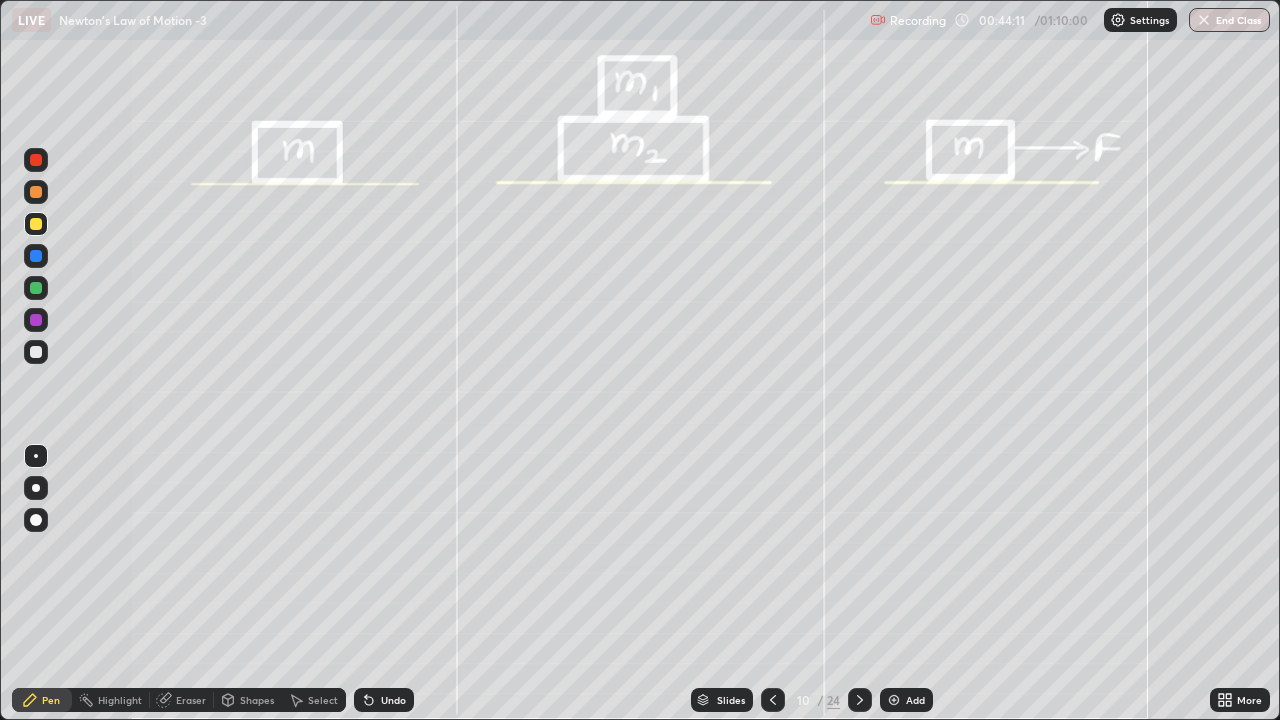 click 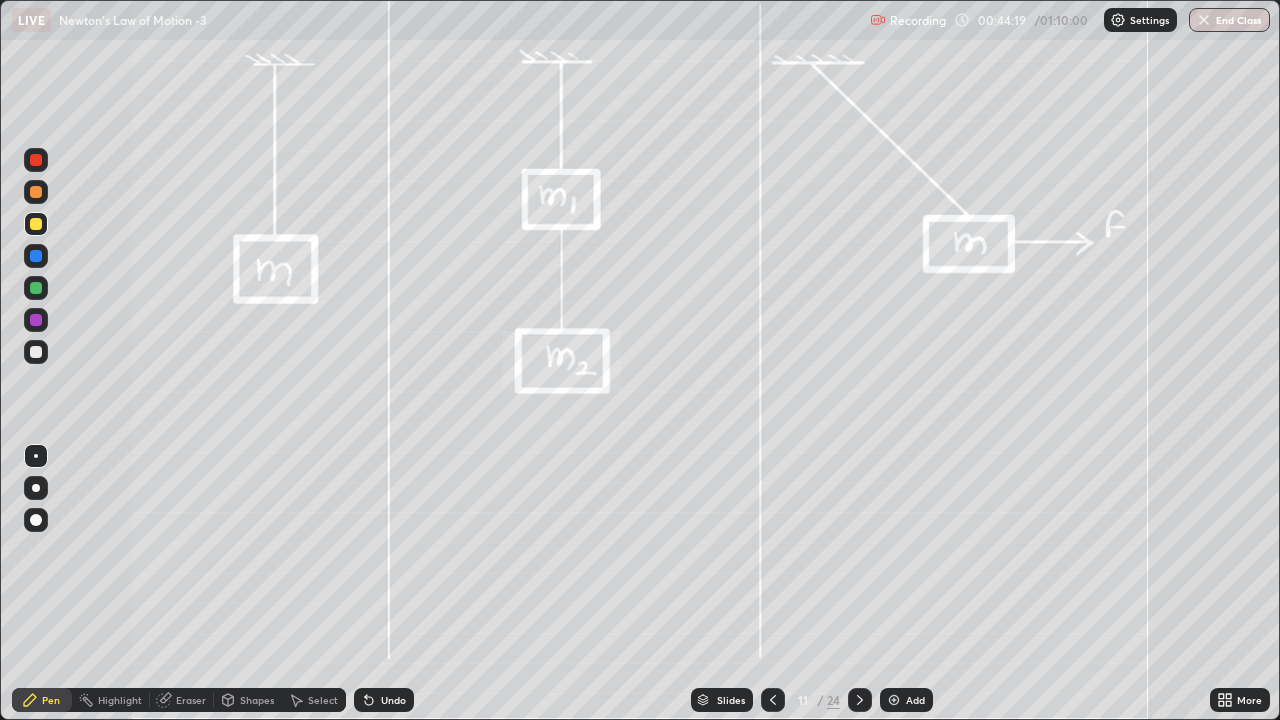 click 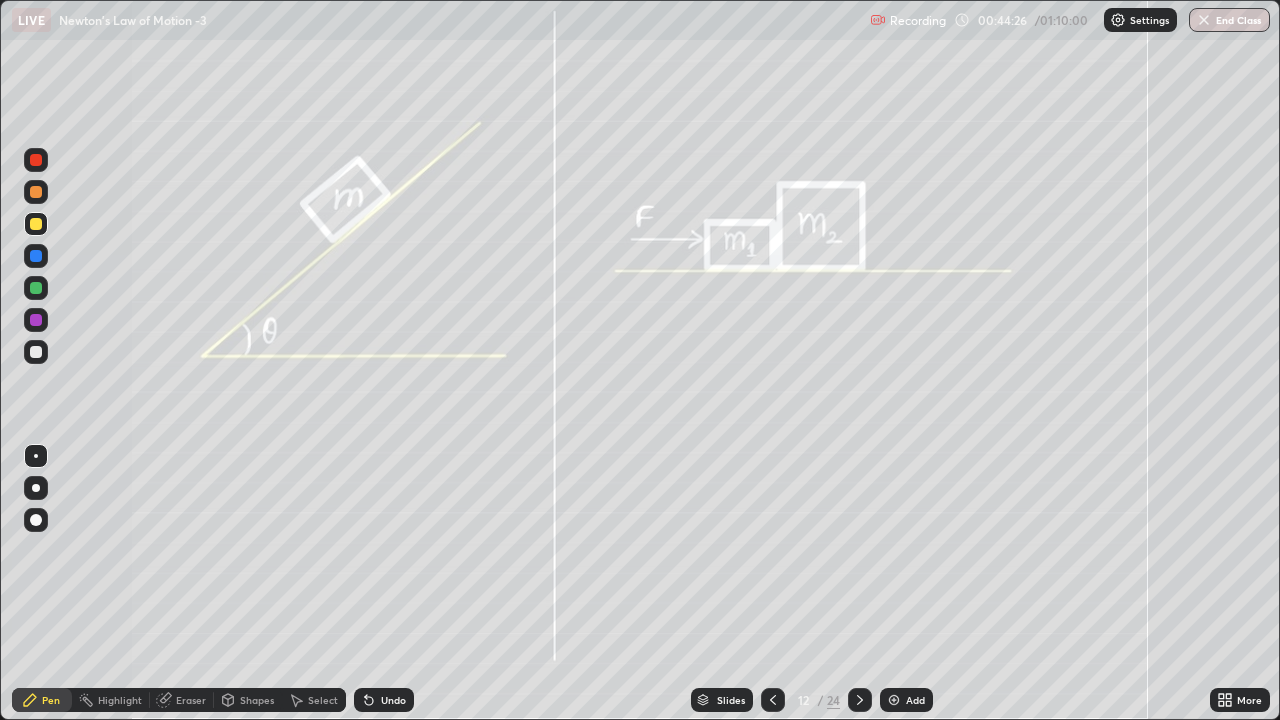 click at bounding box center [36, 488] 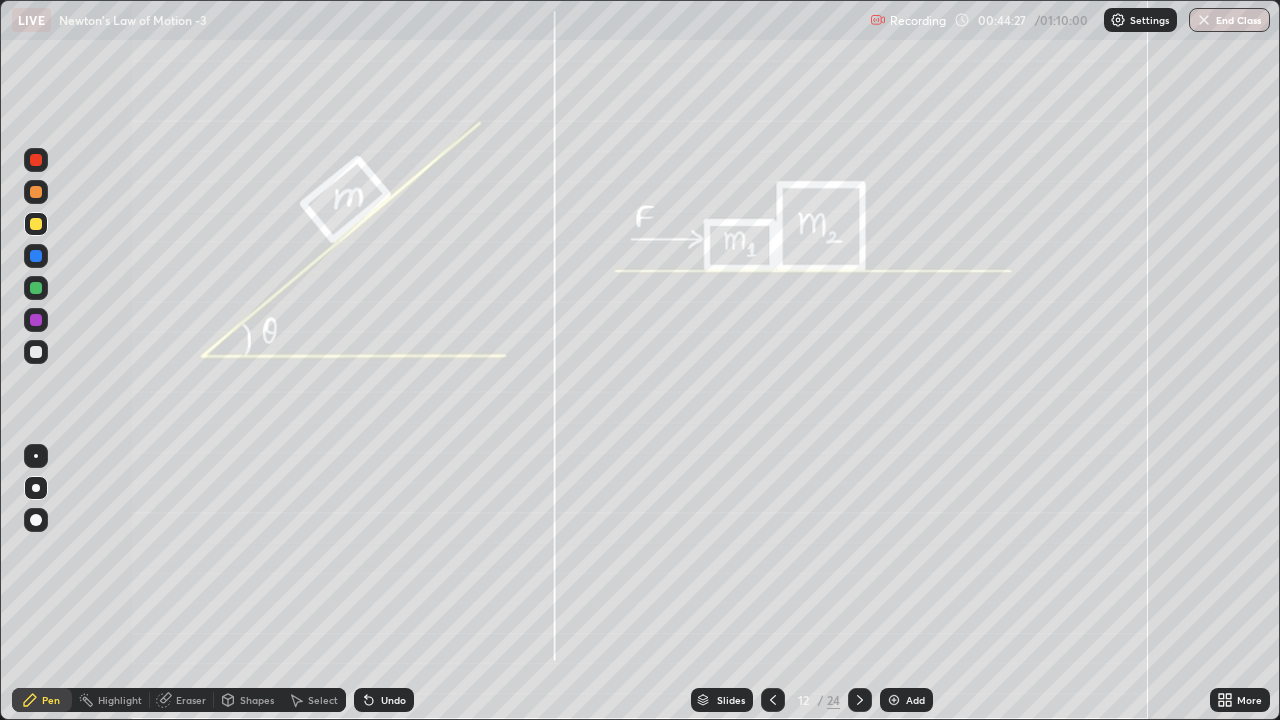 click at bounding box center (36, 352) 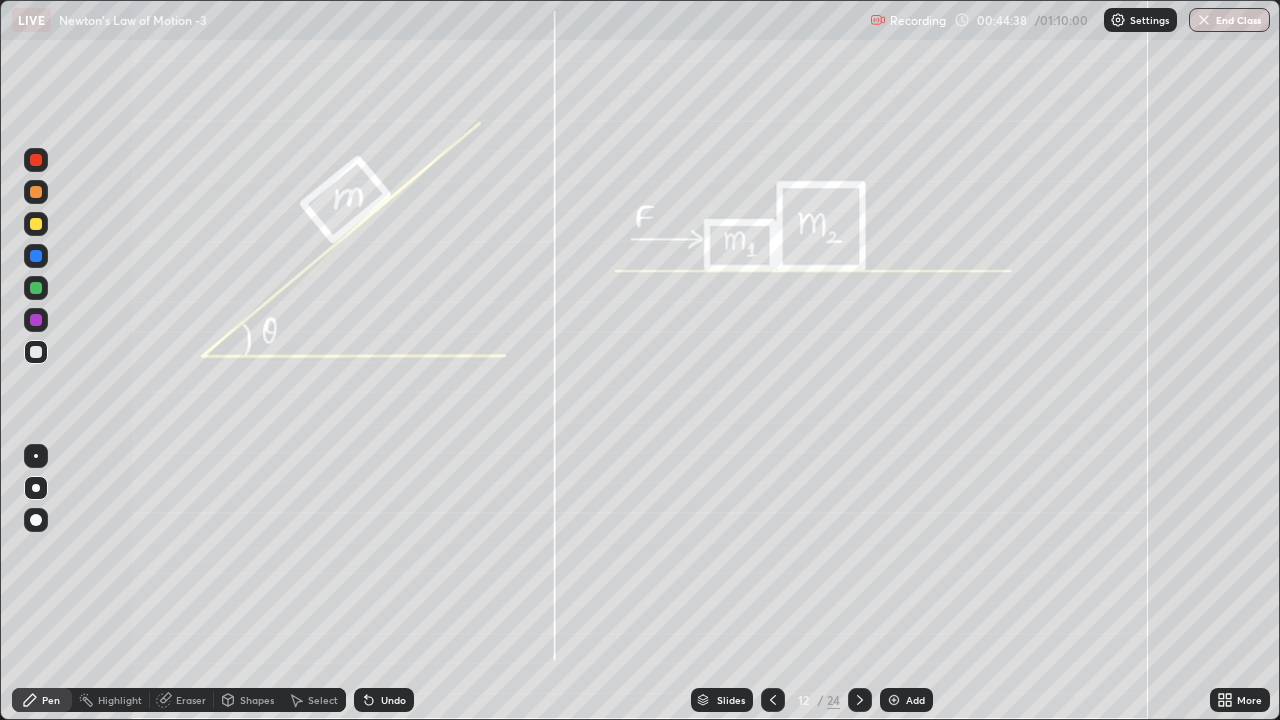 click at bounding box center (36, 256) 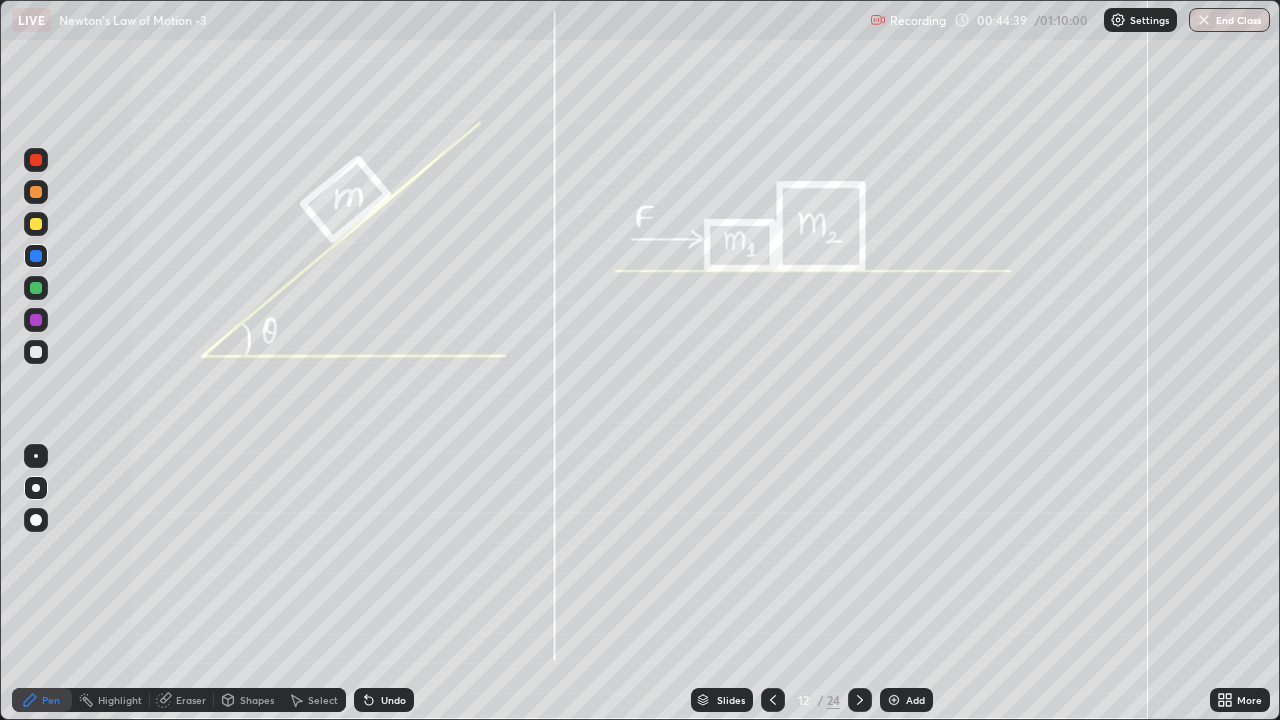 click at bounding box center [36, 456] 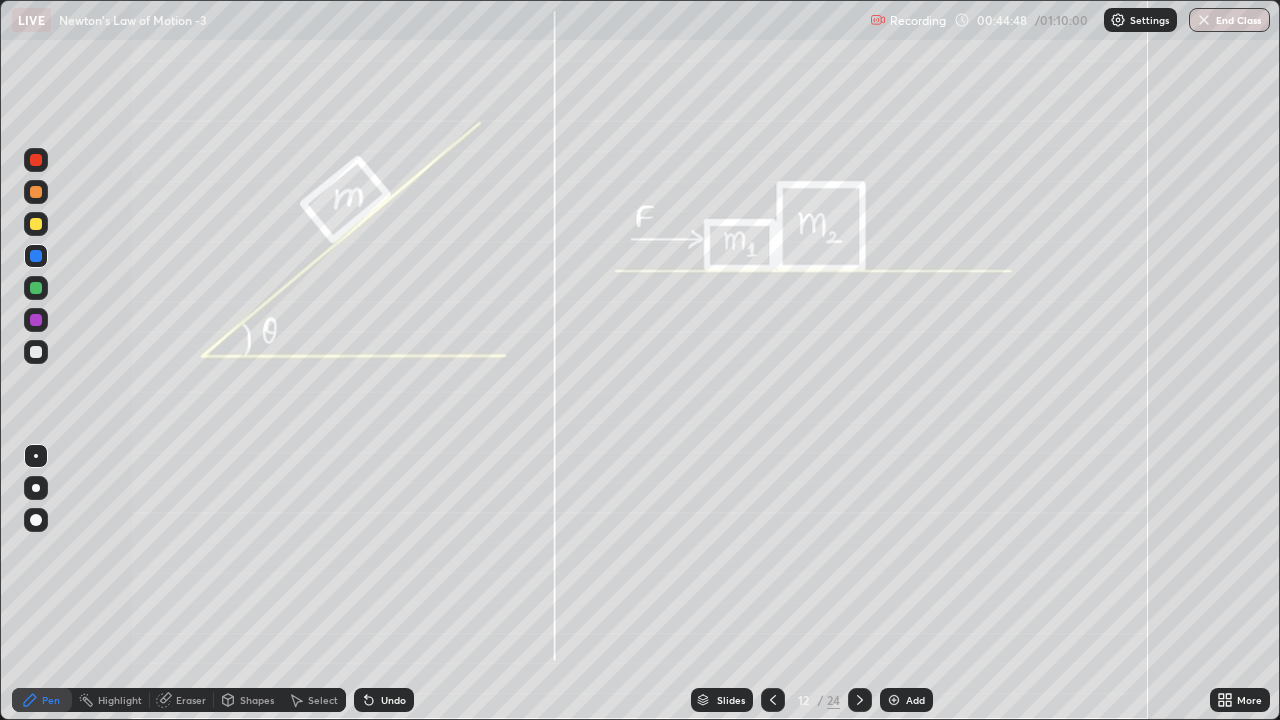 click at bounding box center [36, 352] 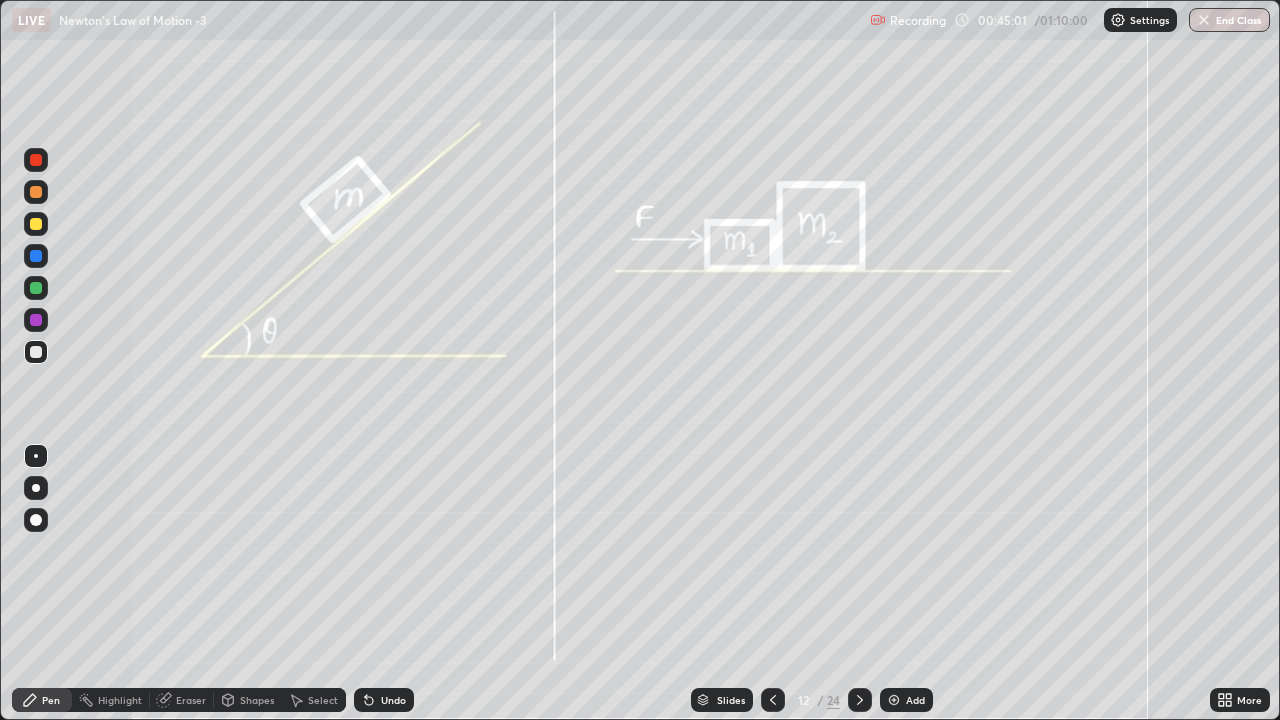 click at bounding box center (36, 288) 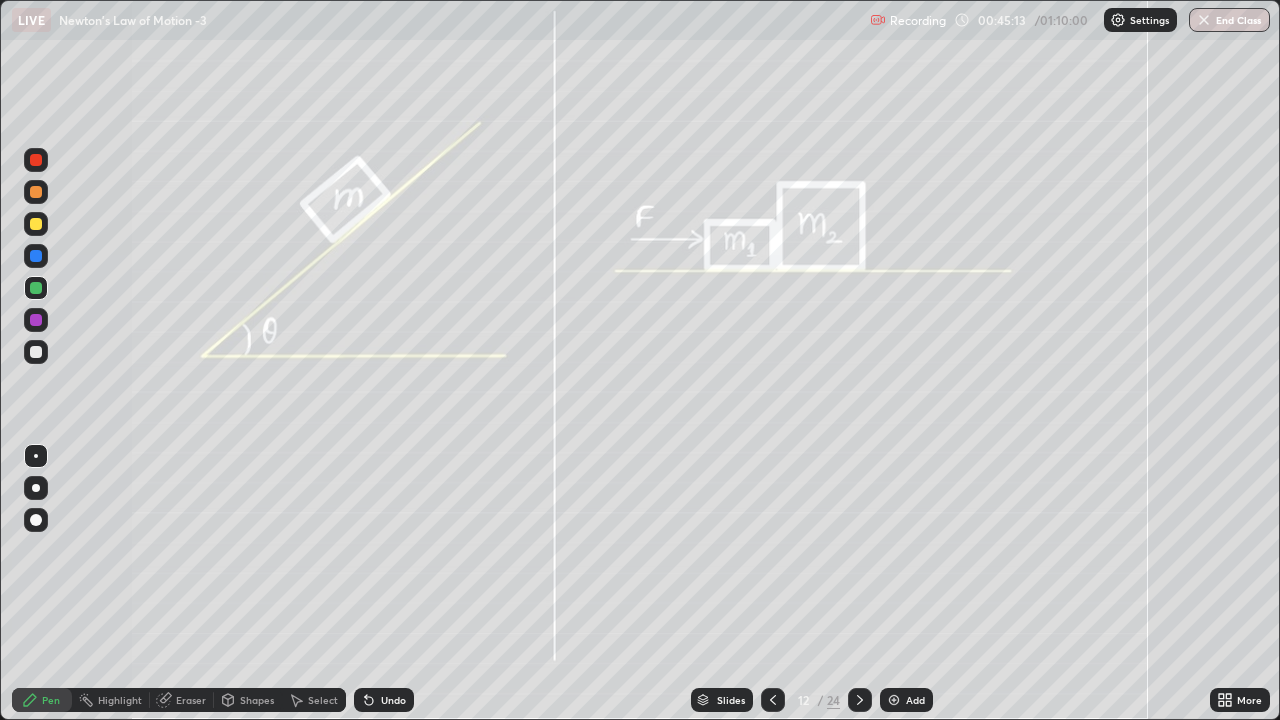 click at bounding box center [36, 320] 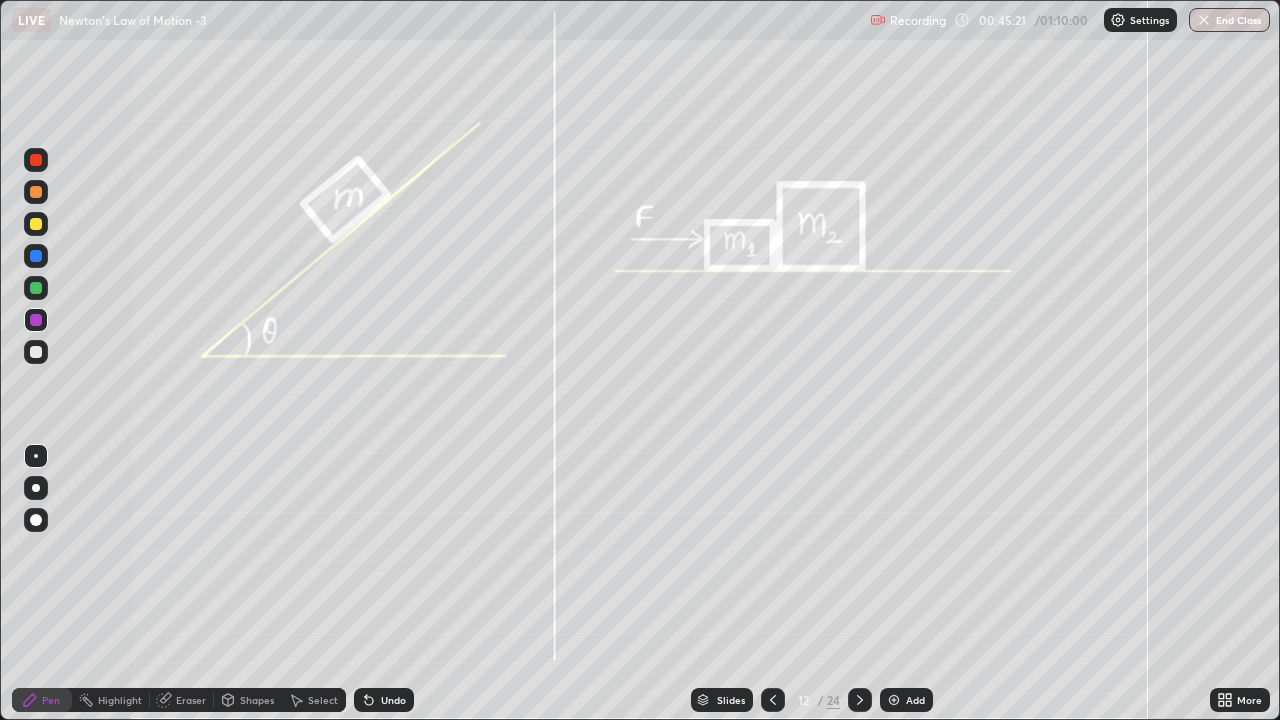 click at bounding box center (36, 352) 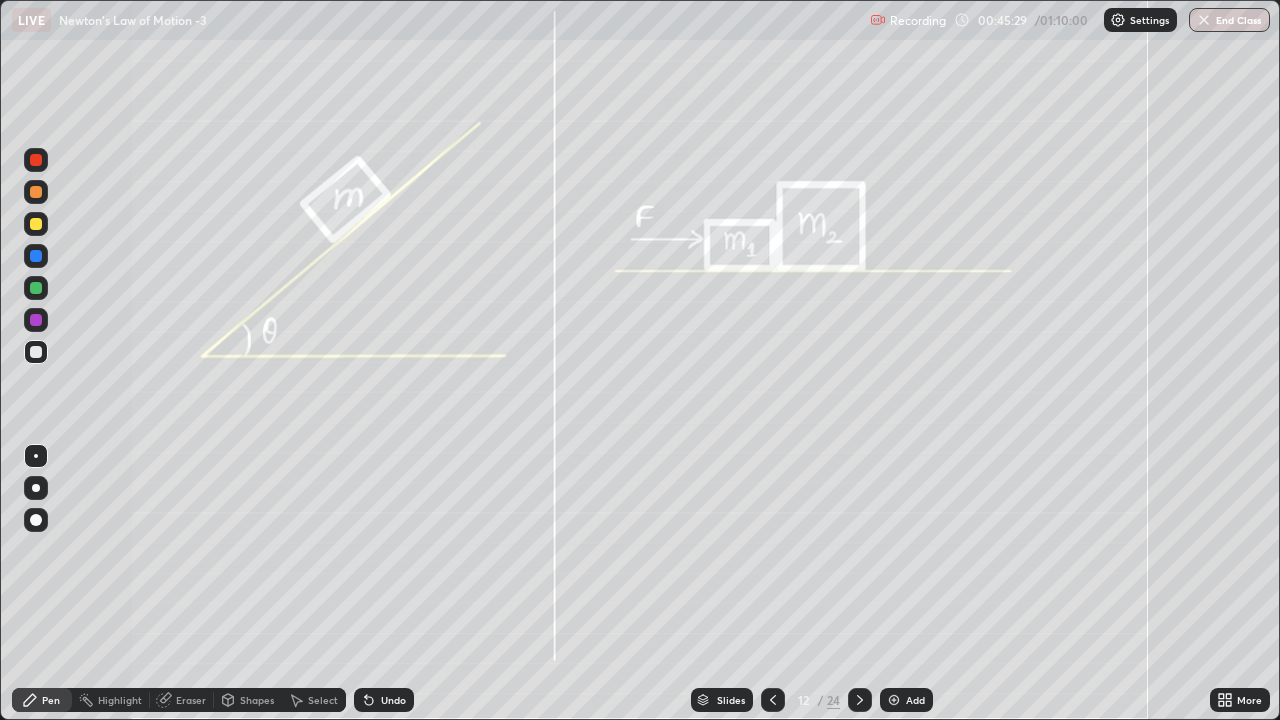 click at bounding box center [36, 256] 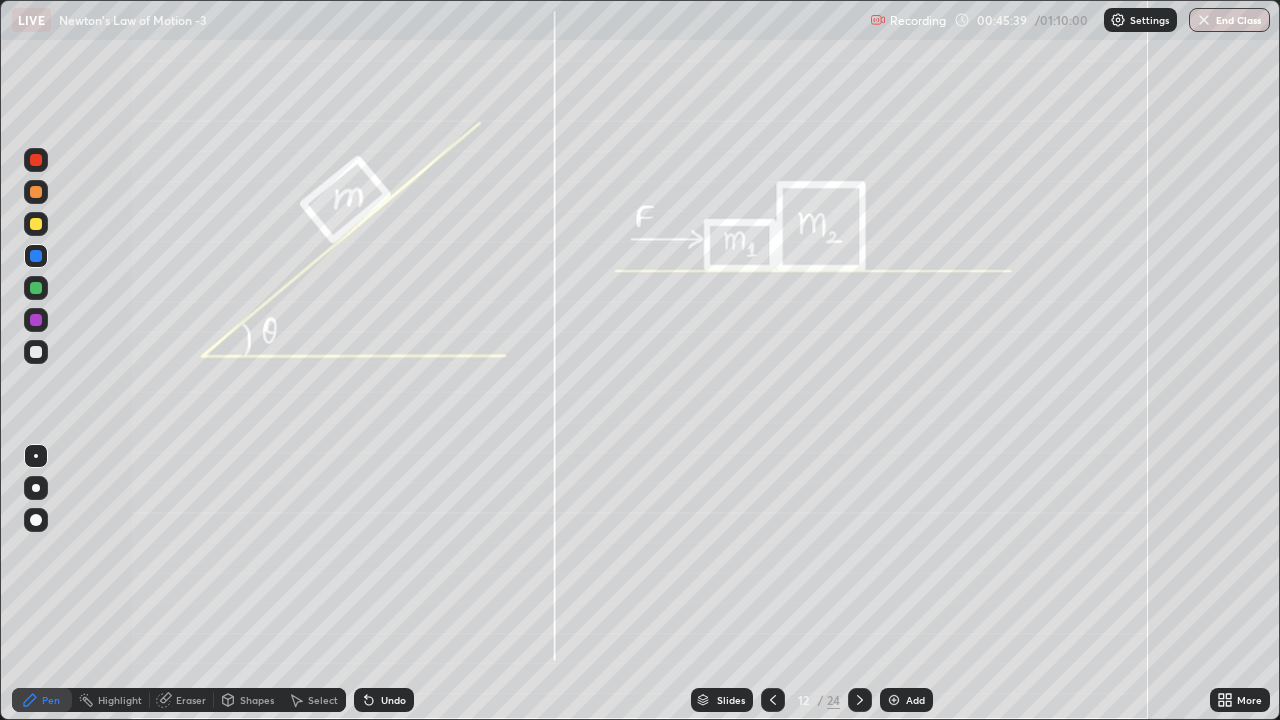 click at bounding box center [36, 352] 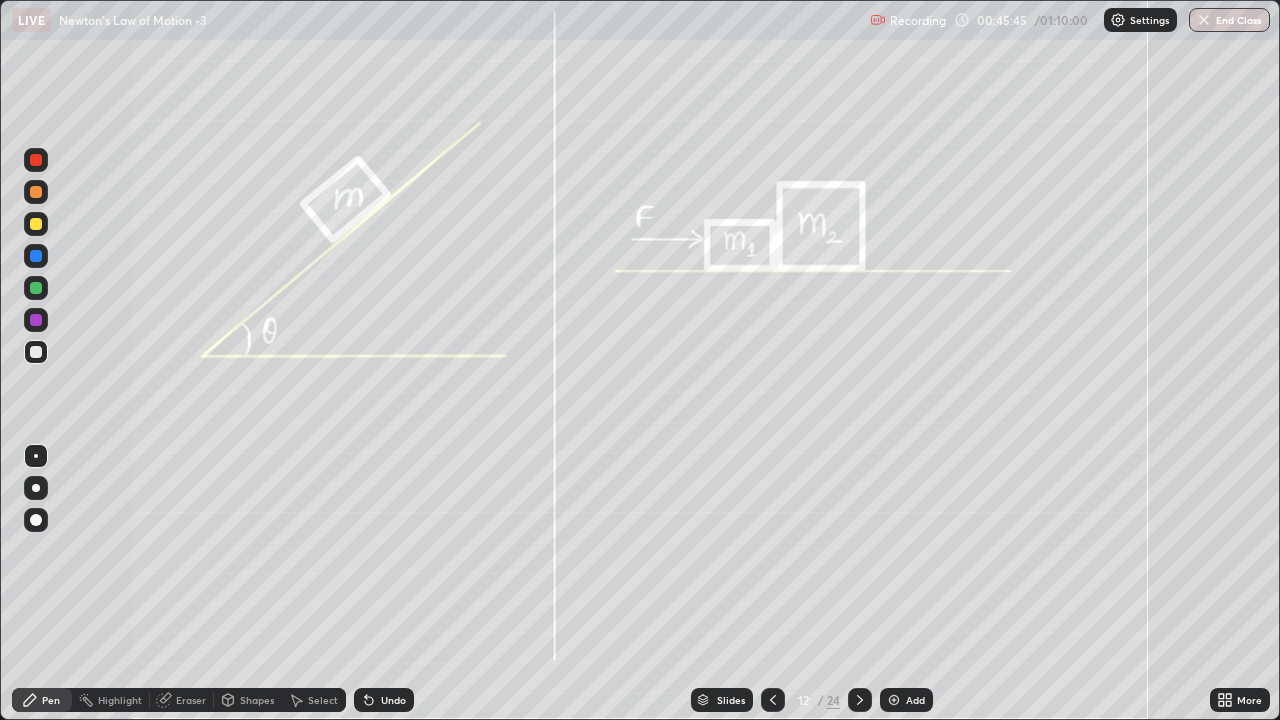 click at bounding box center (36, 288) 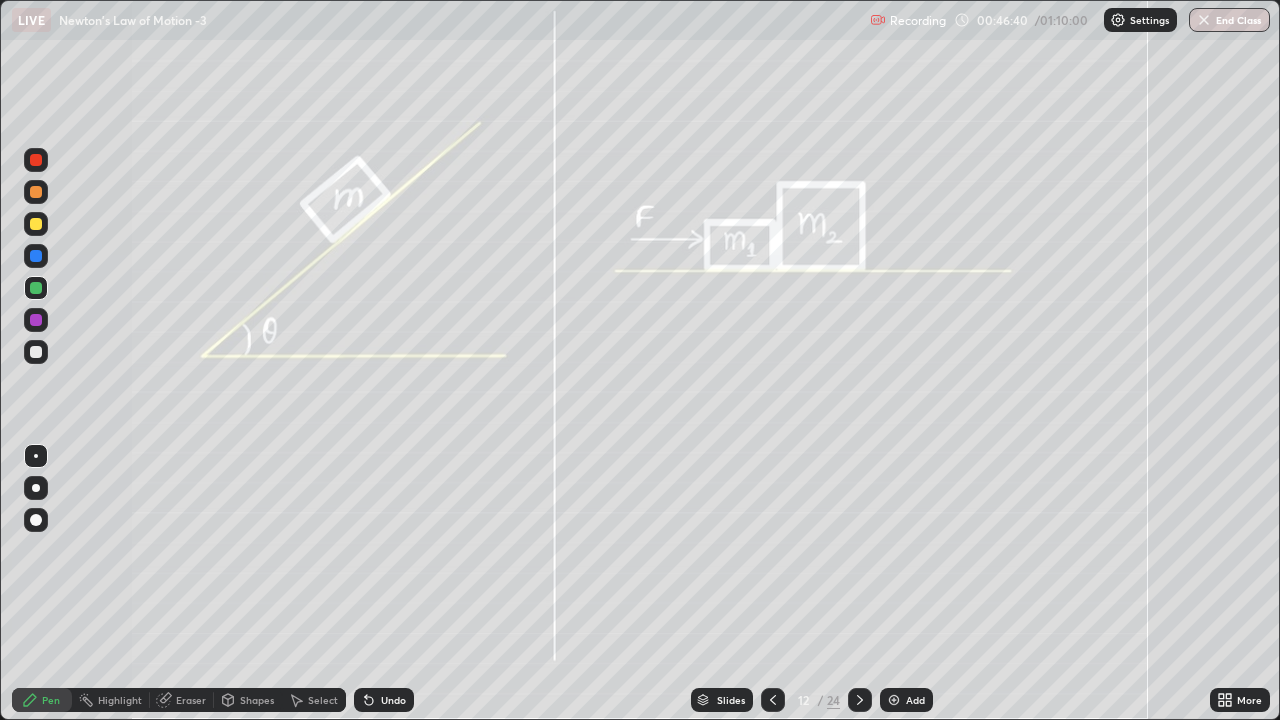 click at bounding box center (36, 352) 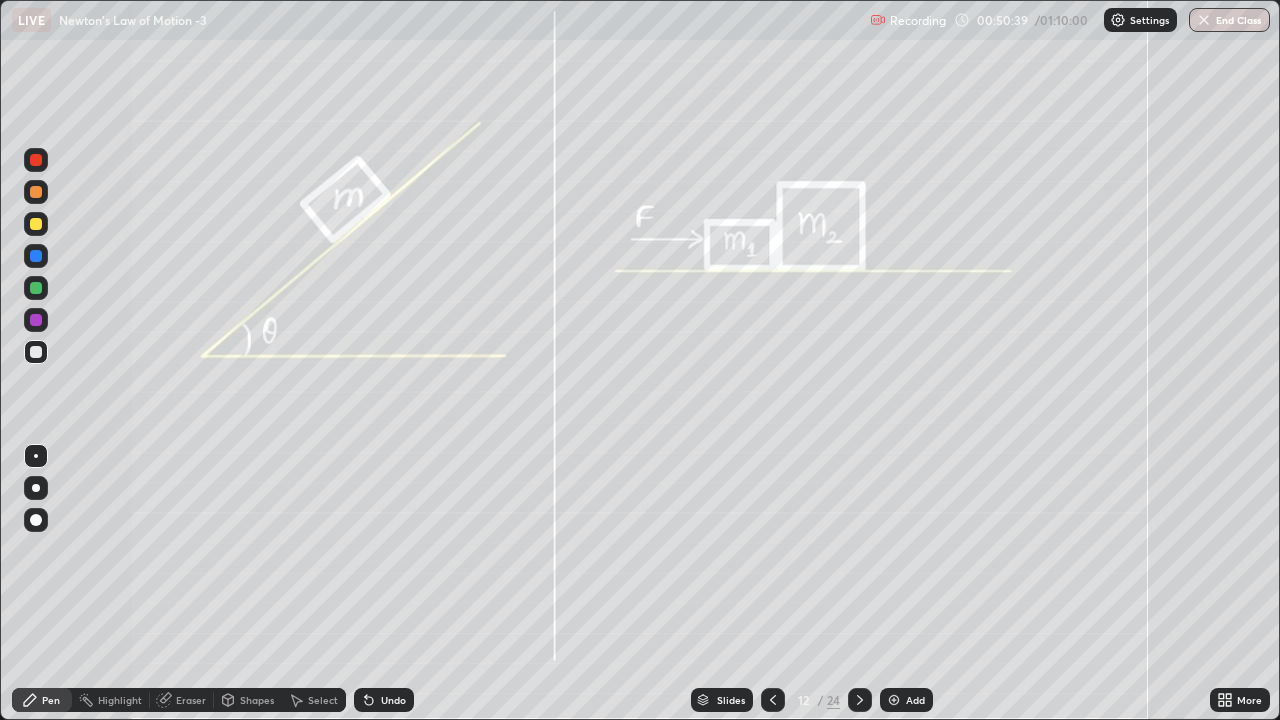click 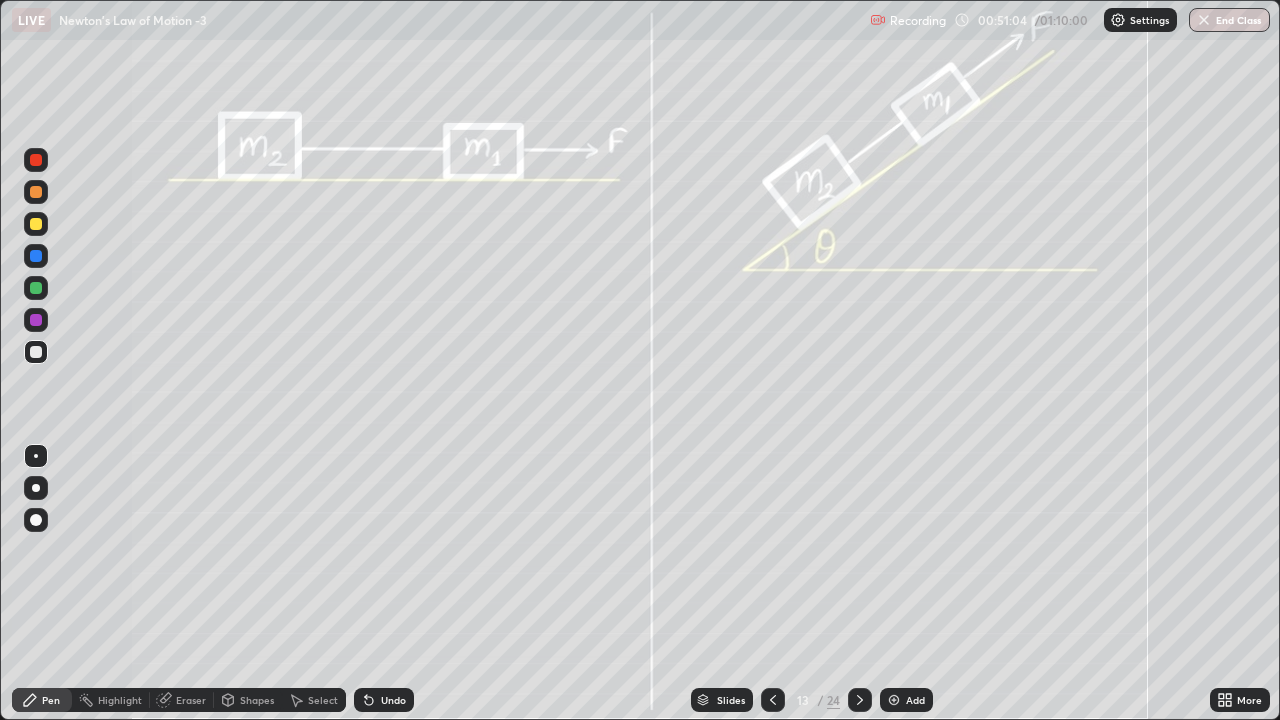 click at bounding box center [36, 488] 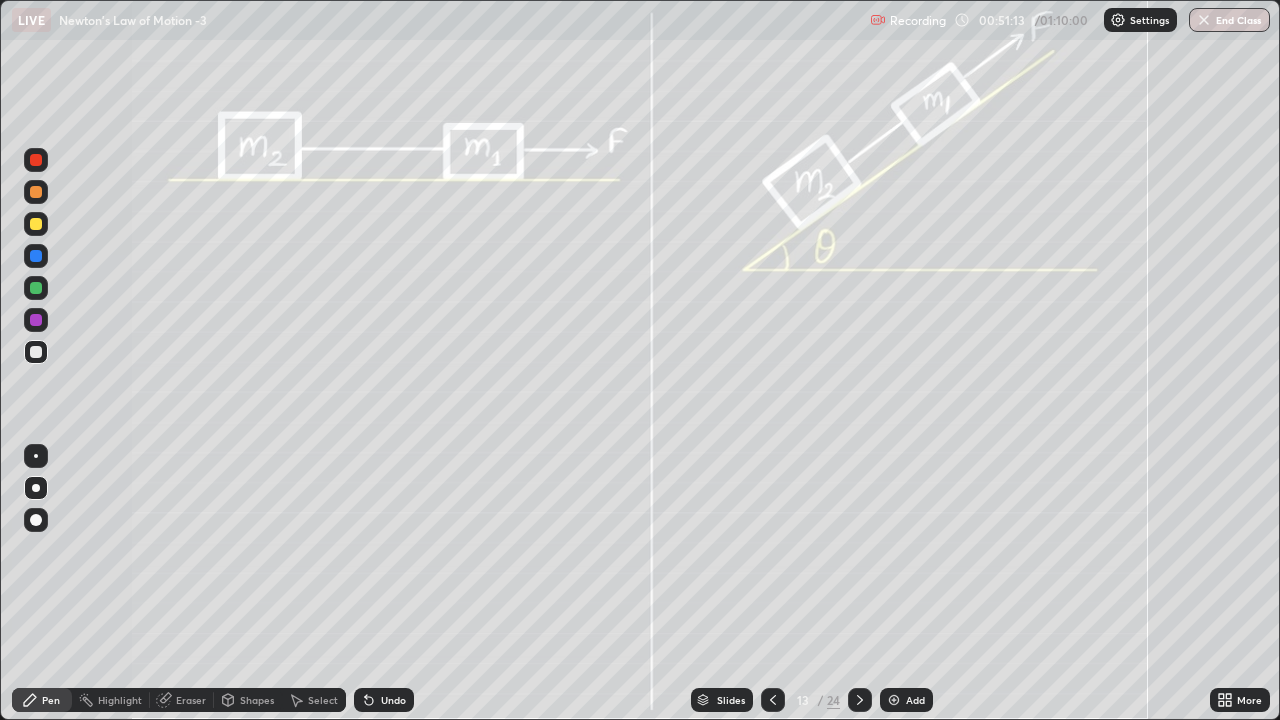 click at bounding box center [36, 456] 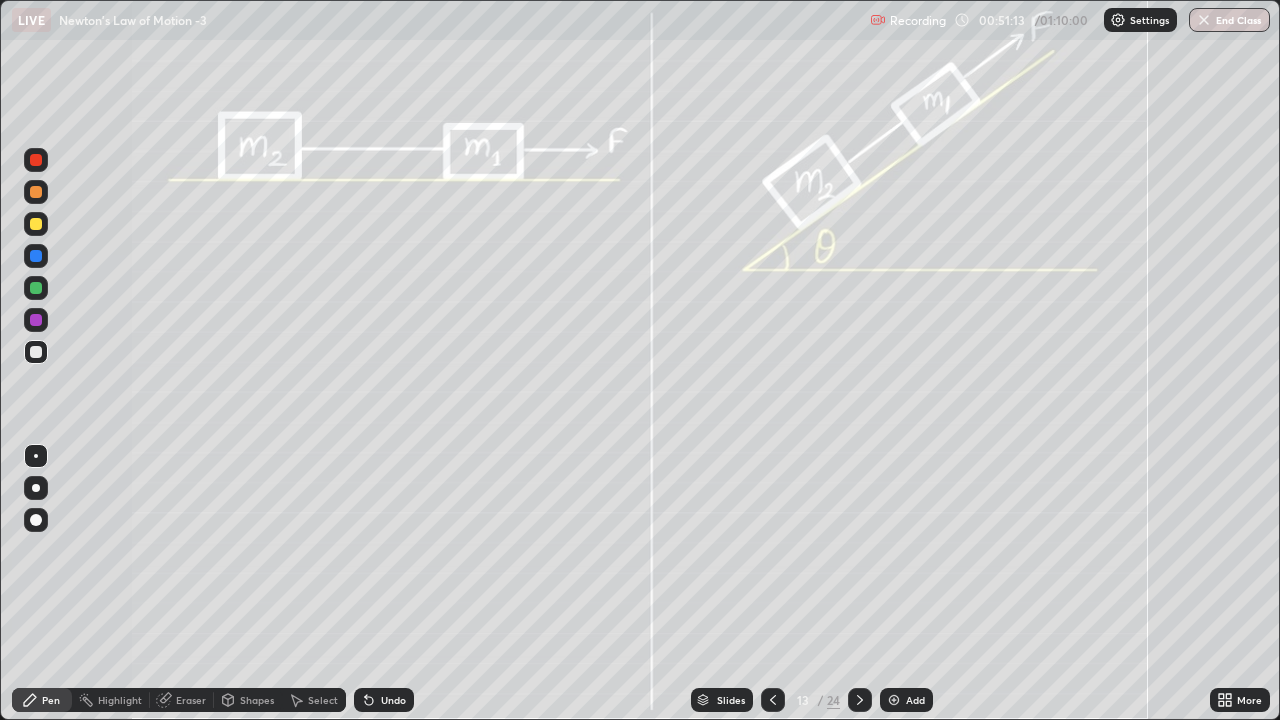 click at bounding box center (36, 256) 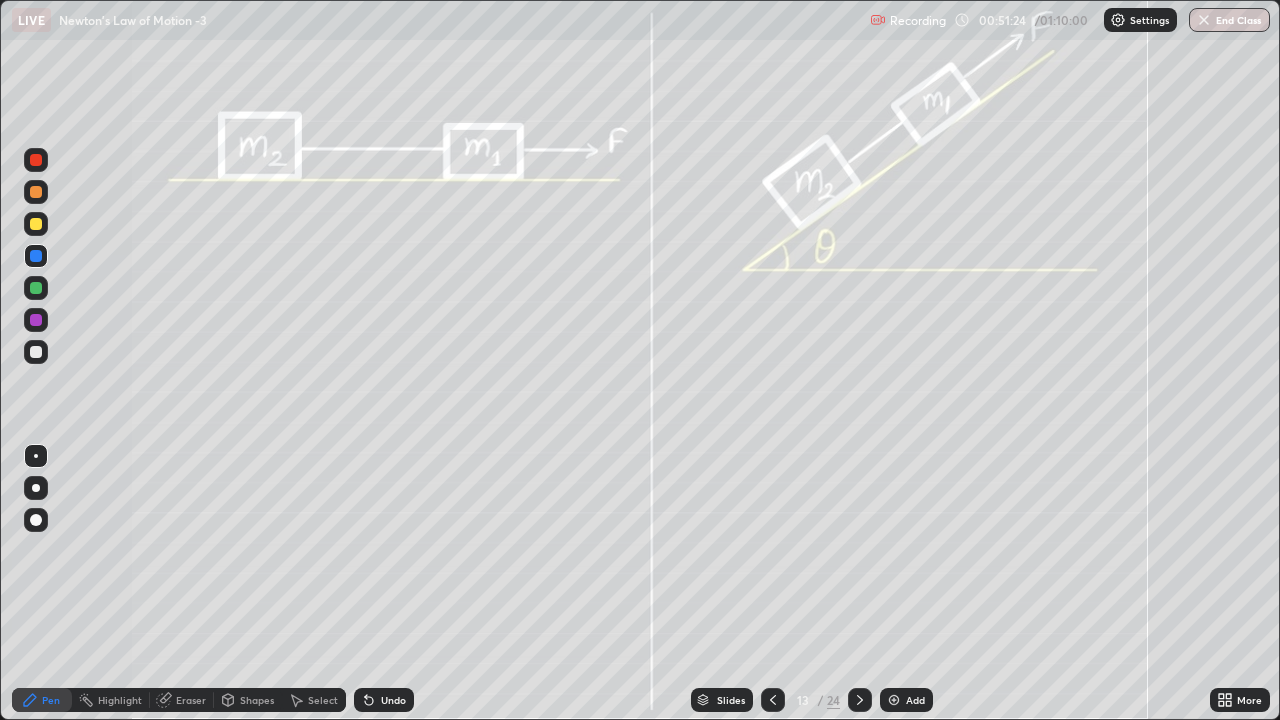 click at bounding box center (36, 224) 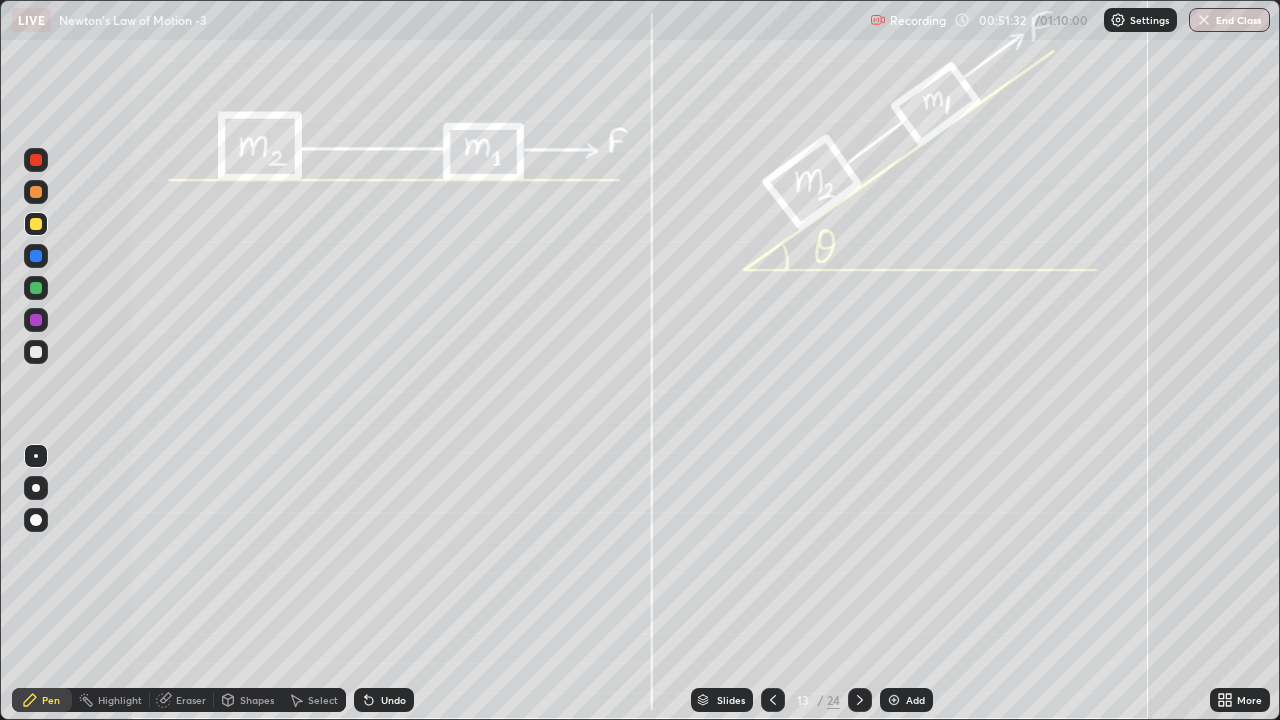 click at bounding box center [36, 352] 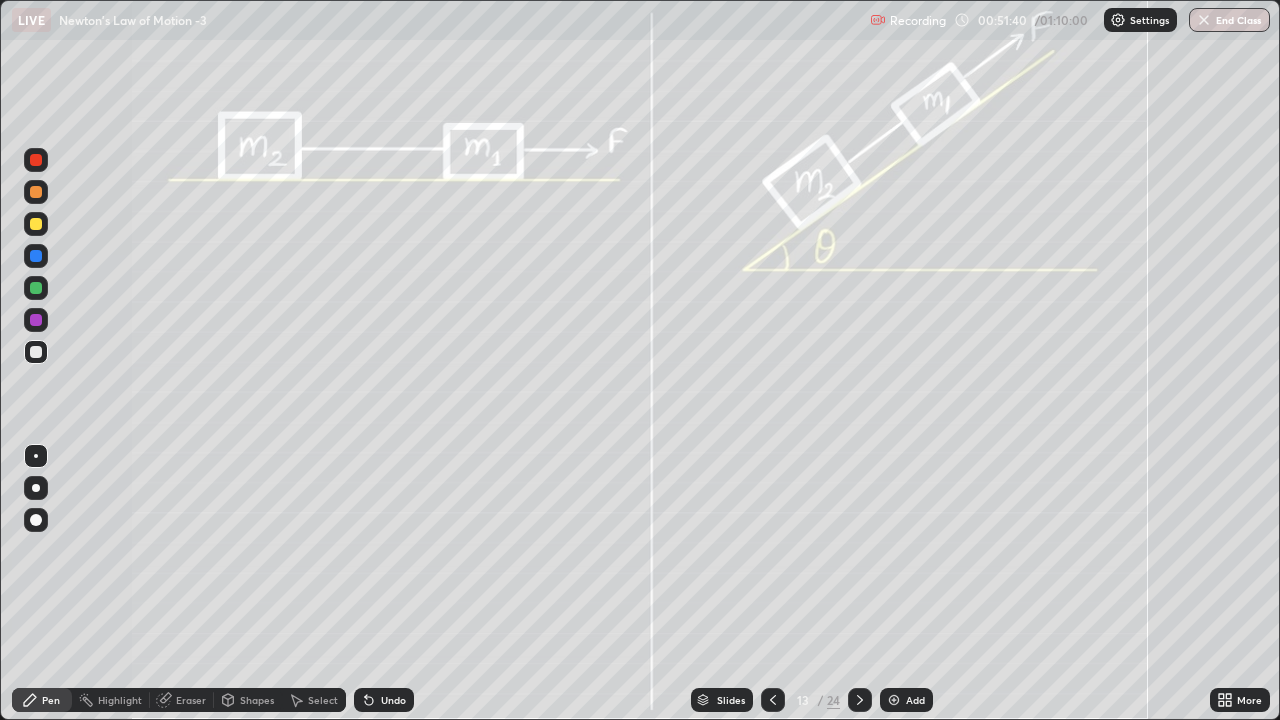 click at bounding box center (36, 256) 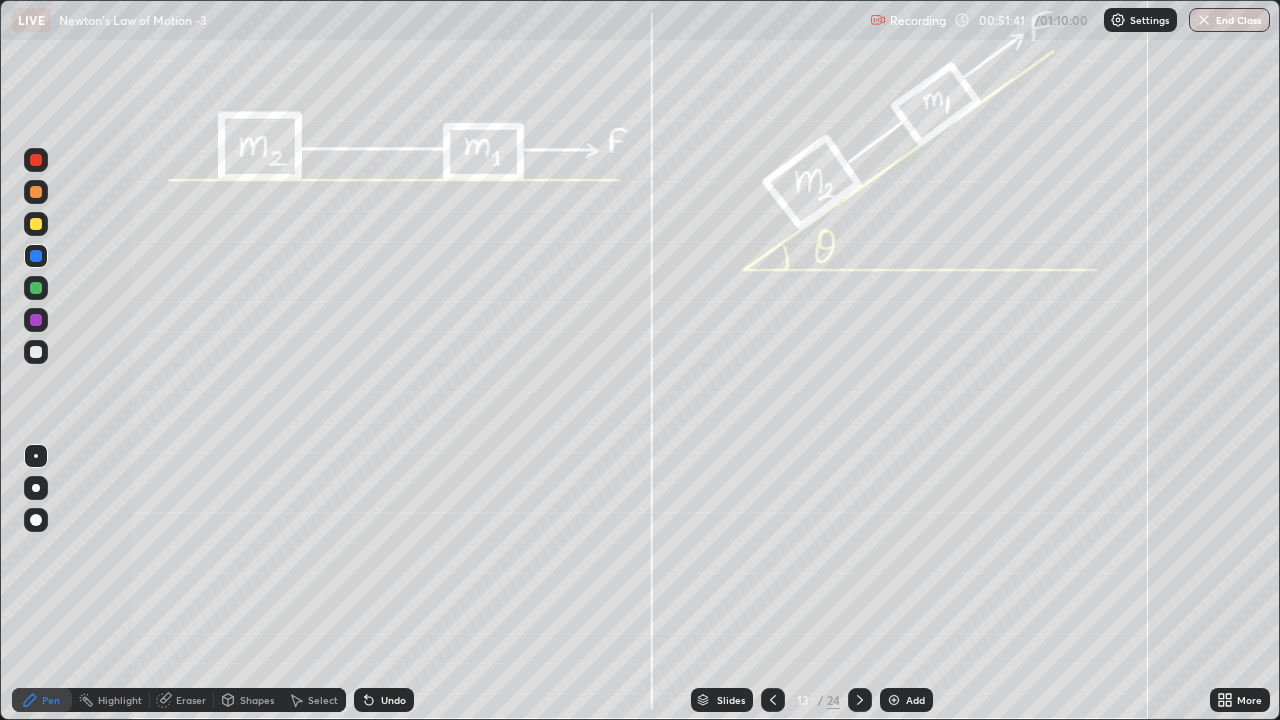 click at bounding box center (36, 320) 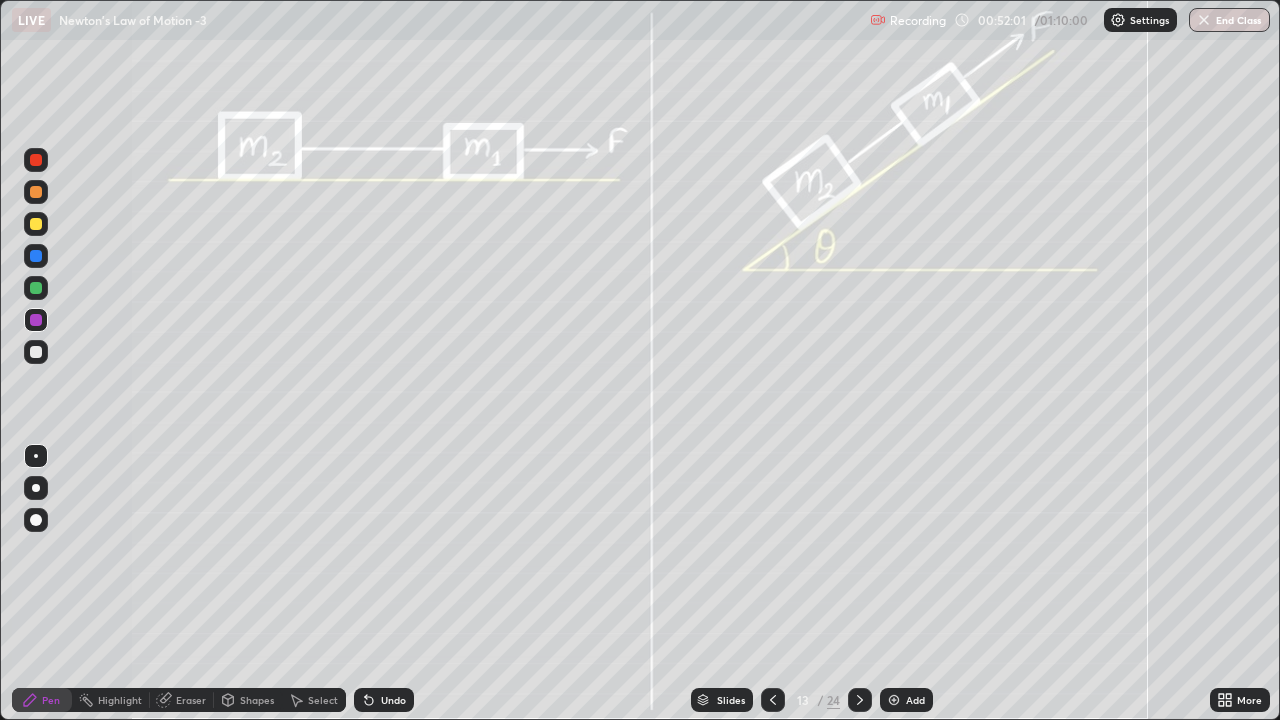 click on "Eraser" at bounding box center [191, 700] 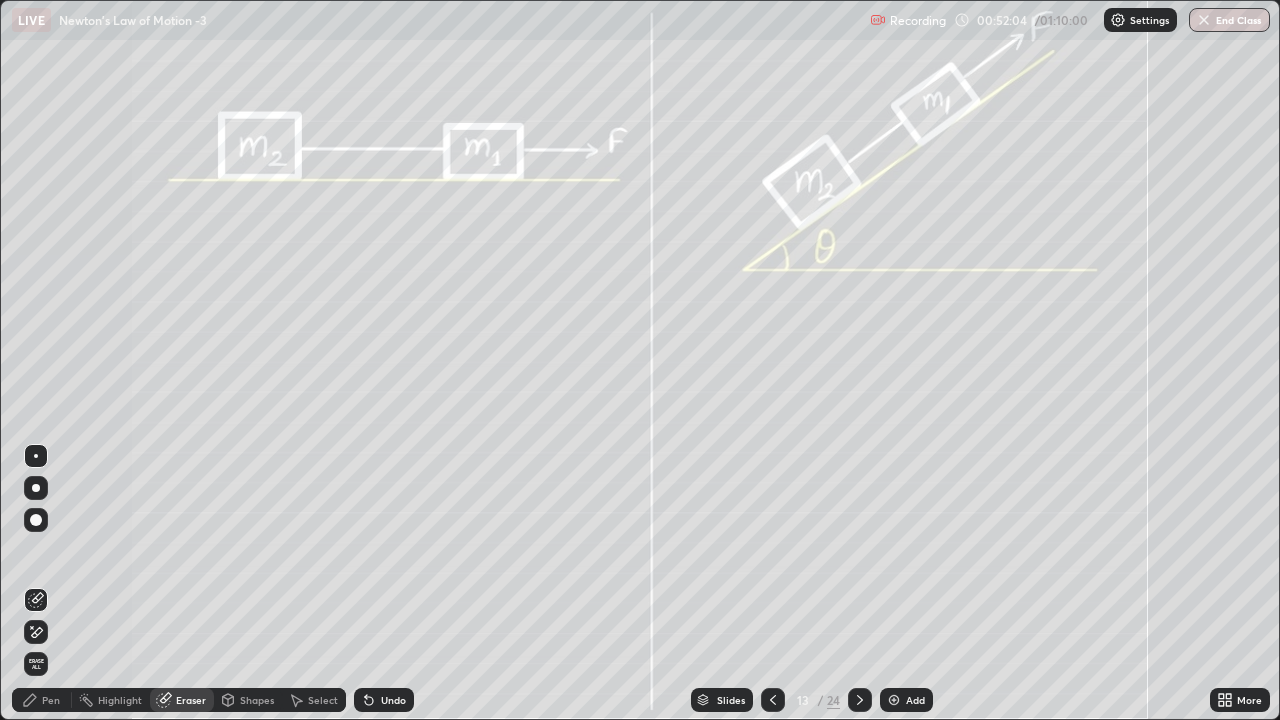 click on "Pen" at bounding box center (42, 700) 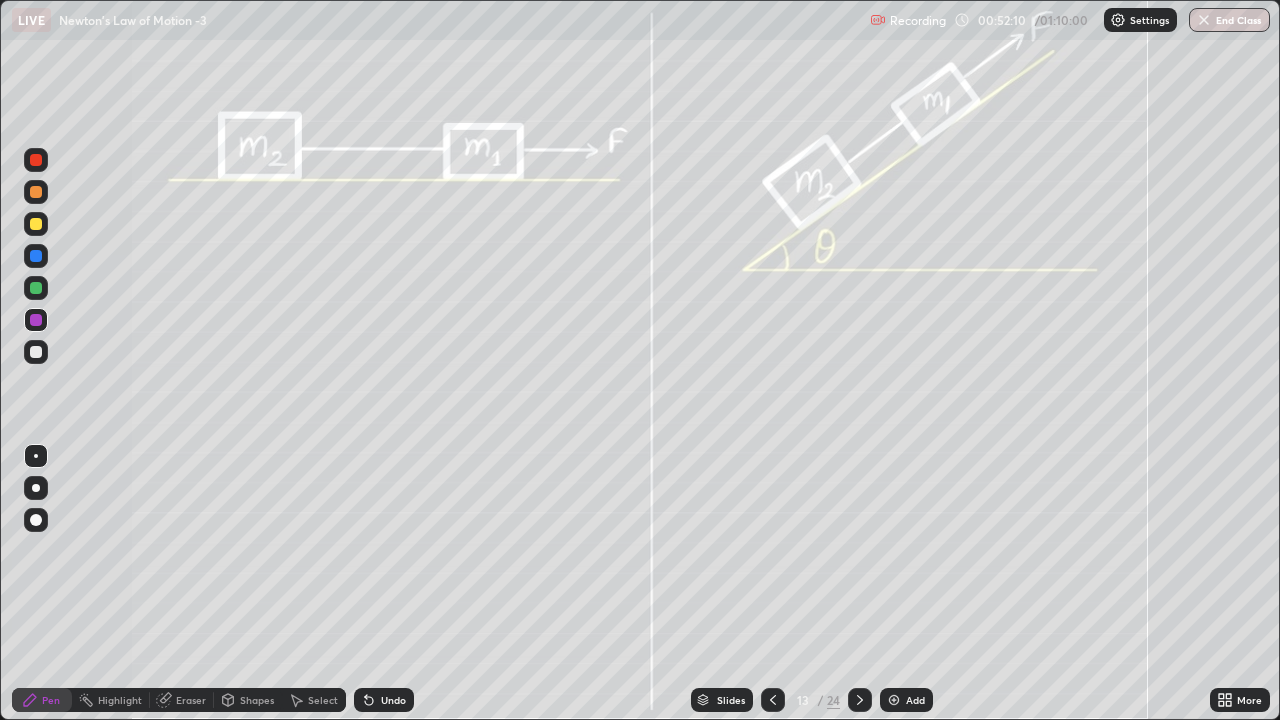 click at bounding box center (36, 352) 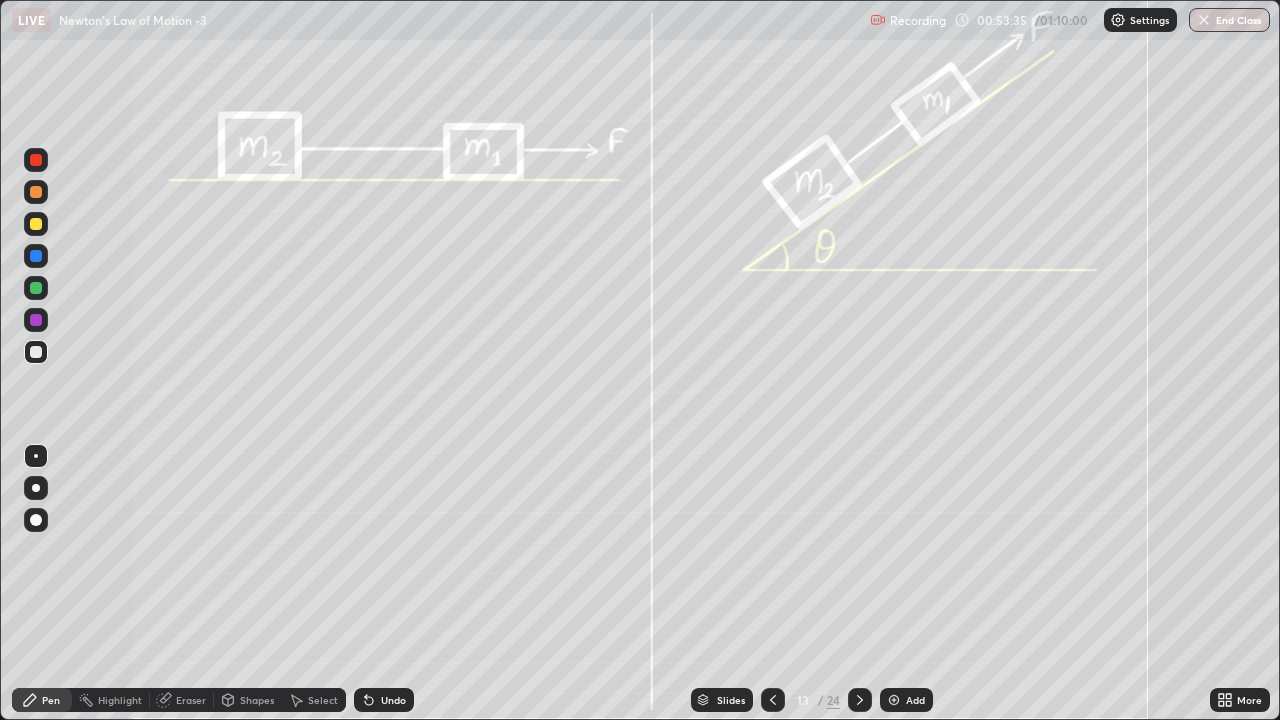 click at bounding box center [36, 256] 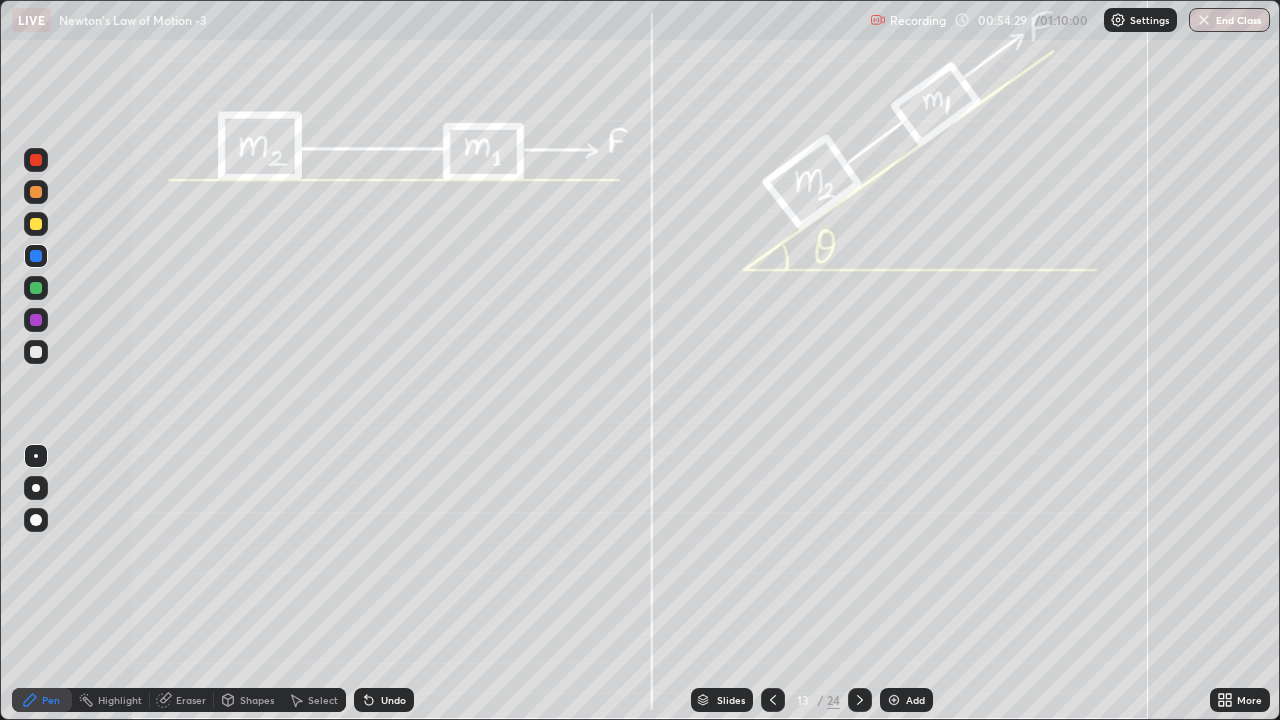 click at bounding box center [36, 288] 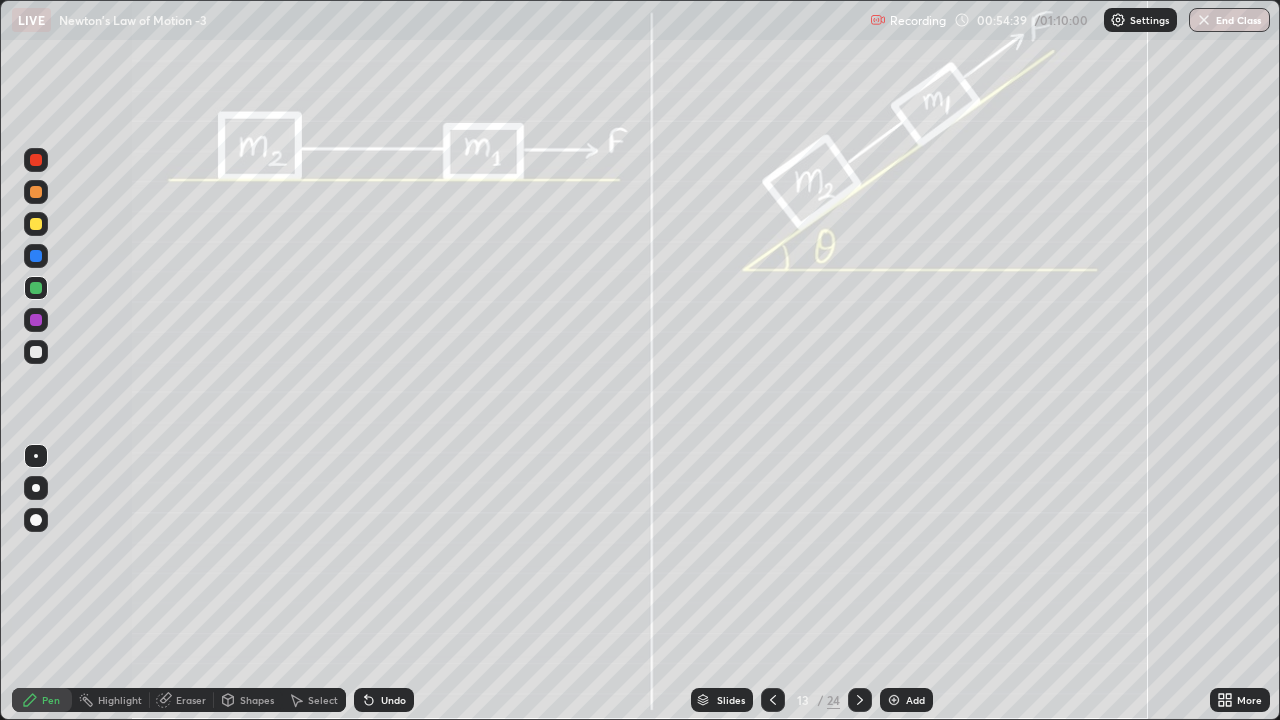 click at bounding box center (36, 352) 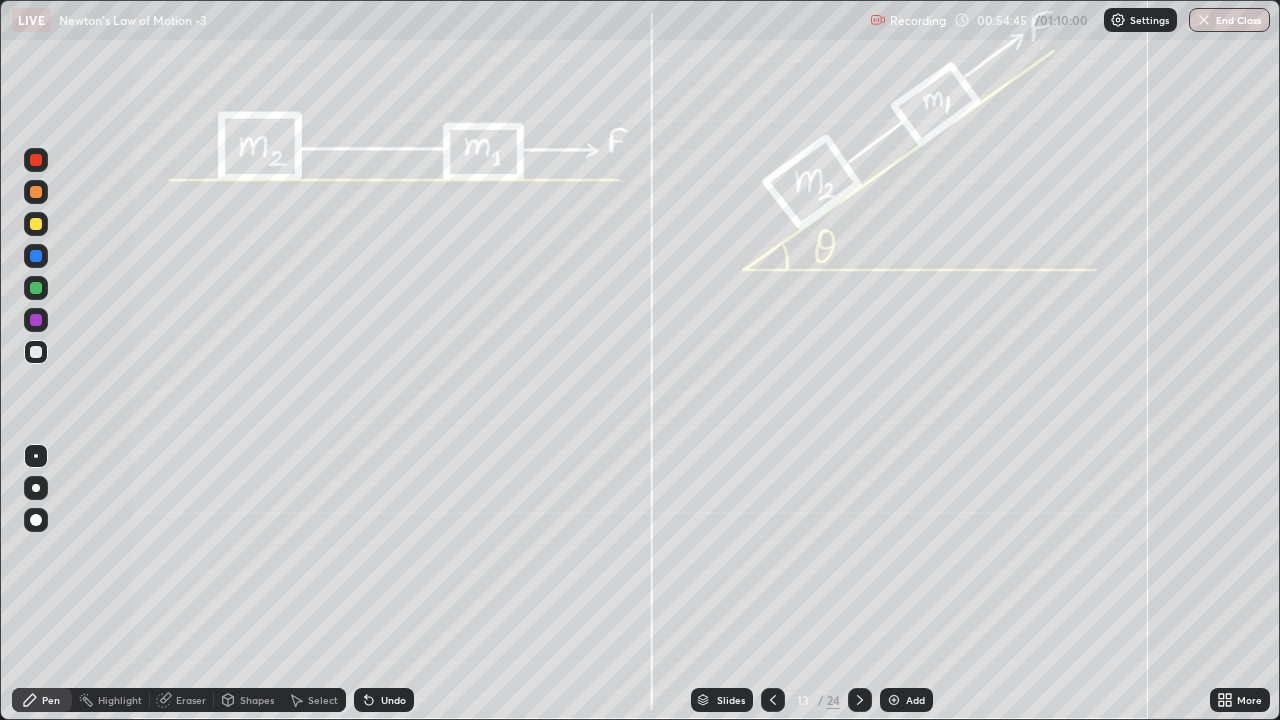 click at bounding box center [36, 320] 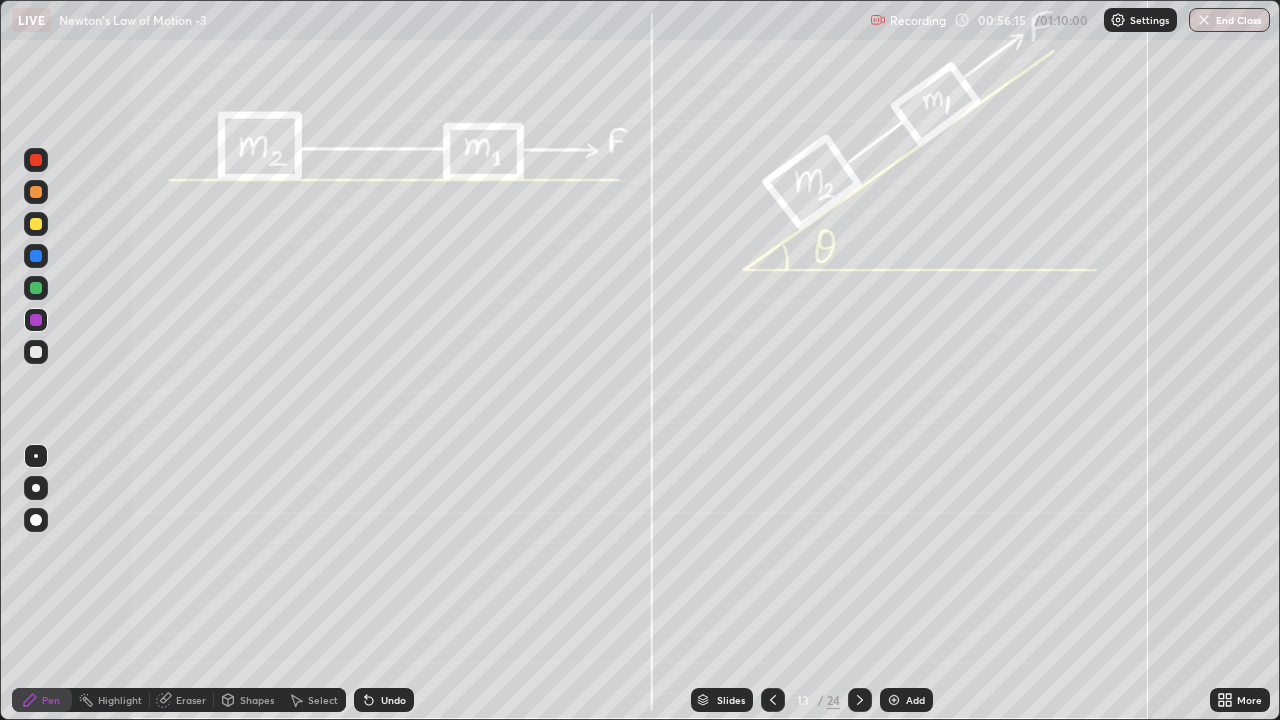 click 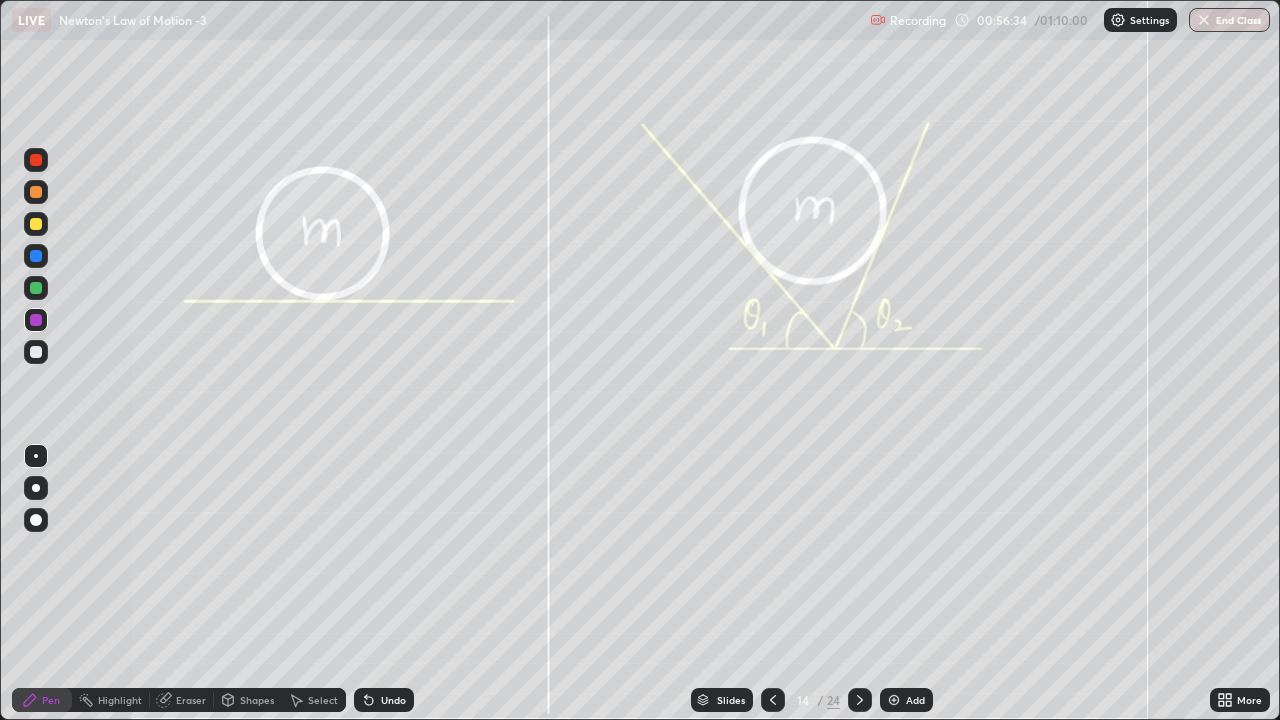 click 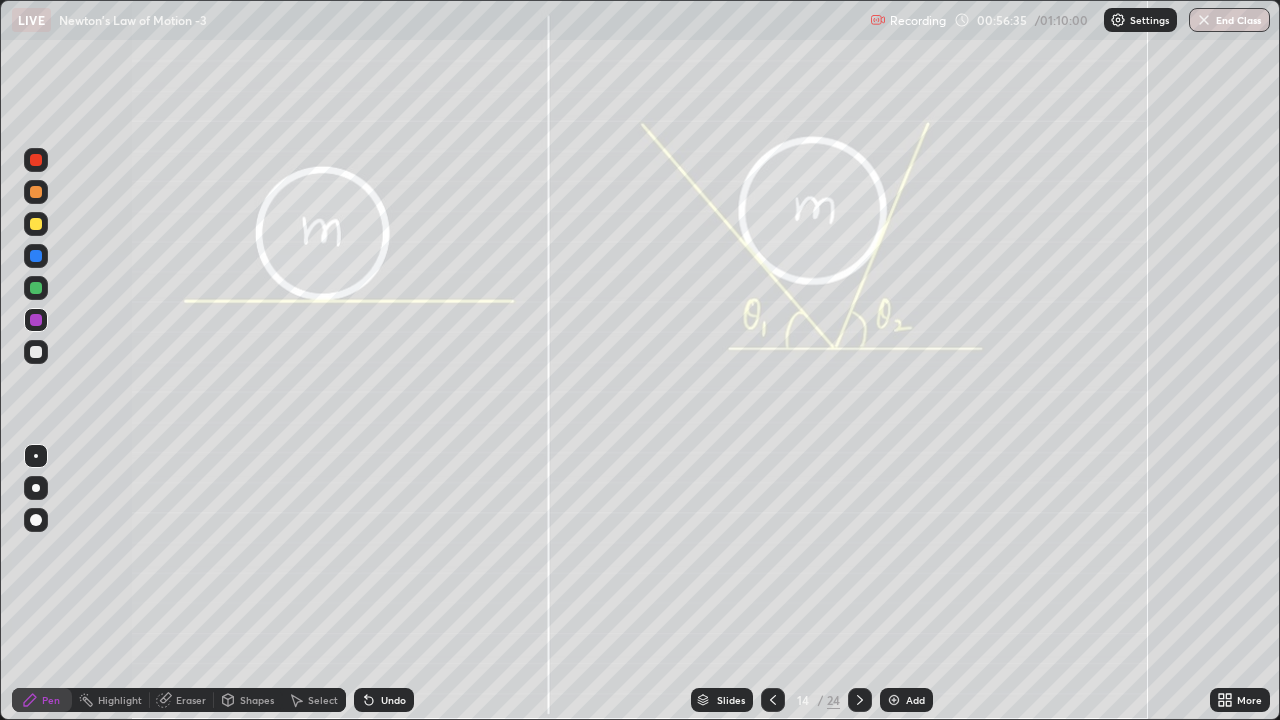 click on "Shapes" at bounding box center [257, 700] 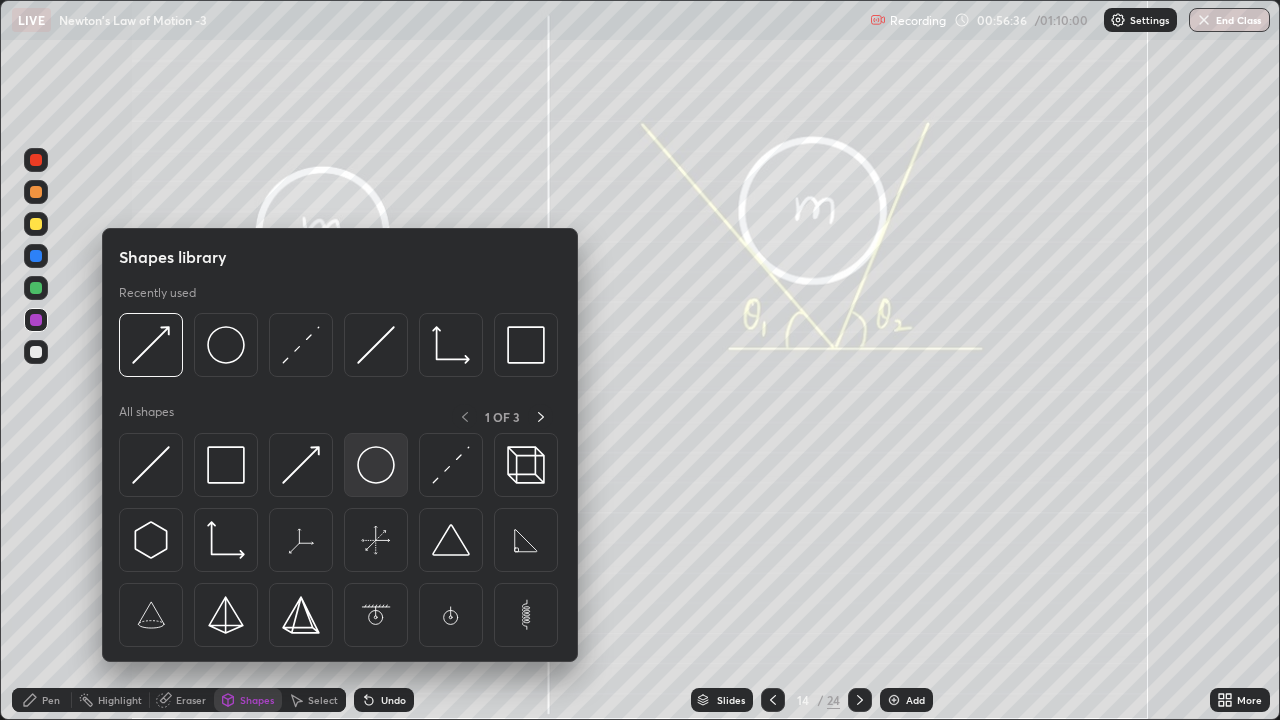 click at bounding box center [376, 465] 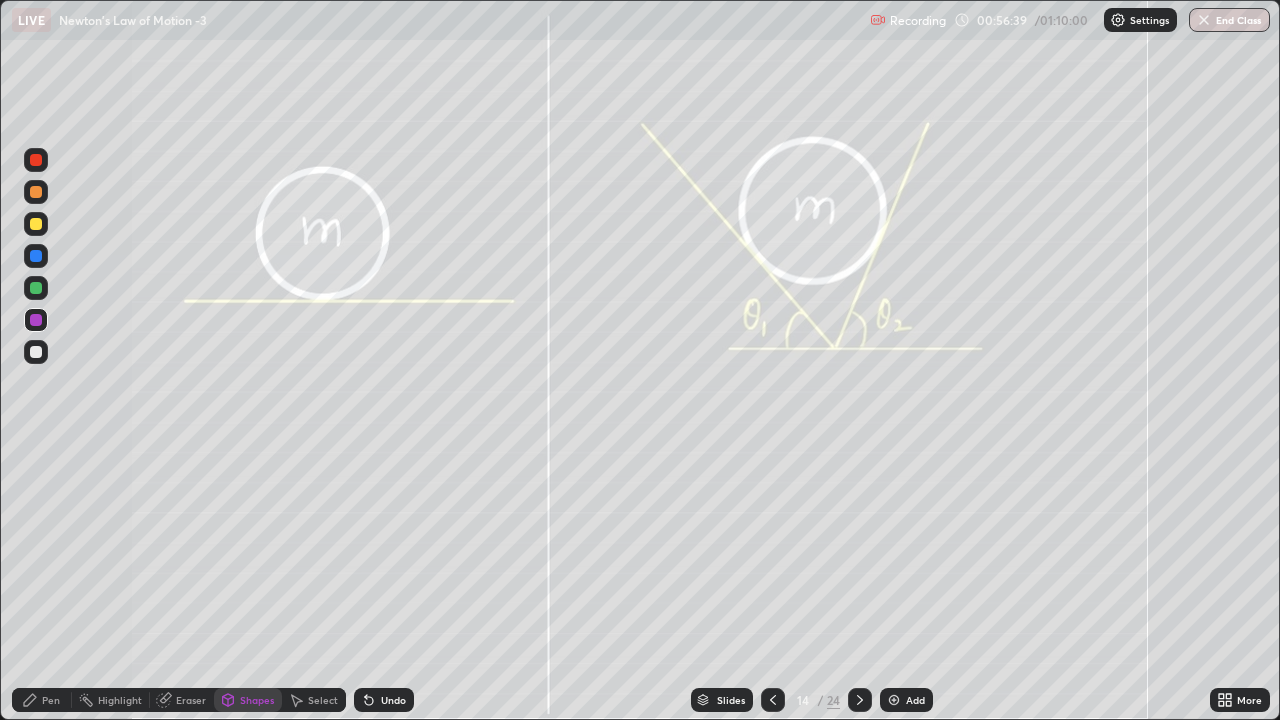 click 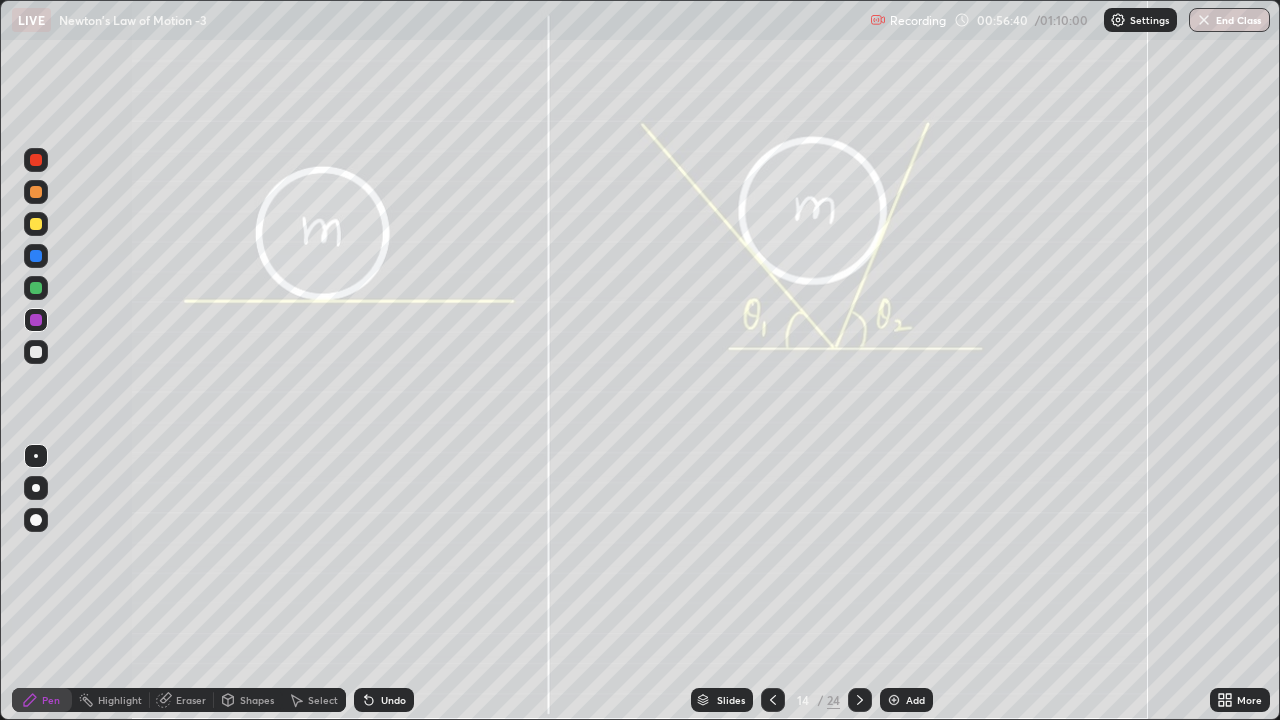 click at bounding box center [36, 352] 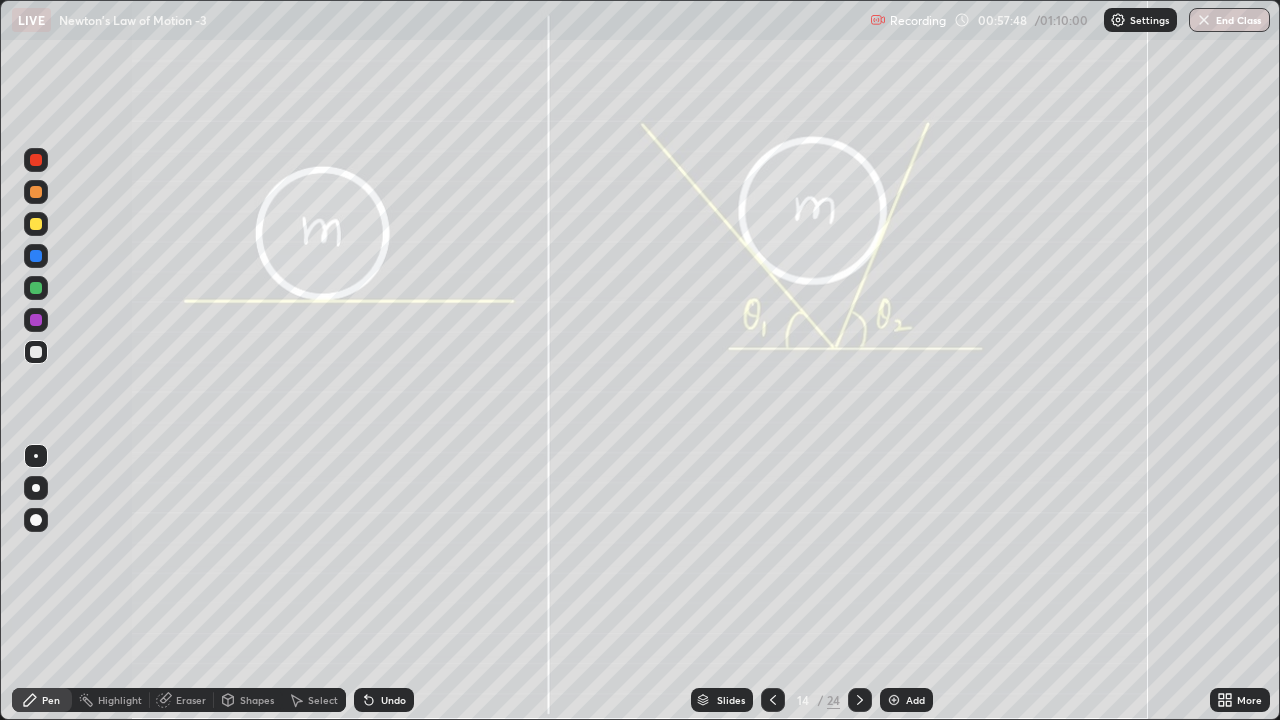 click on "Shapes" at bounding box center [248, 700] 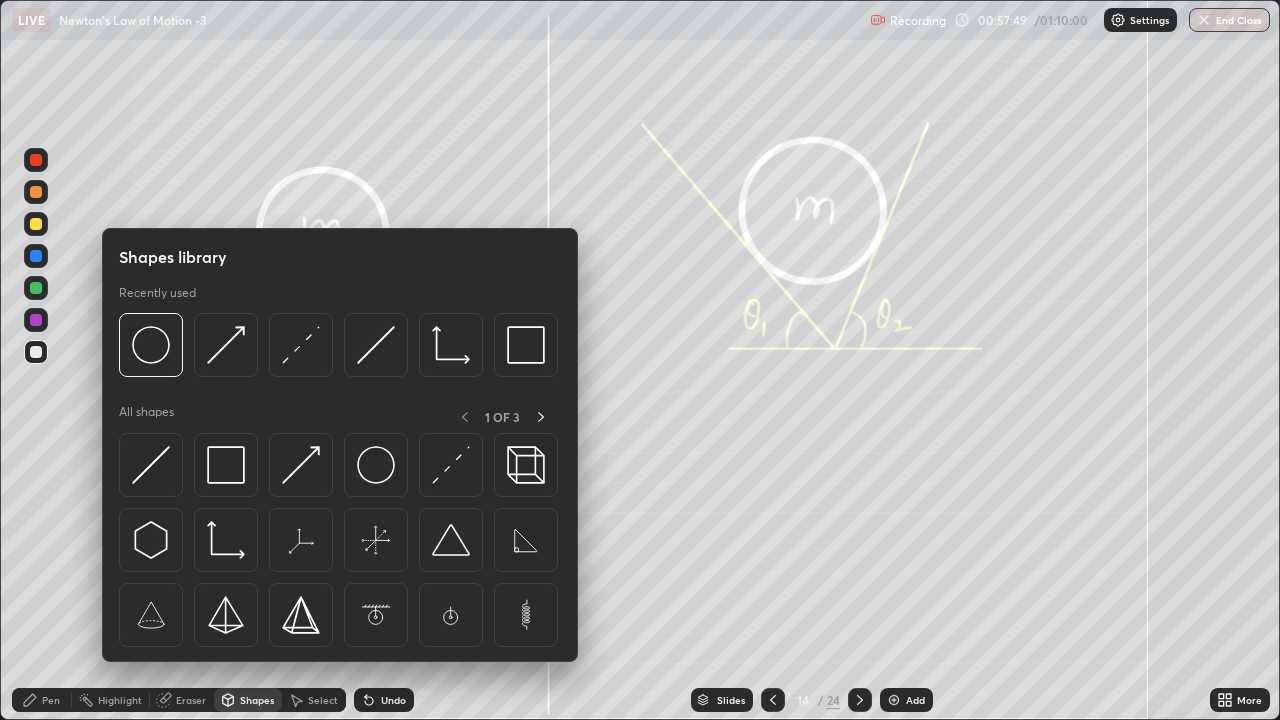 click on "Eraser" at bounding box center [191, 700] 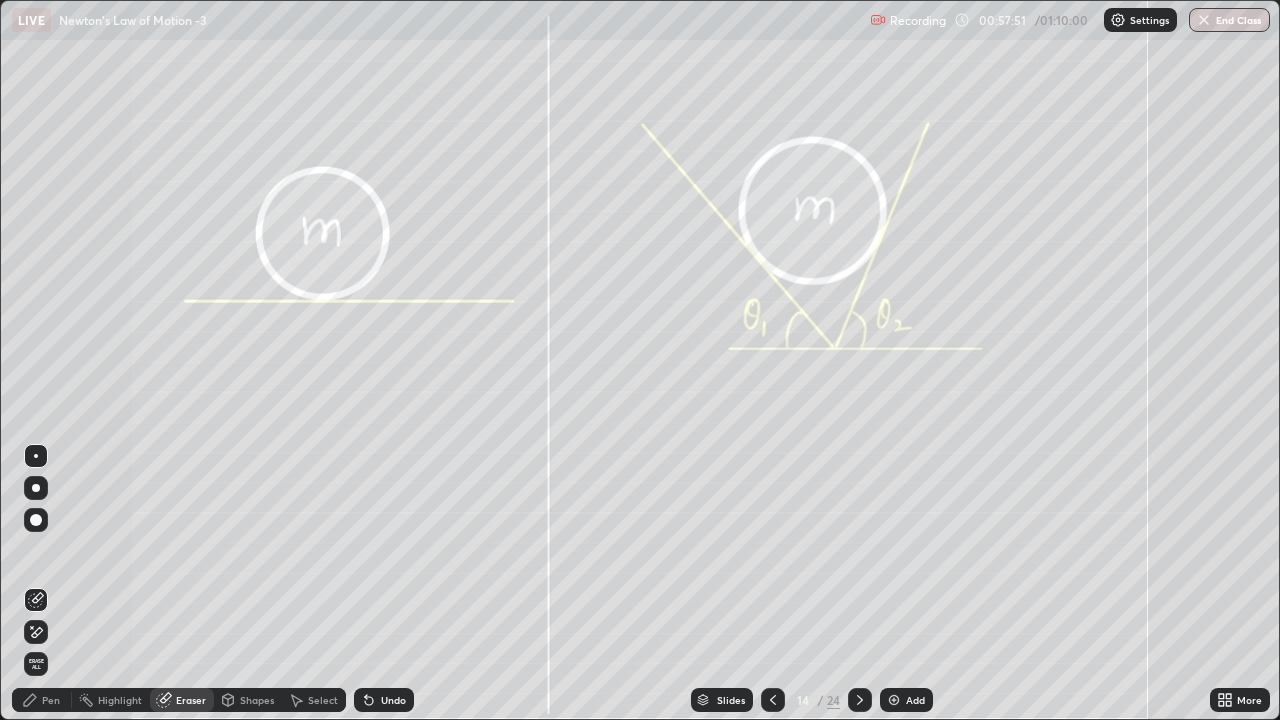 click 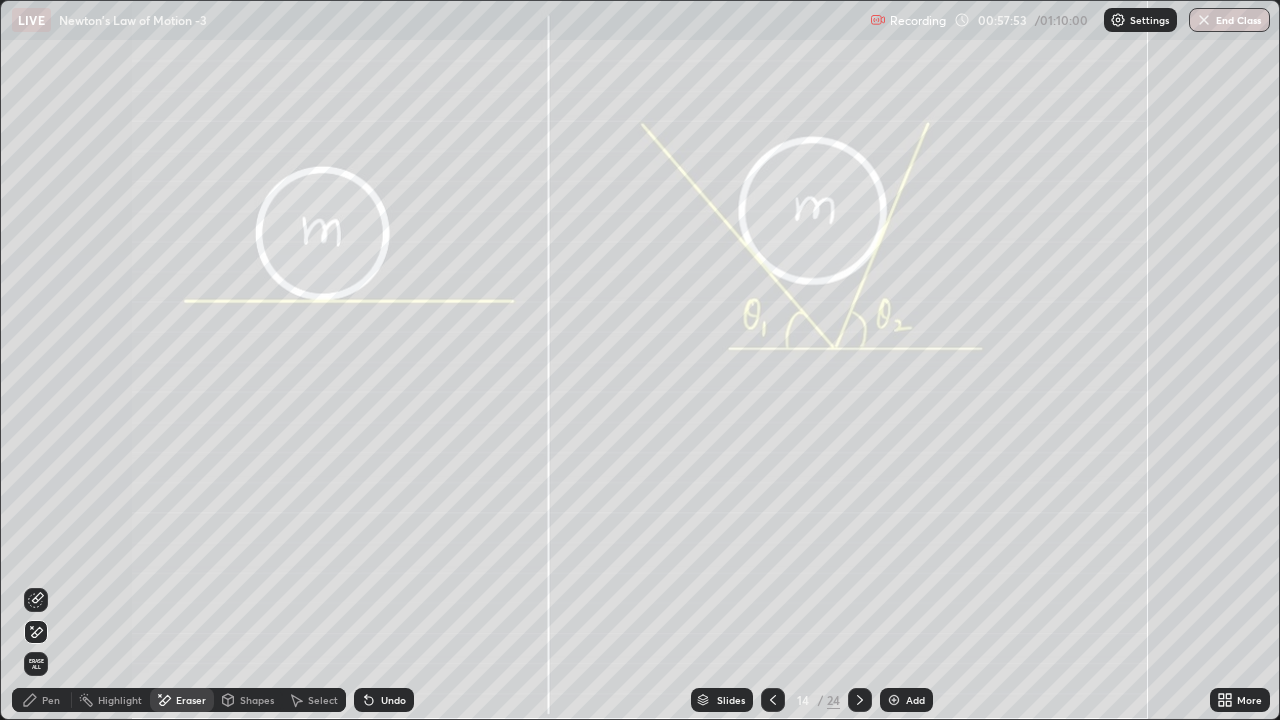 click 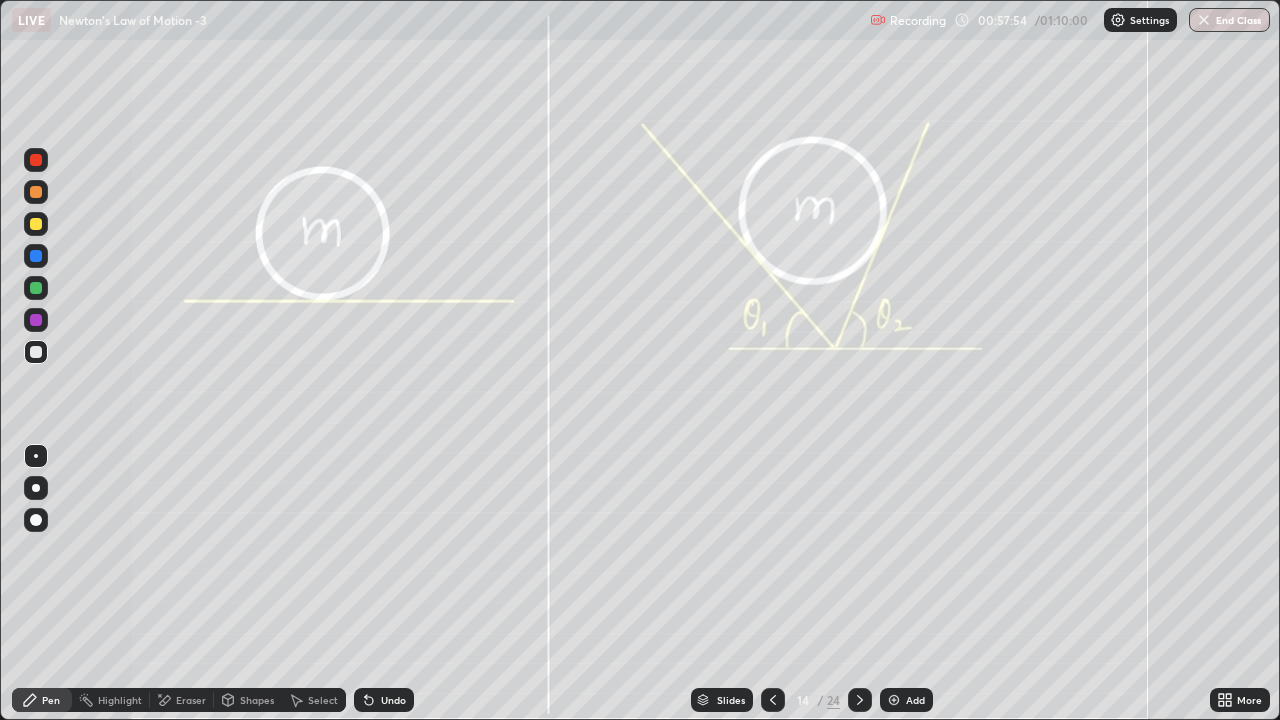 click at bounding box center [36, 488] 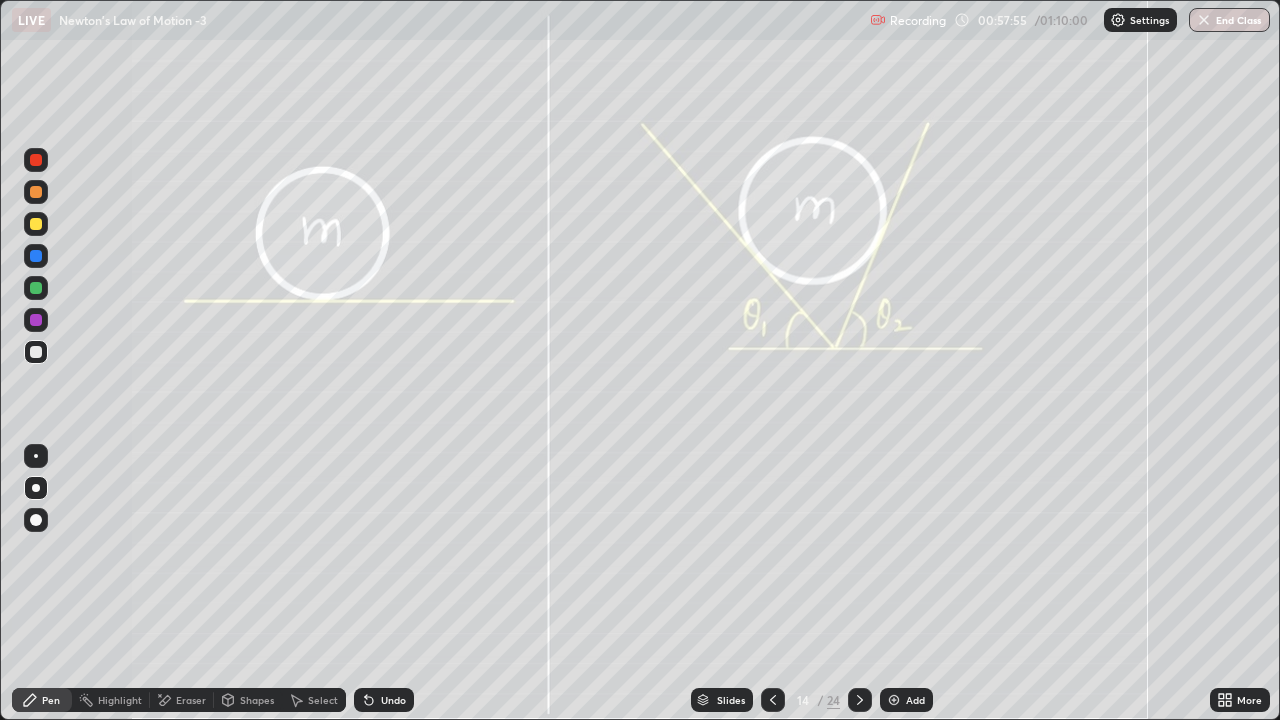 click on "Shapes" at bounding box center [257, 700] 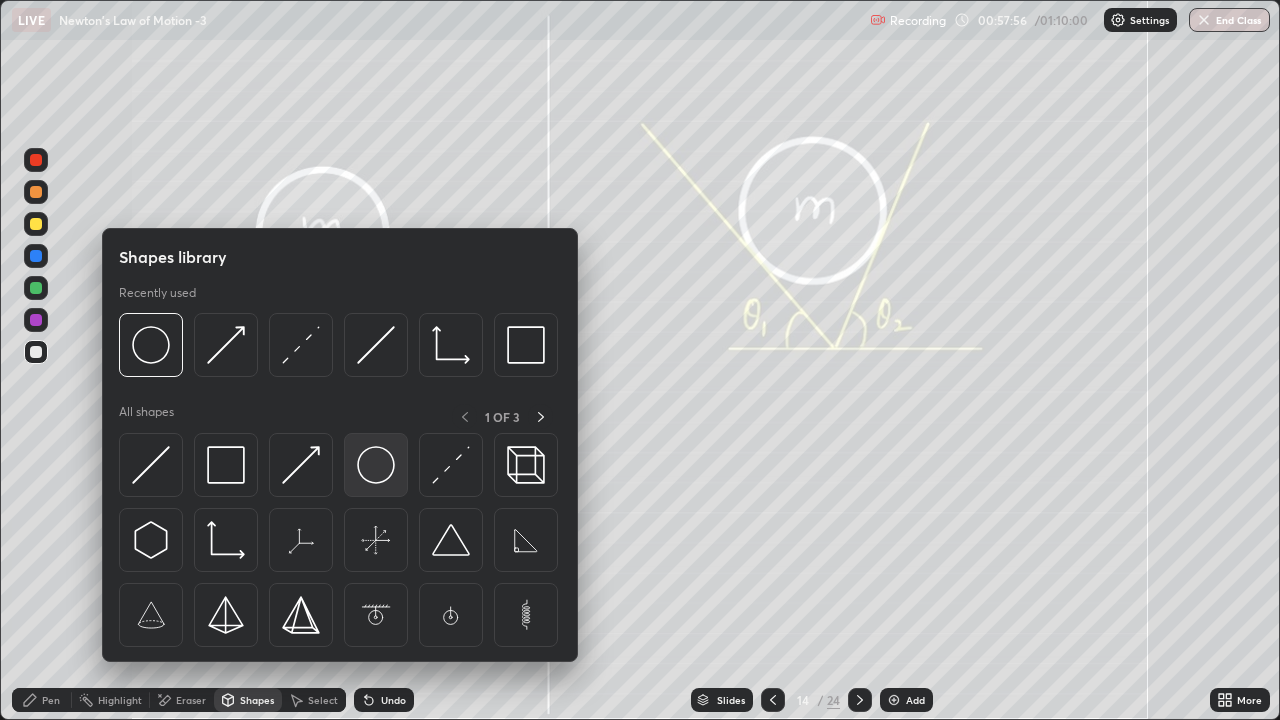 click at bounding box center (376, 465) 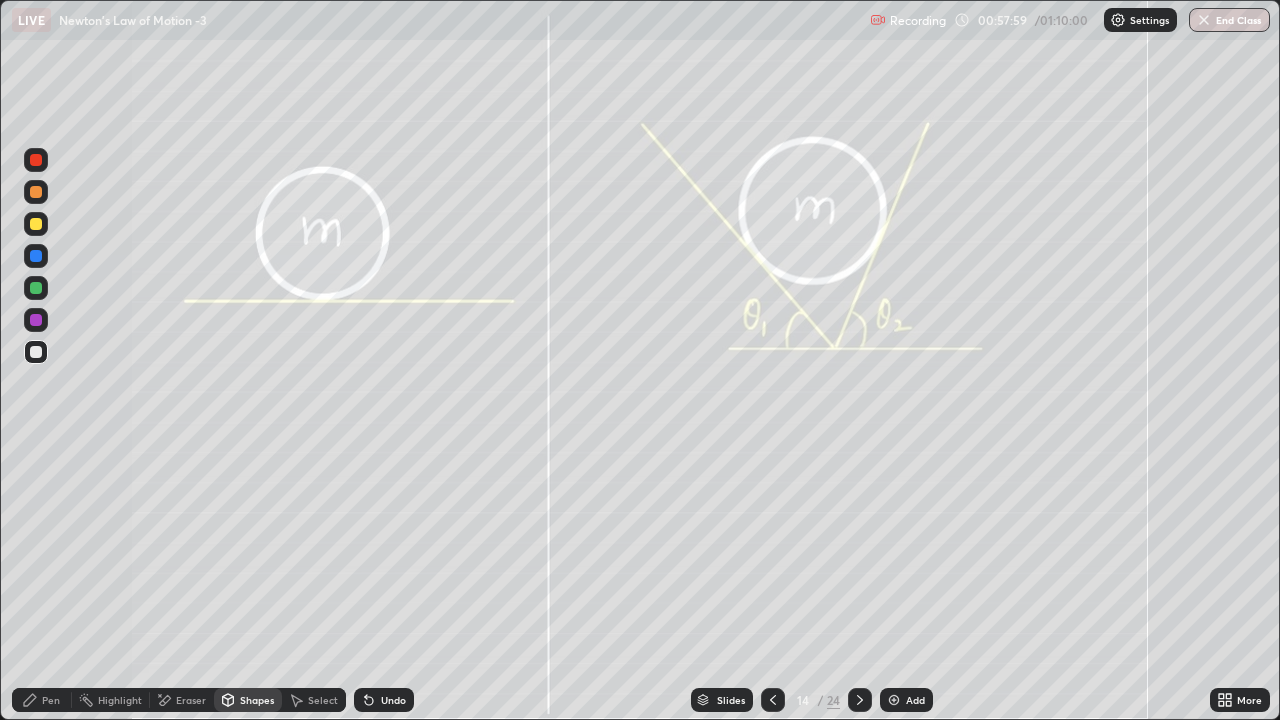 click 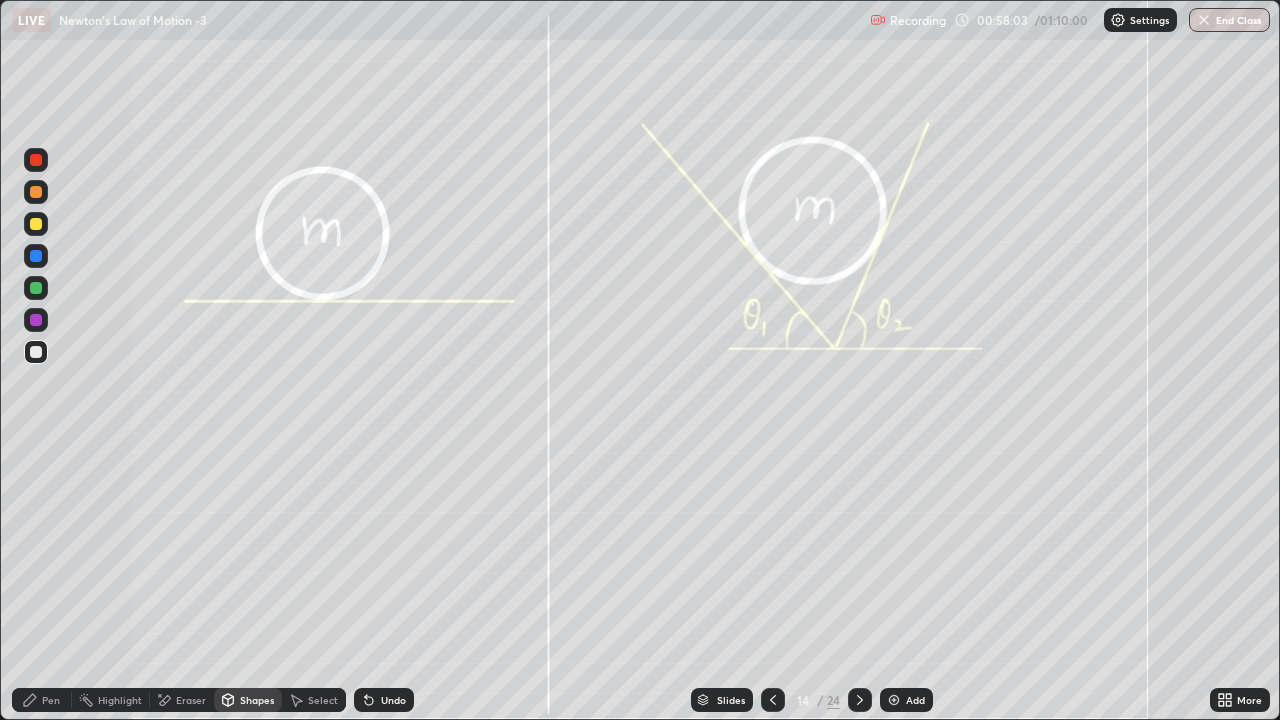 click on "Pen" at bounding box center [51, 700] 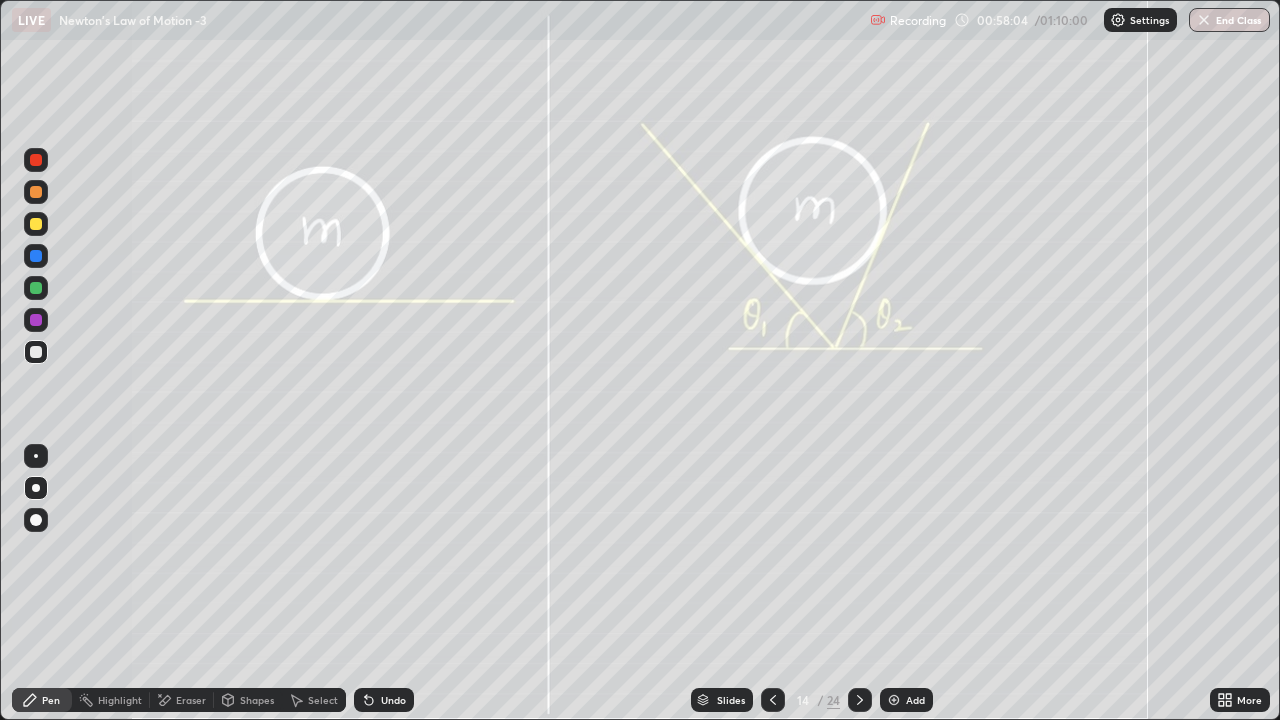 click at bounding box center [36, 456] 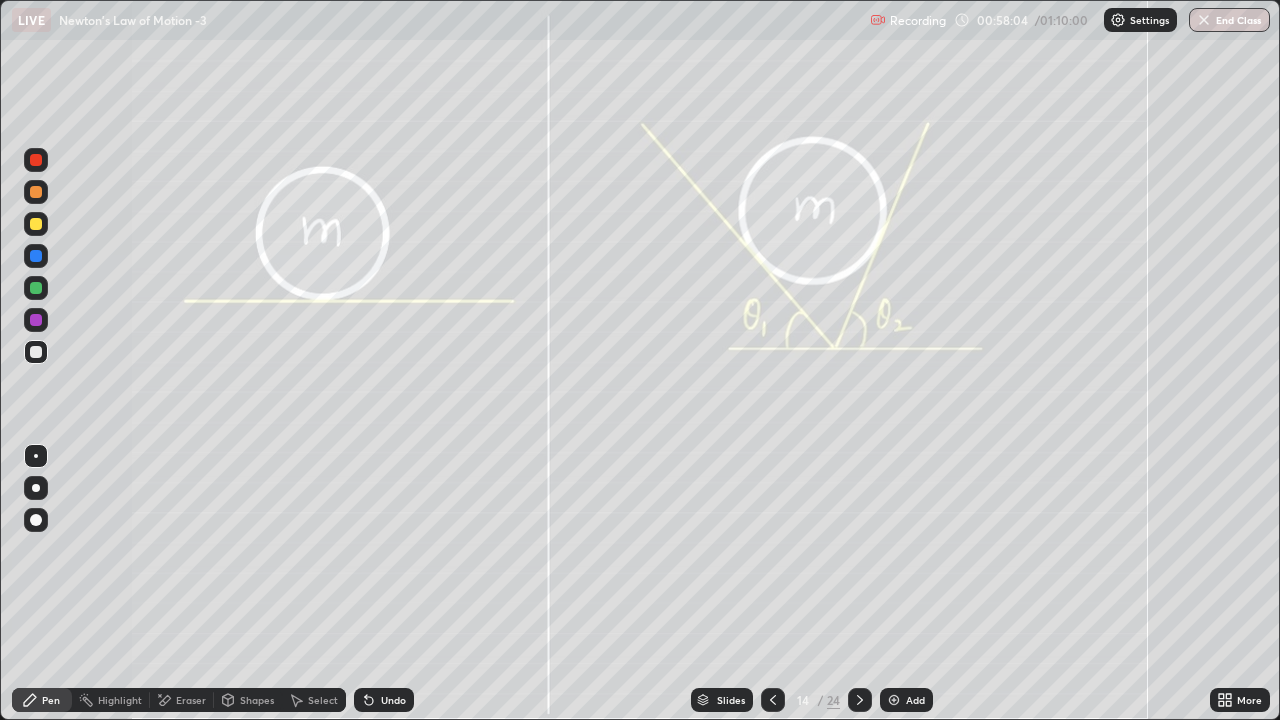 click at bounding box center [36, 256] 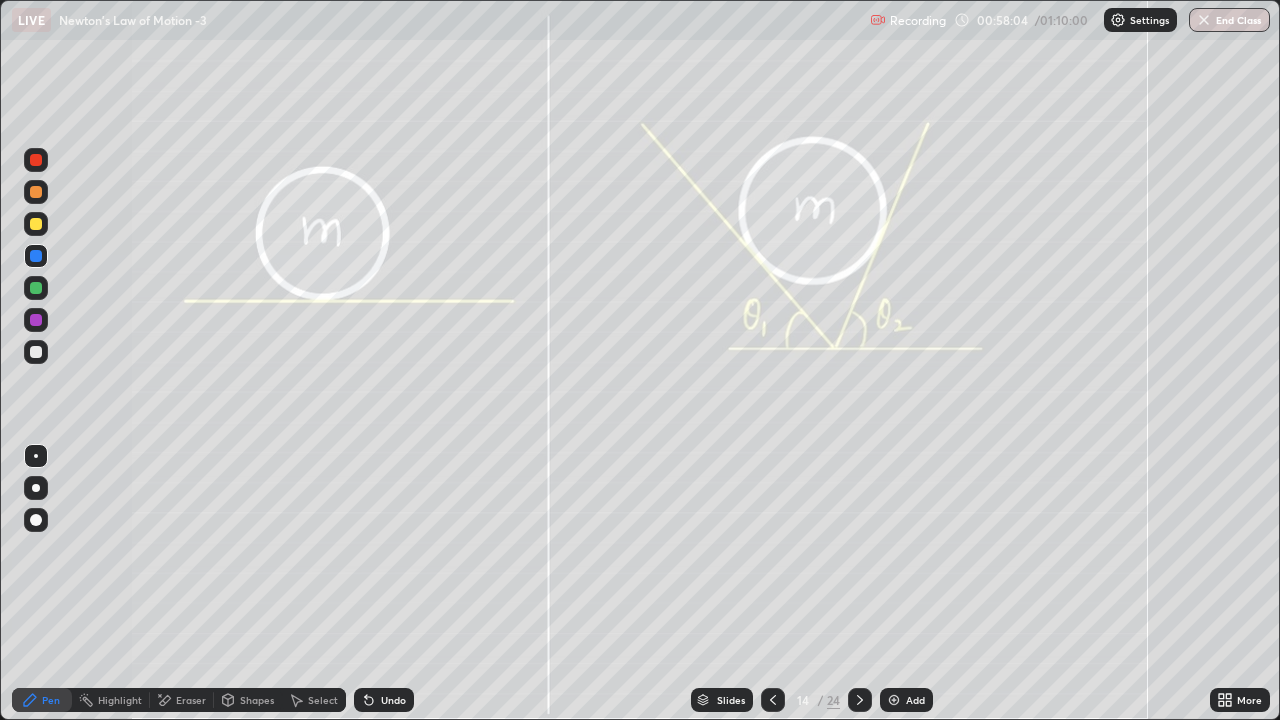 click at bounding box center (36, 256) 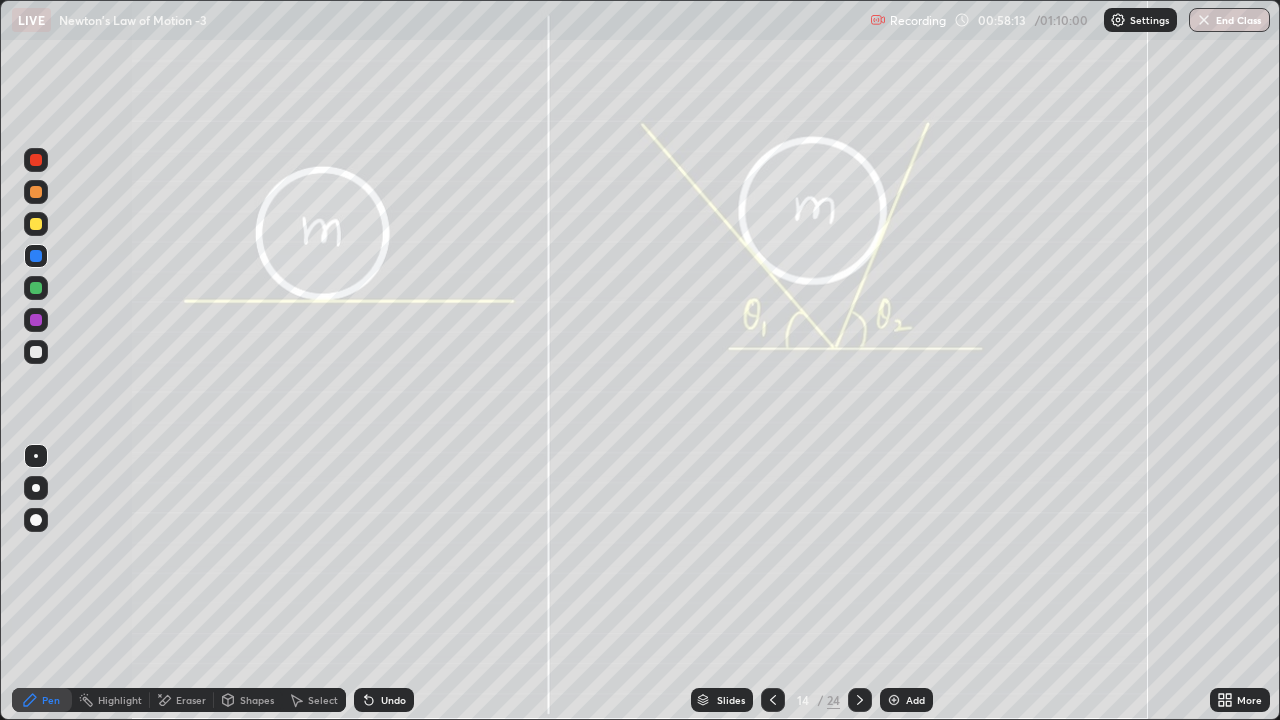 click at bounding box center [36, 224] 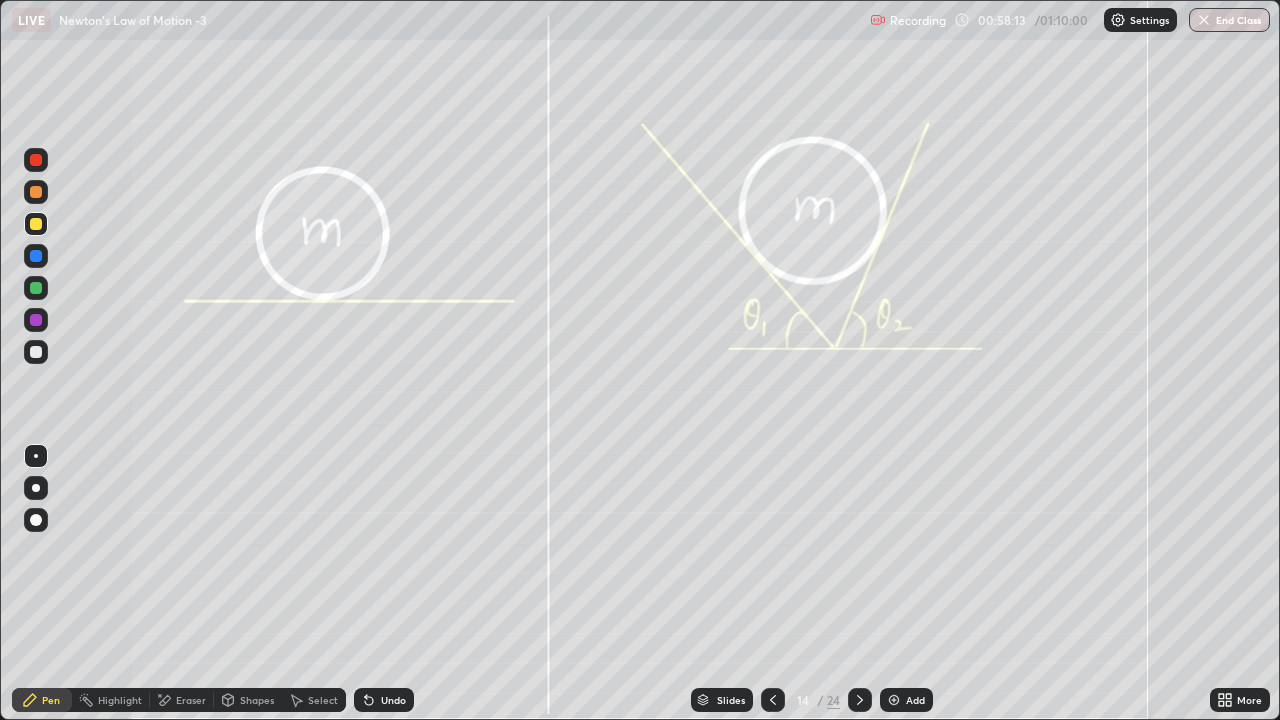click on "Shapes" at bounding box center [257, 700] 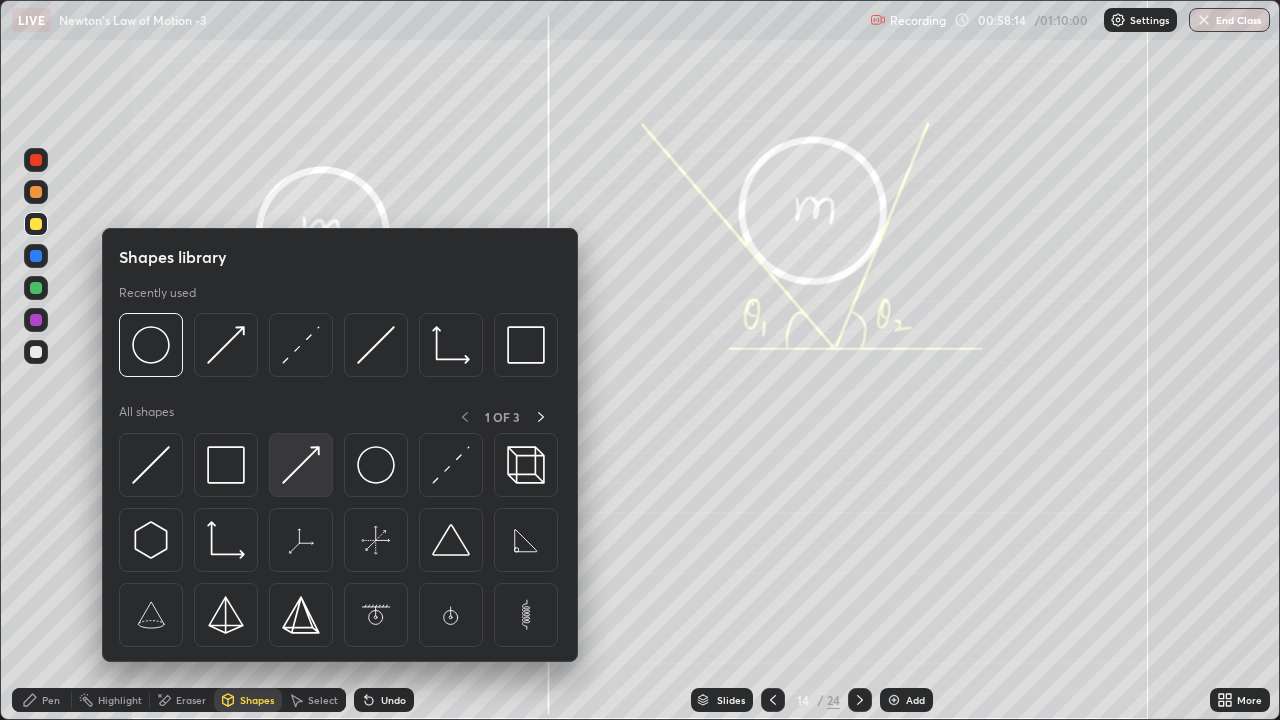 click at bounding box center [301, 465] 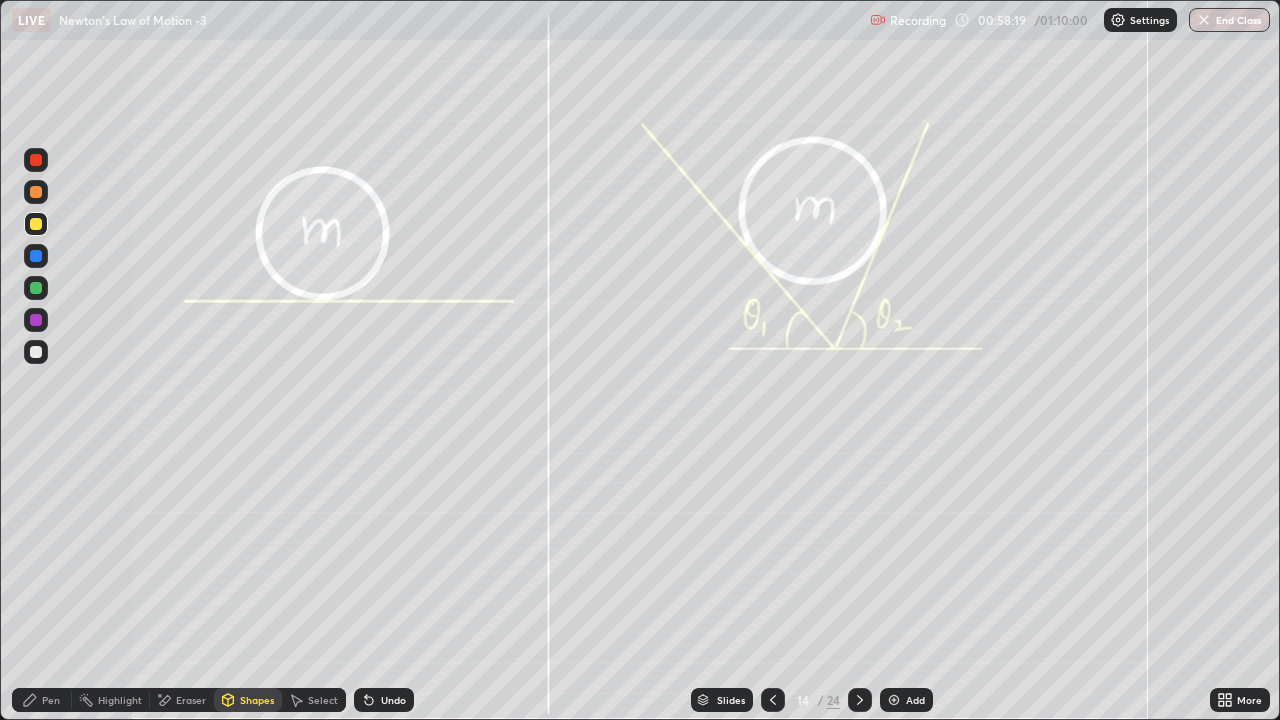 click 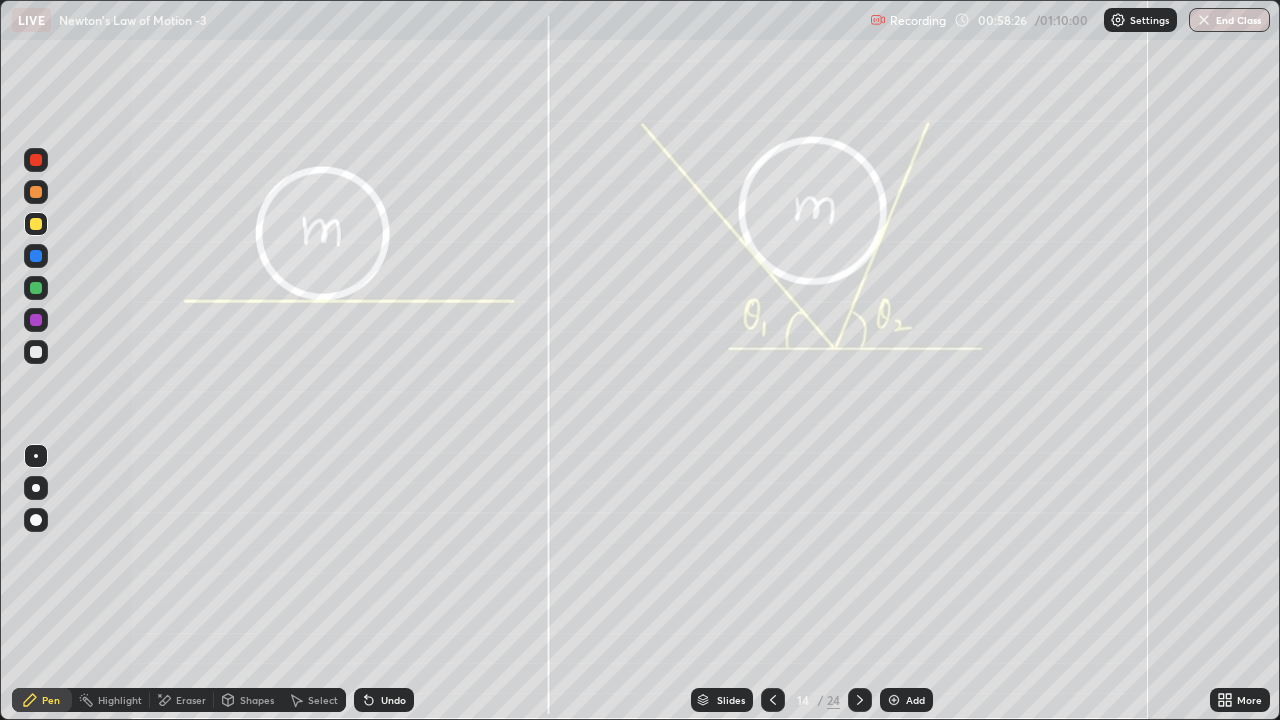 click at bounding box center (36, 224) 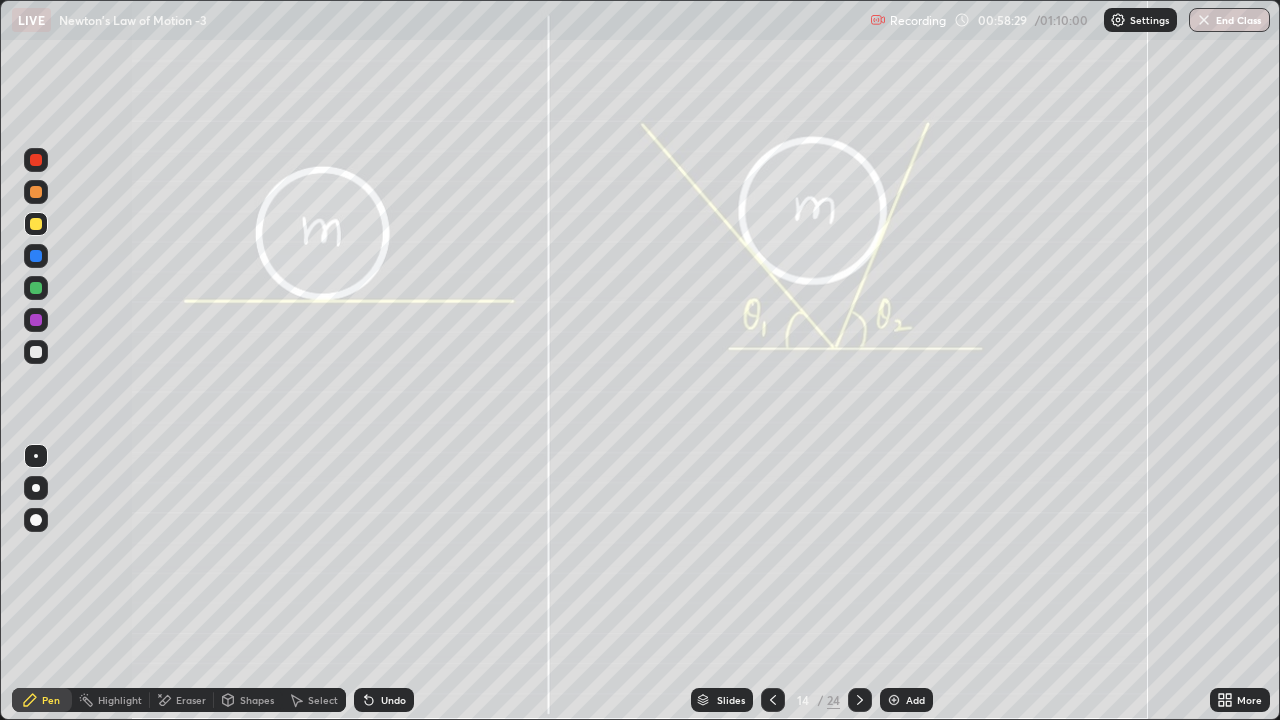 click at bounding box center (36, 320) 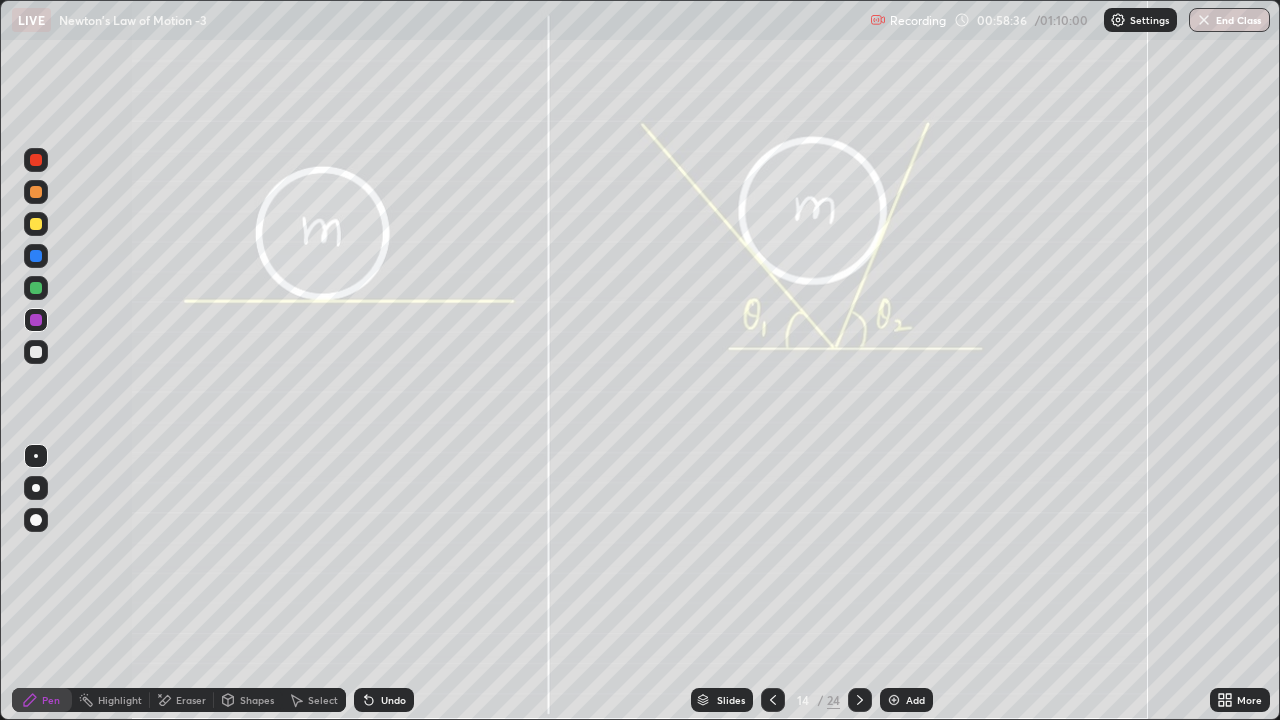 click 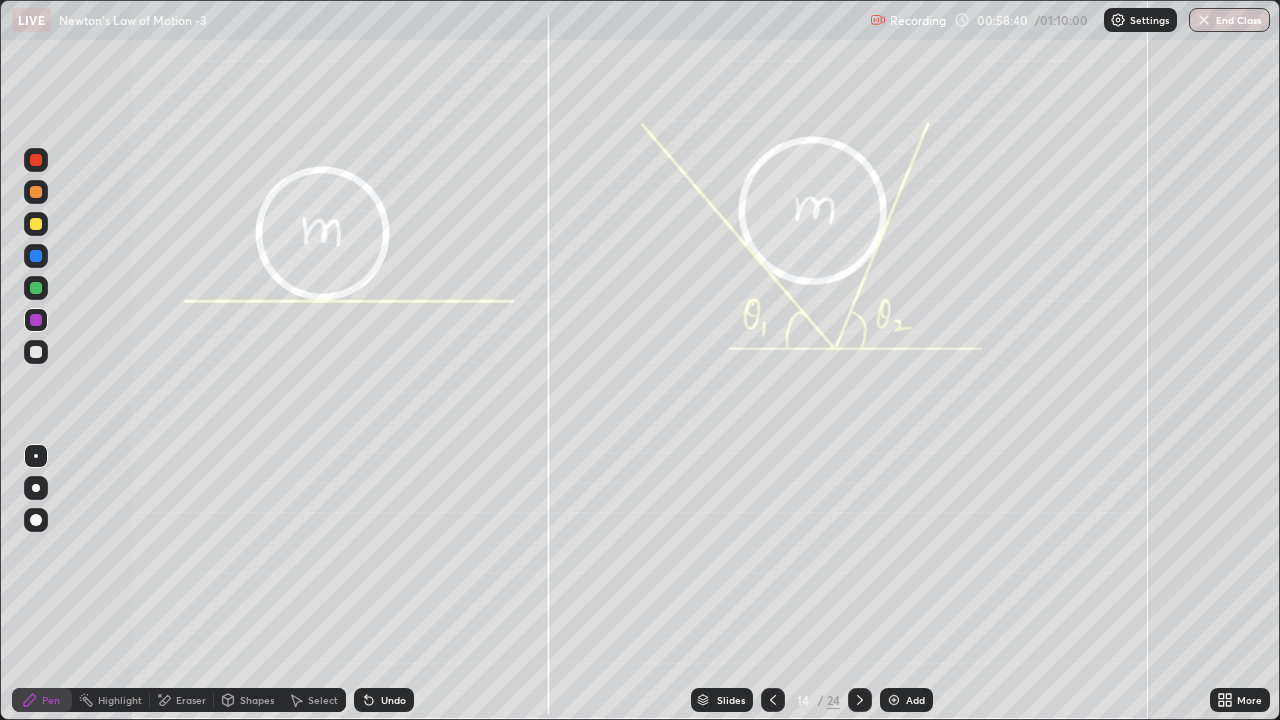 click 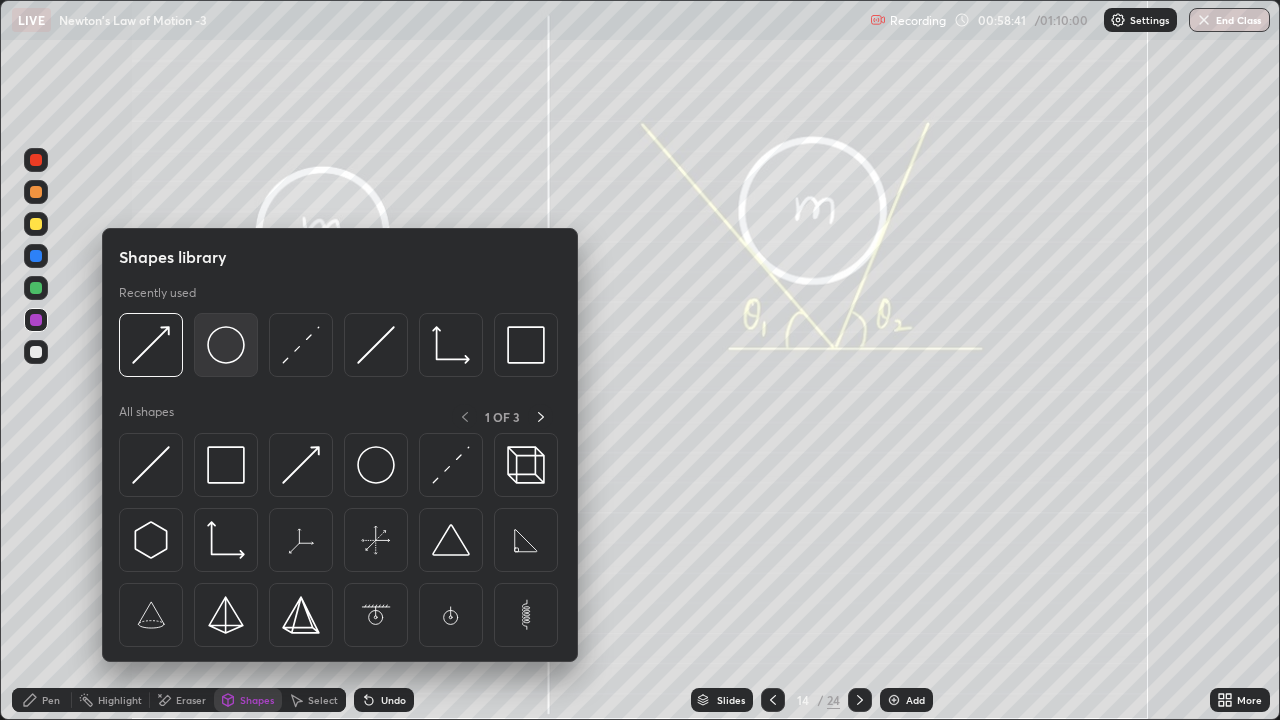 click at bounding box center (226, 345) 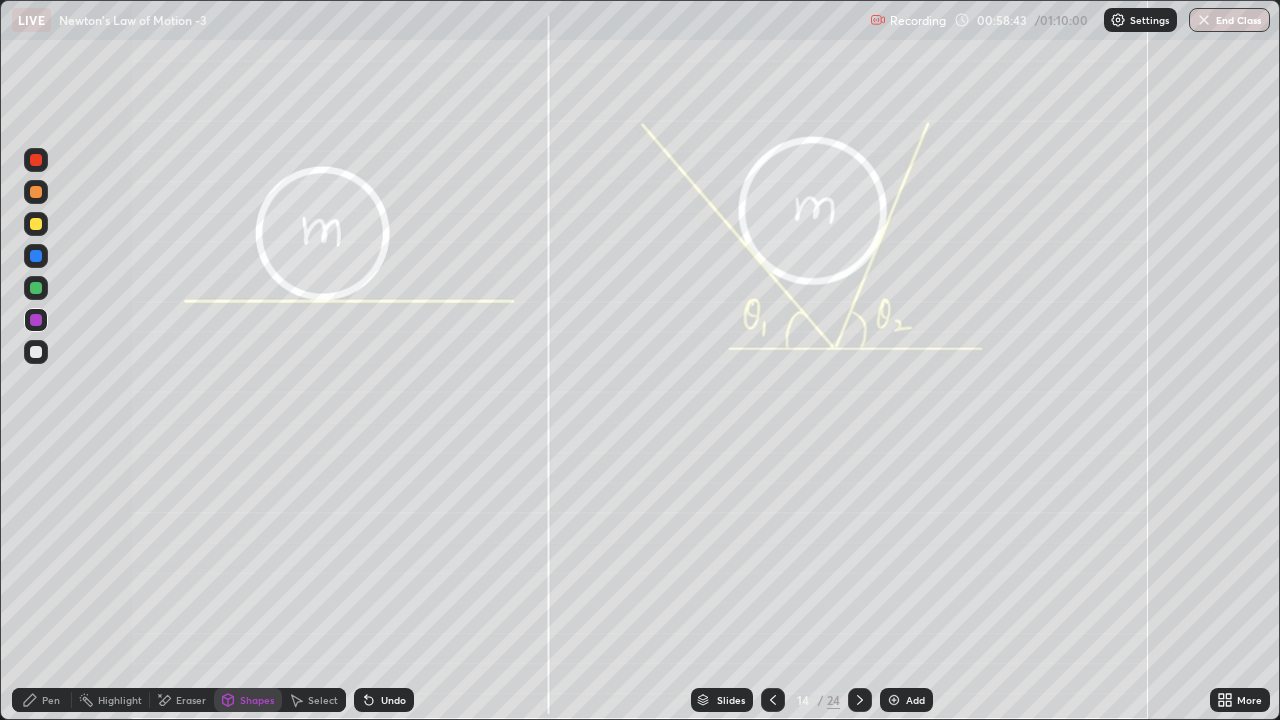 click at bounding box center (36, 352) 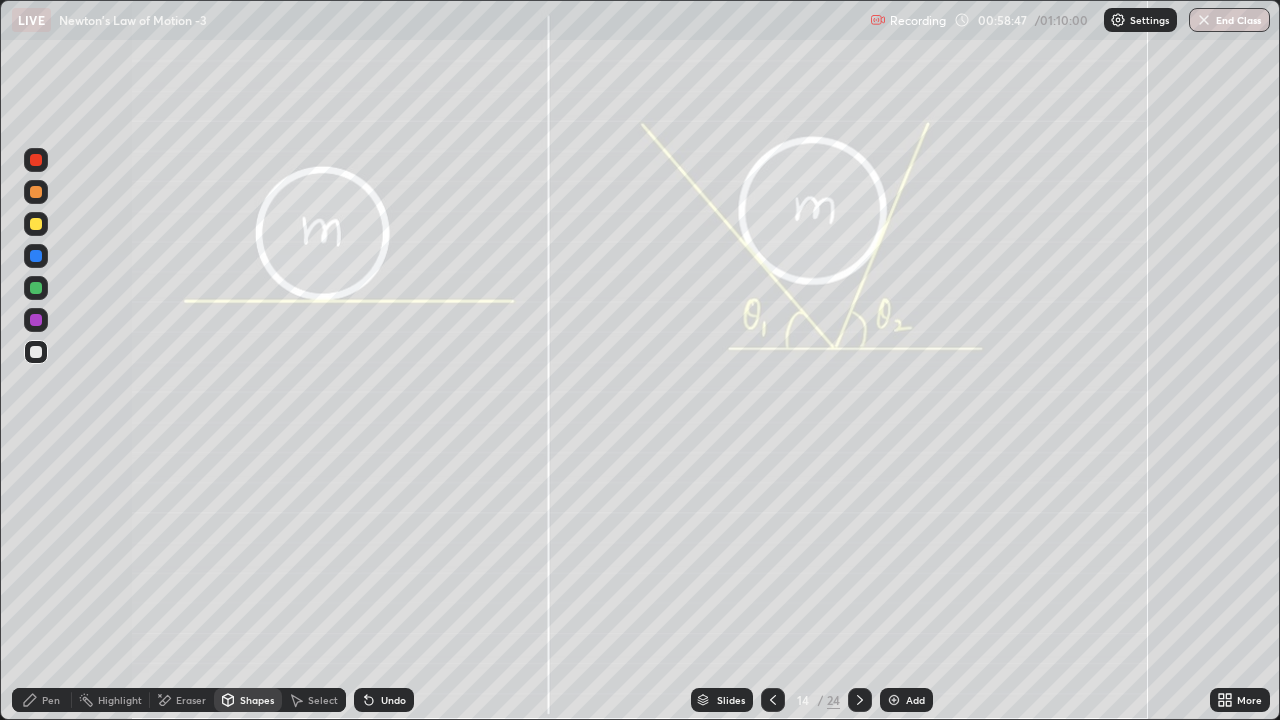 click on "Pen" at bounding box center (51, 700) 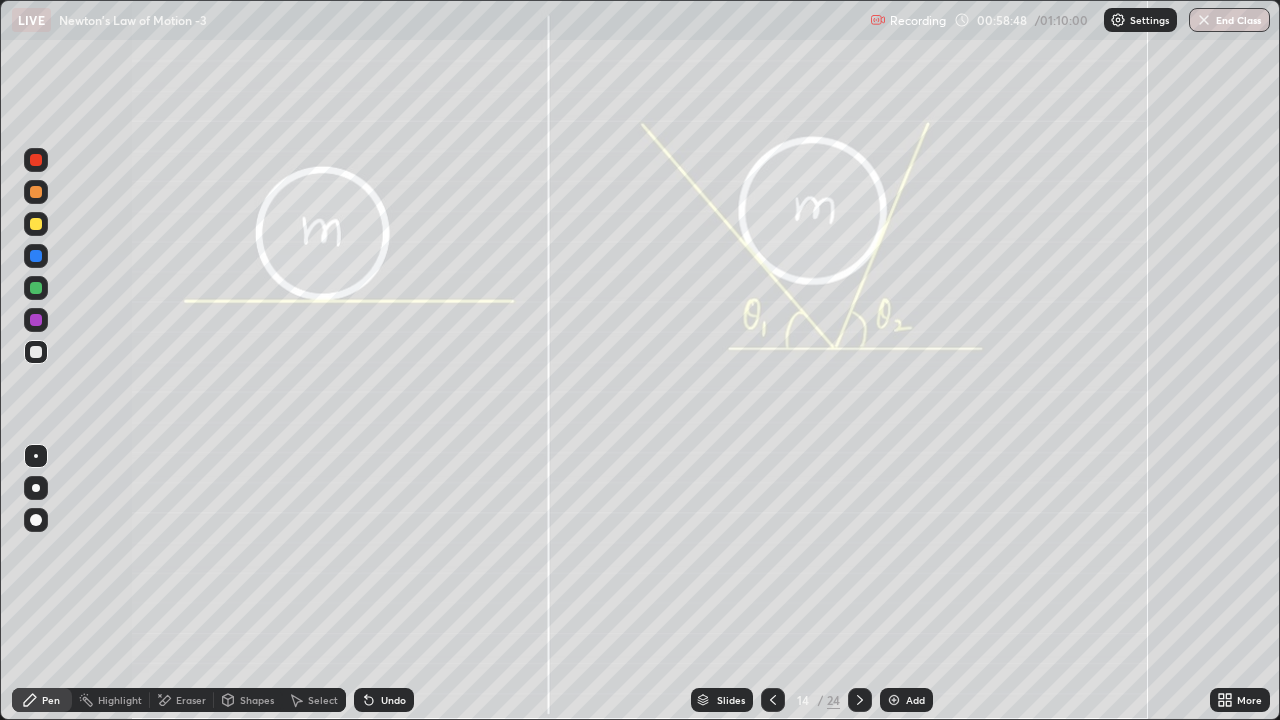 click at bounding box center [36, 256] 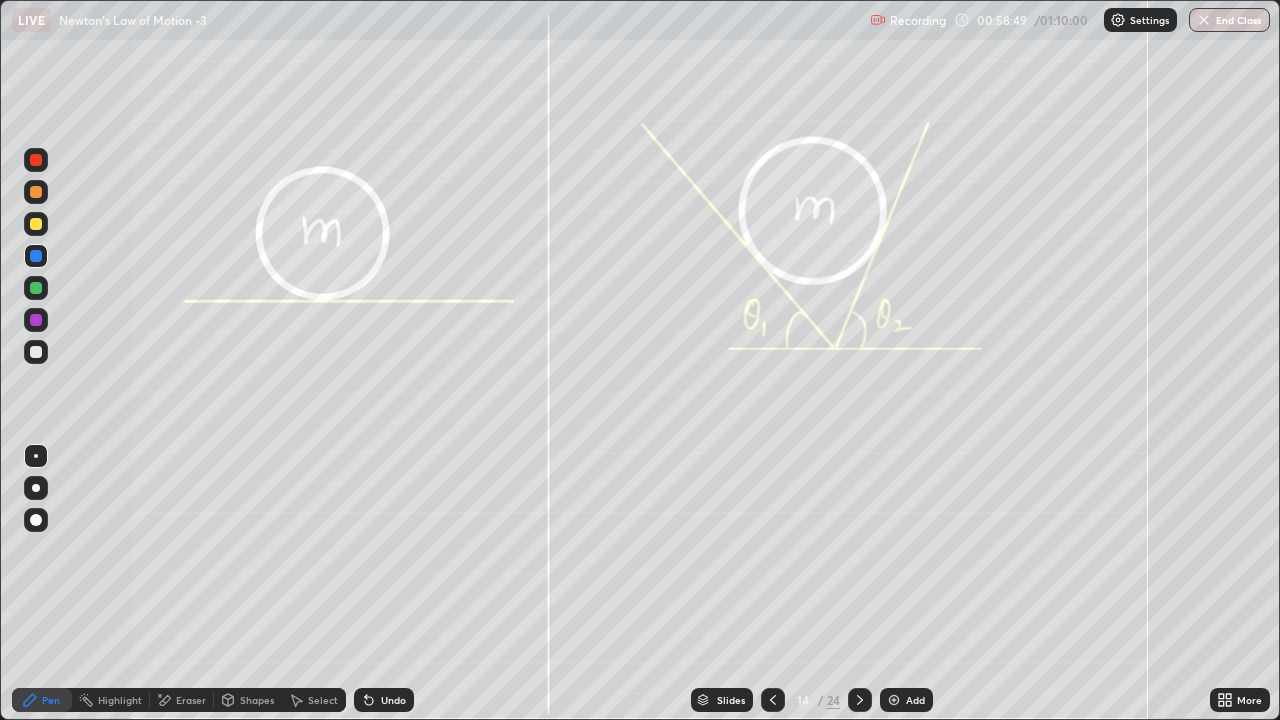 click on "Shapes" at bounding box center [257, 700] 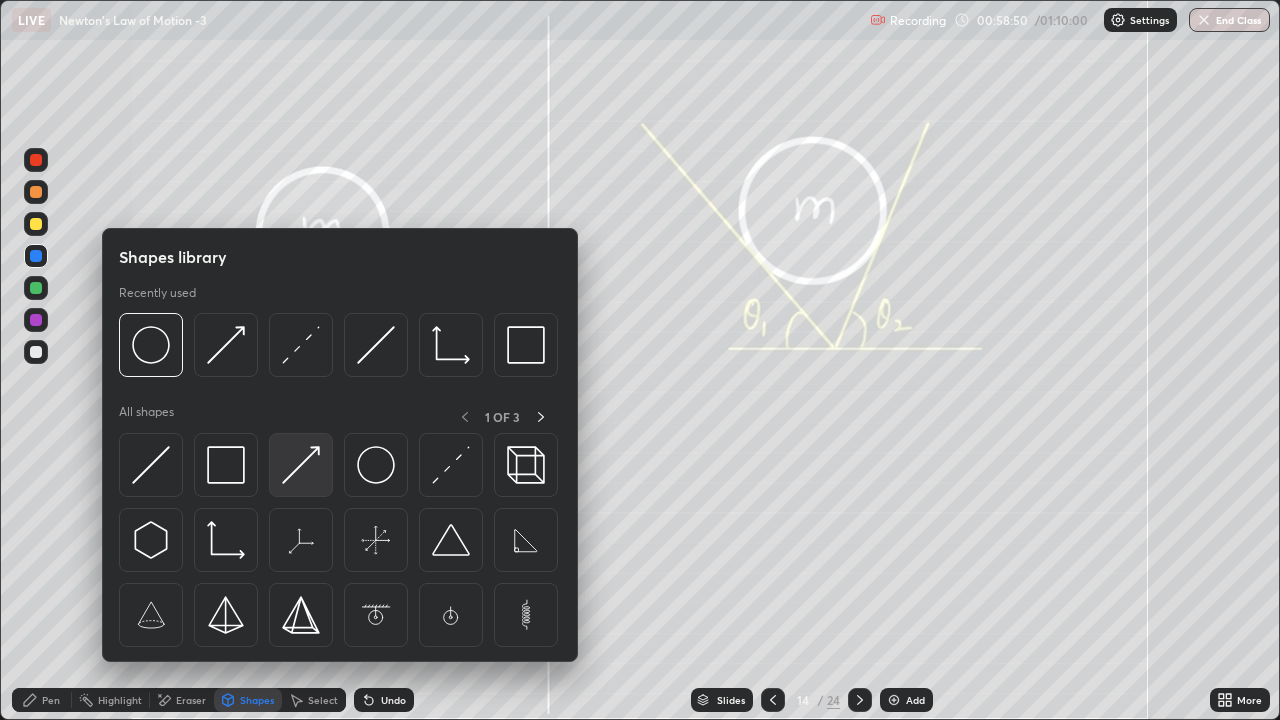 click at bounding box center (301, 465) 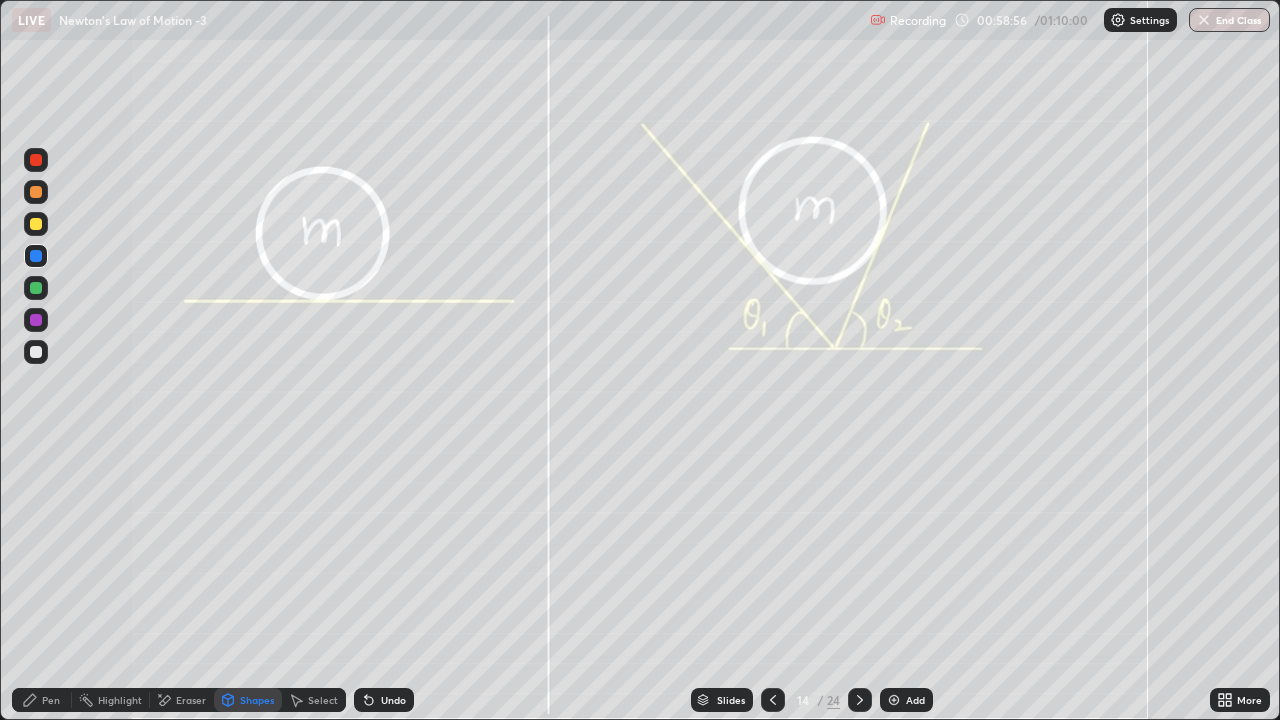 click at bounding box center (36, 288) 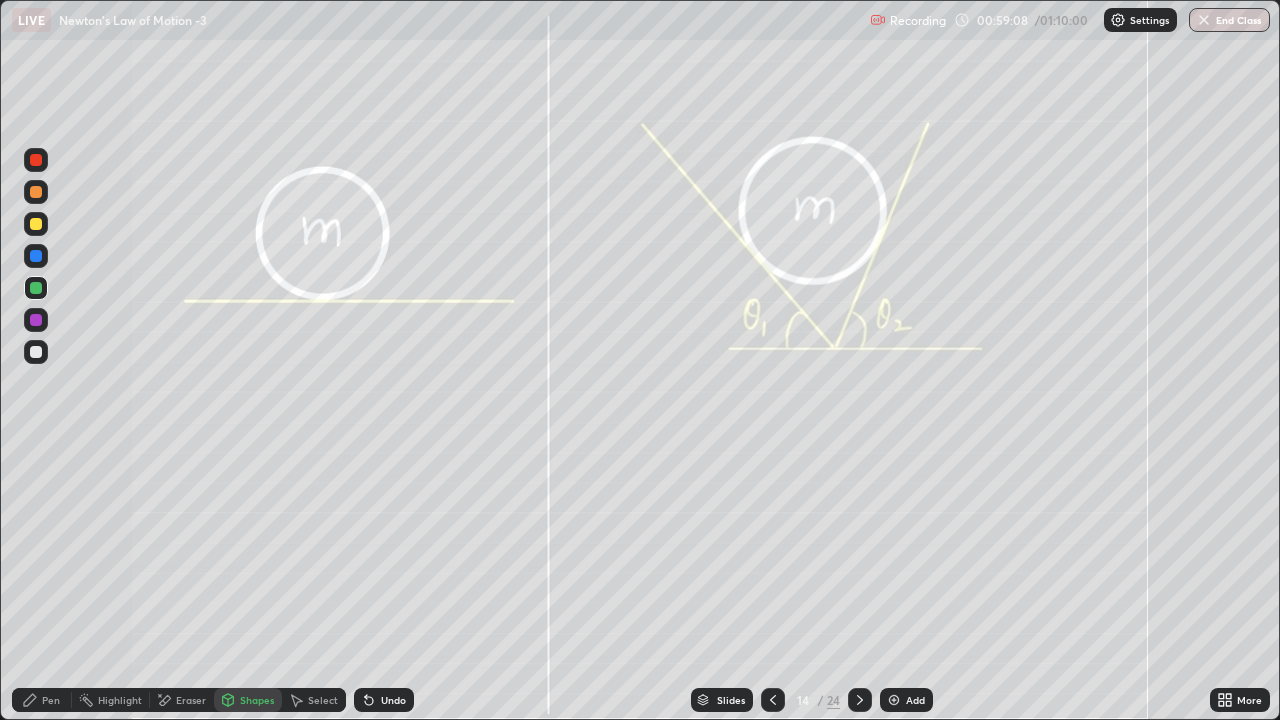 click on "Pen" at bounding box center [51, 700] 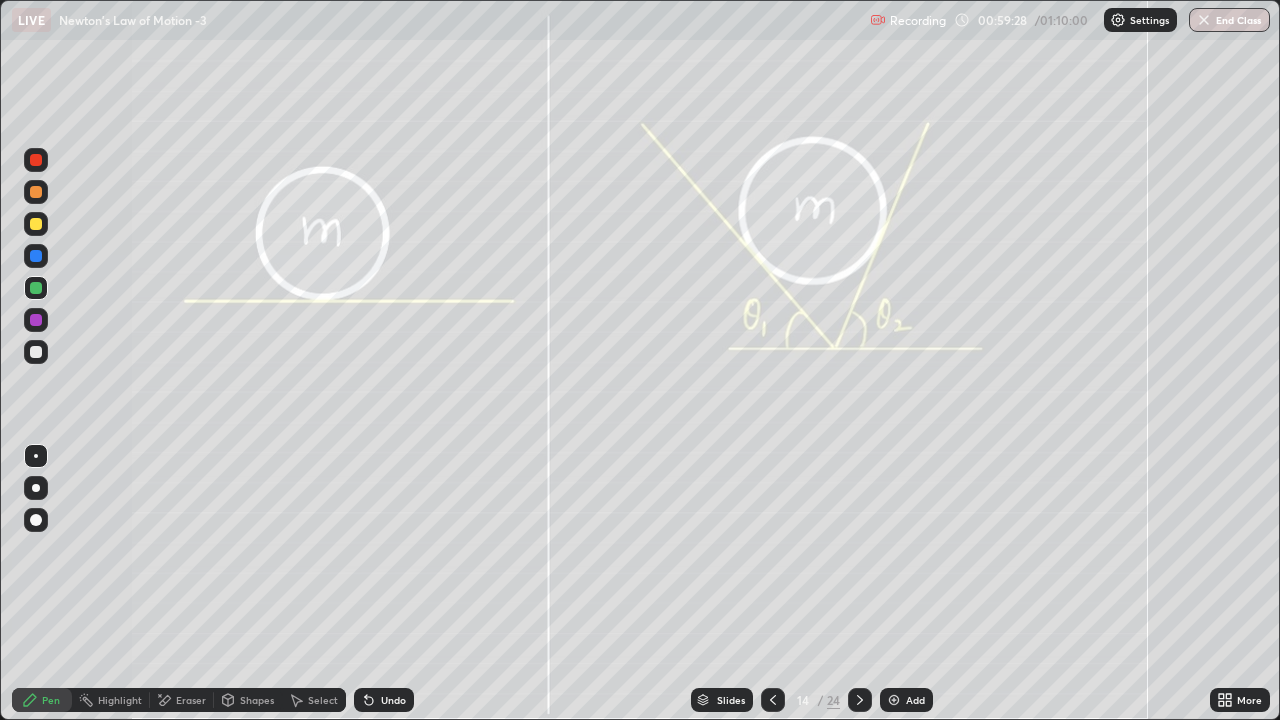 click at bounding box center [36, 256] 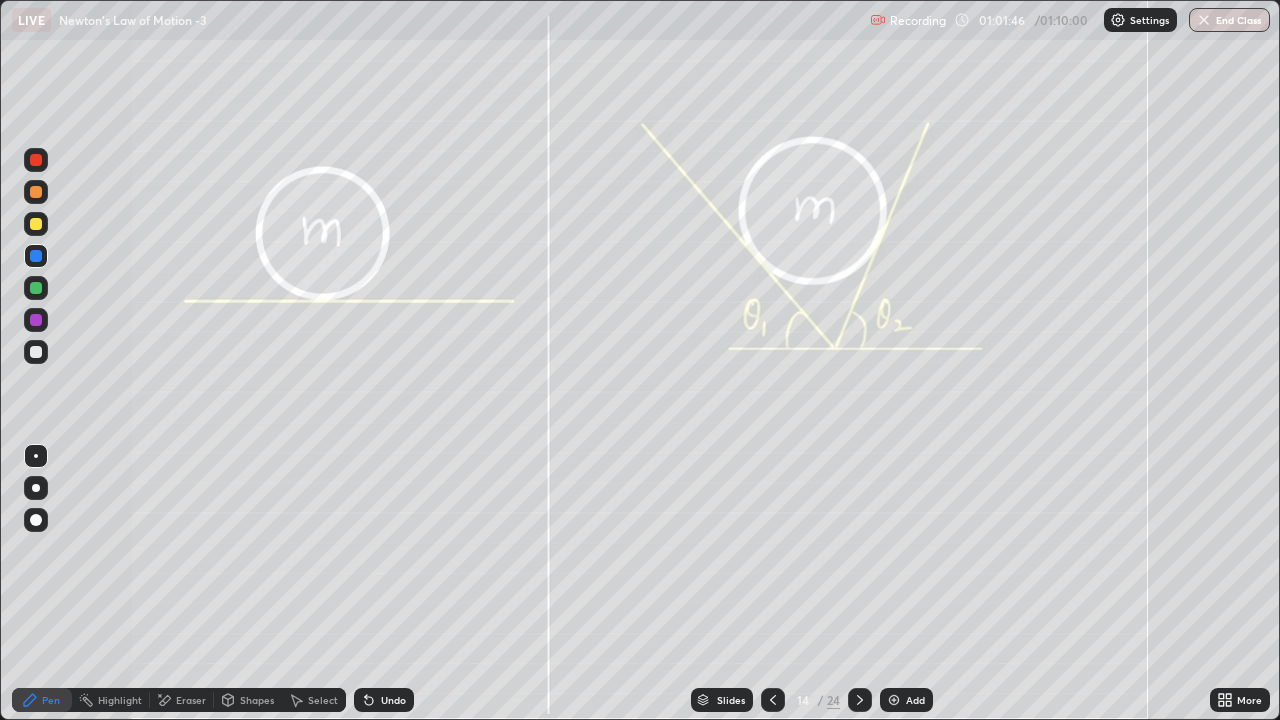 click at bounding box center [860, 700] 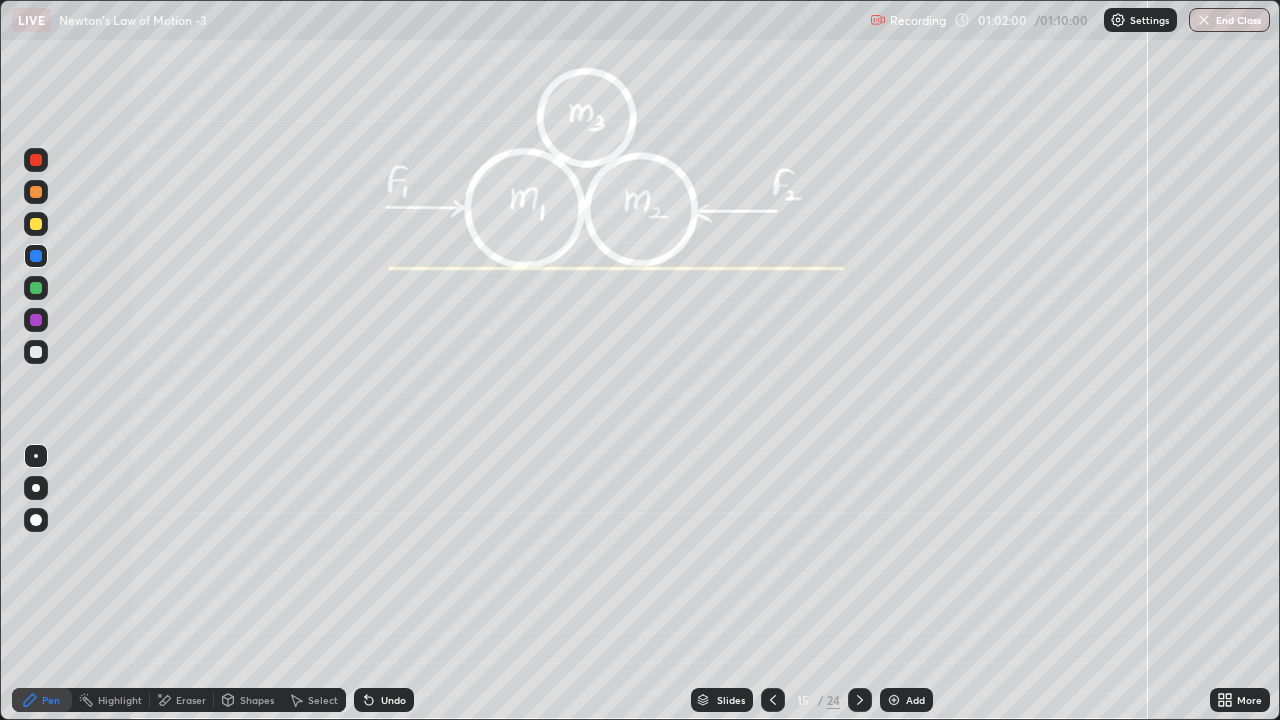 click at bounding box center [36, 352] 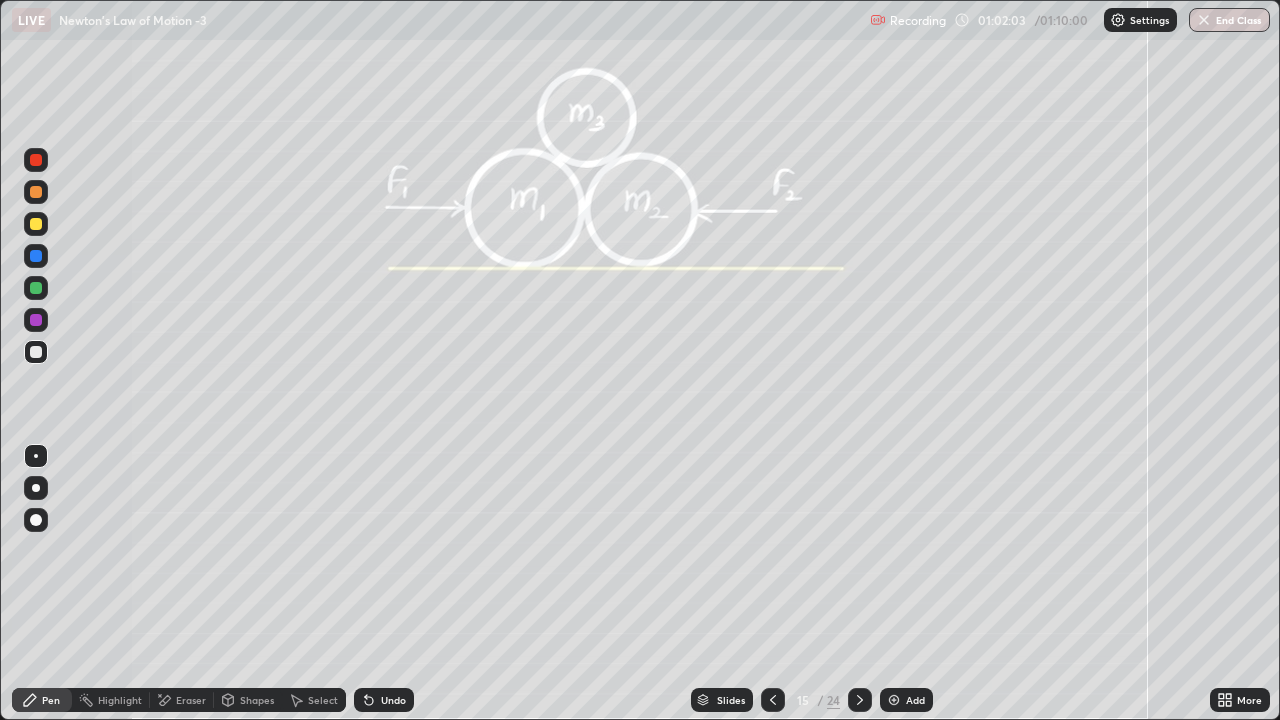 click on "Shapes" at bounding box center [248, 700] 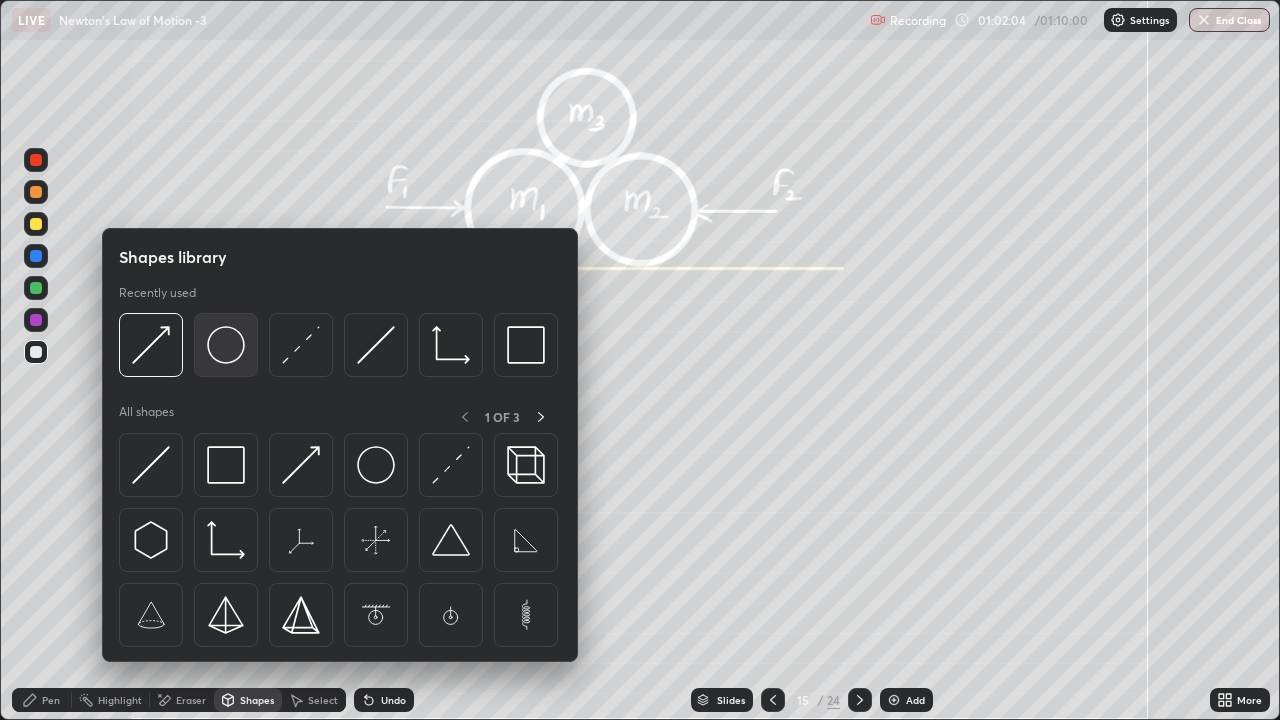 click at bounding box center [226, 345] 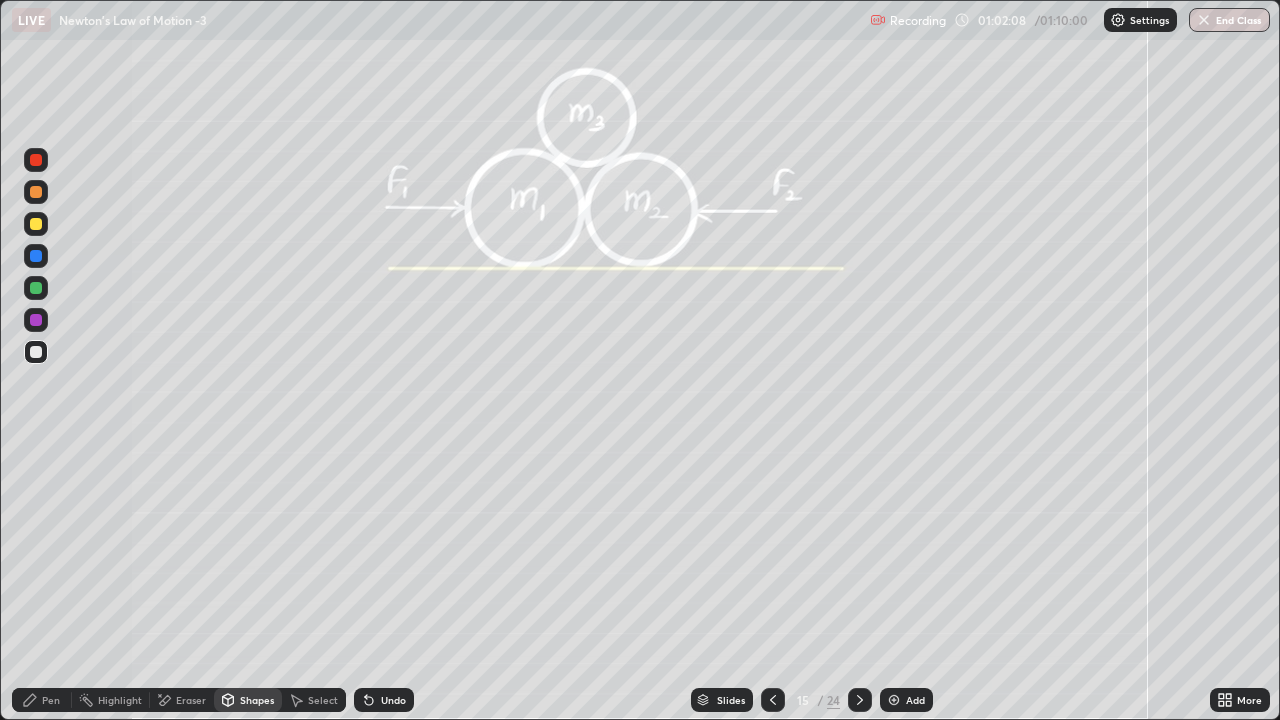 click on "Undo" at bounding box center (393, 700) 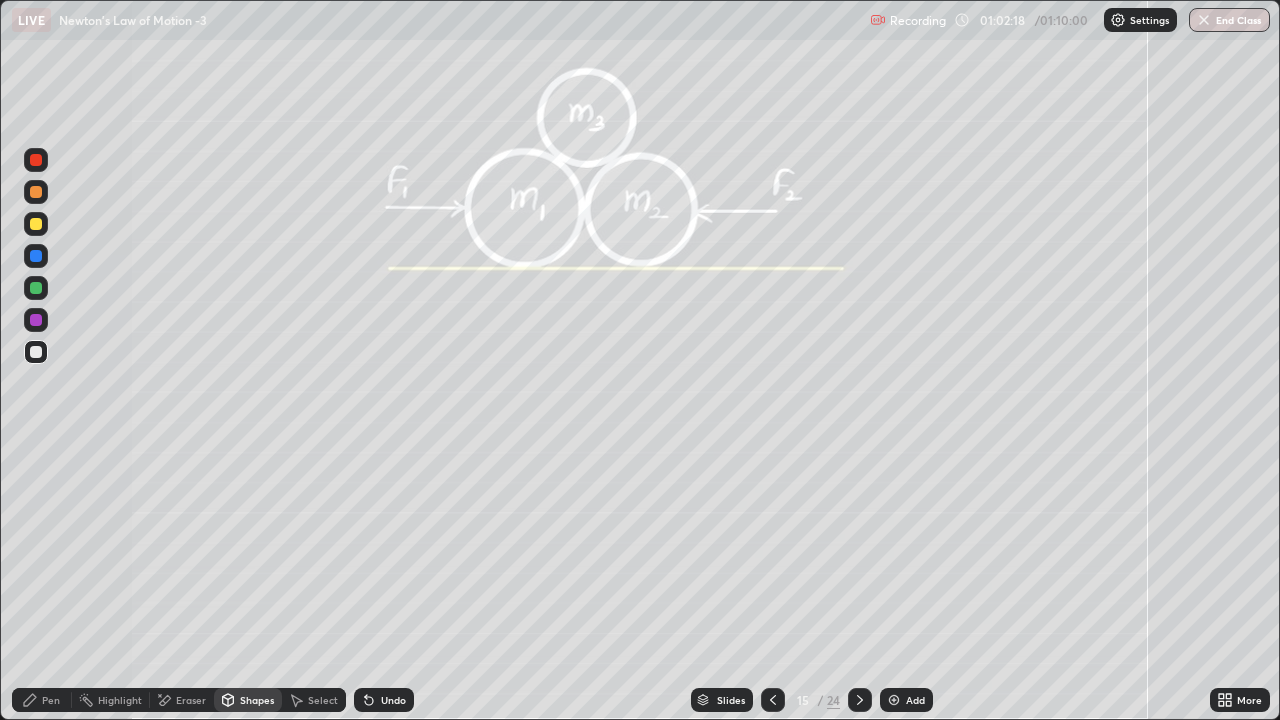 click on "Undo" at bounding box center (384, 700) 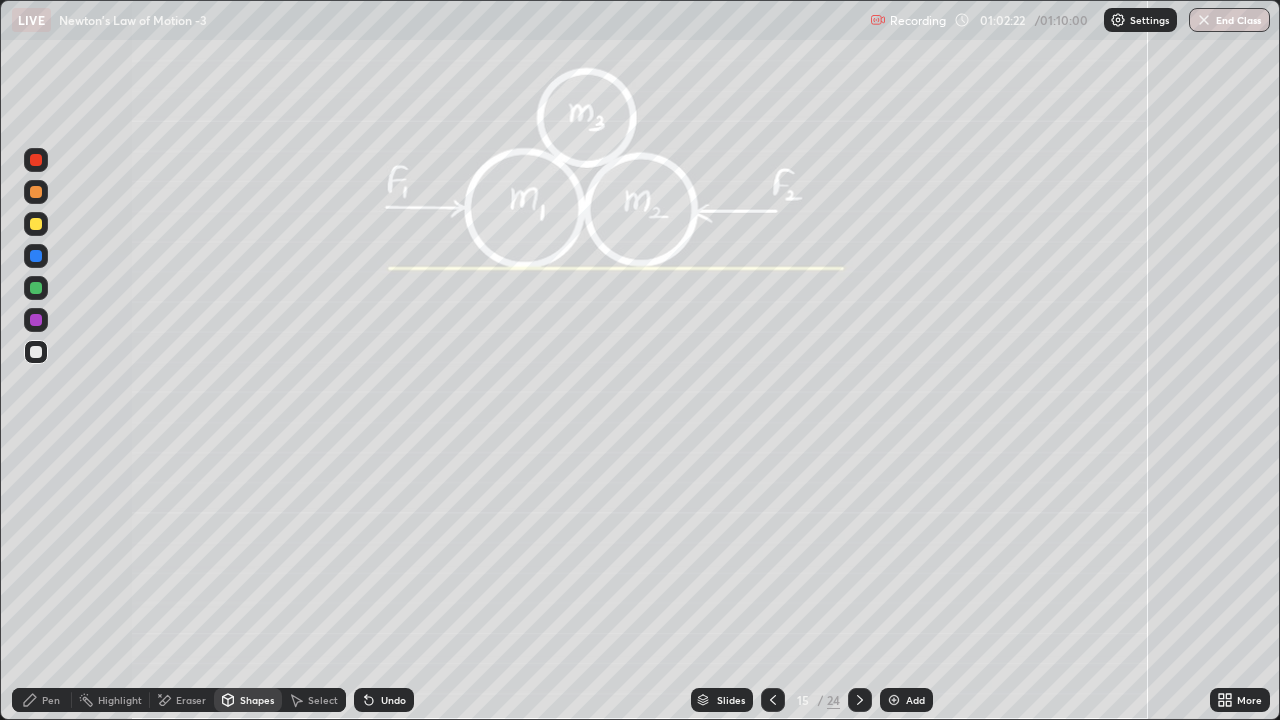 click on "Pen" at bounding box center (51, 700) 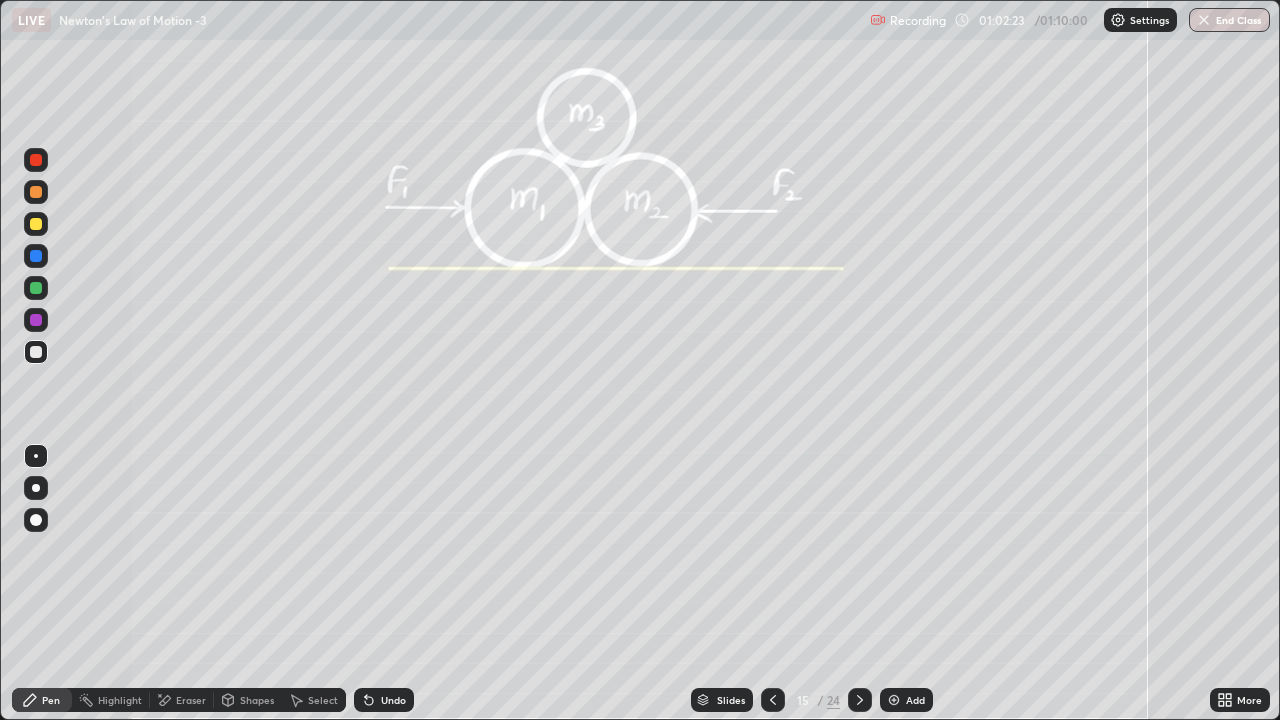 click at bounding box center [36, 256] 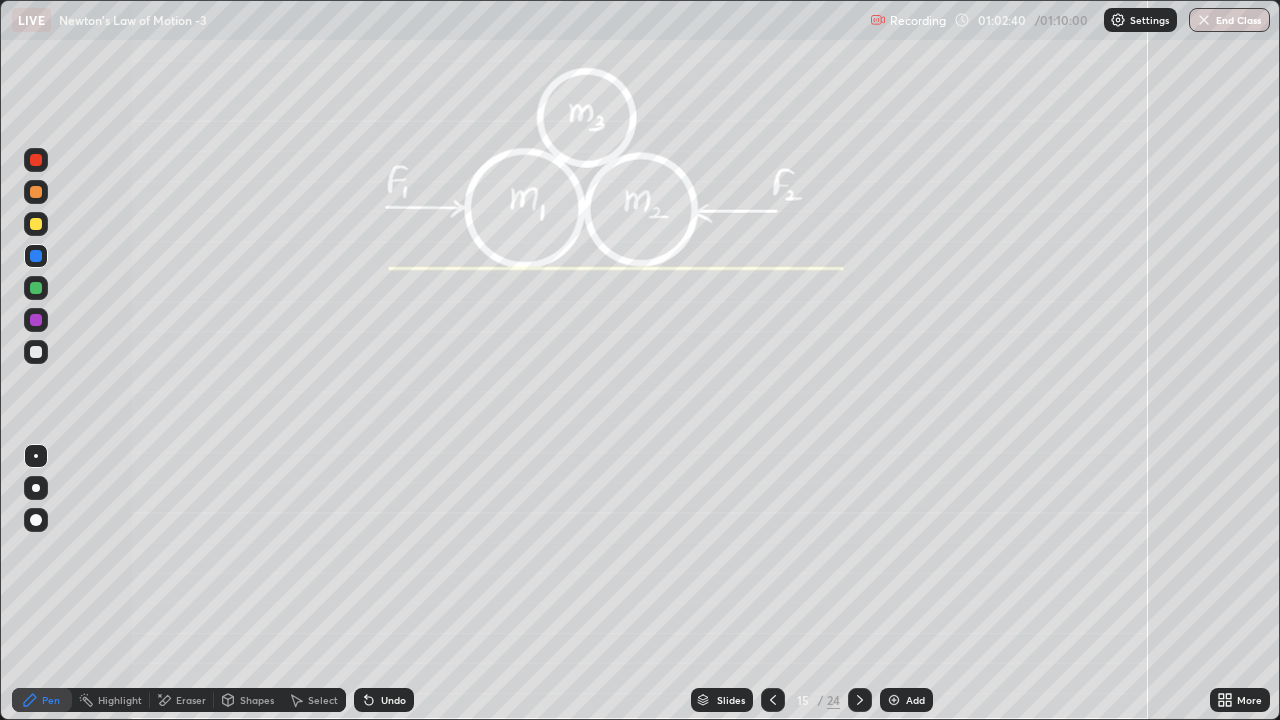 click at bounding box center (36, 352) 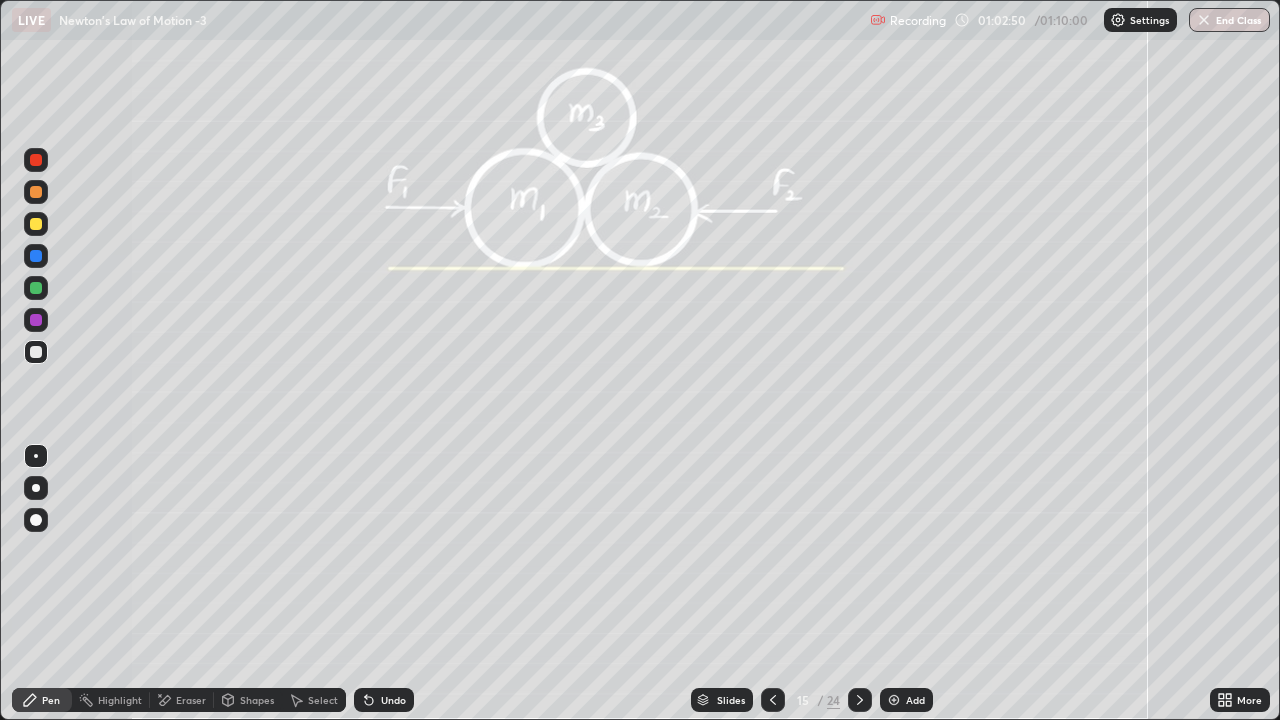 click at bounding box center (36, 256) 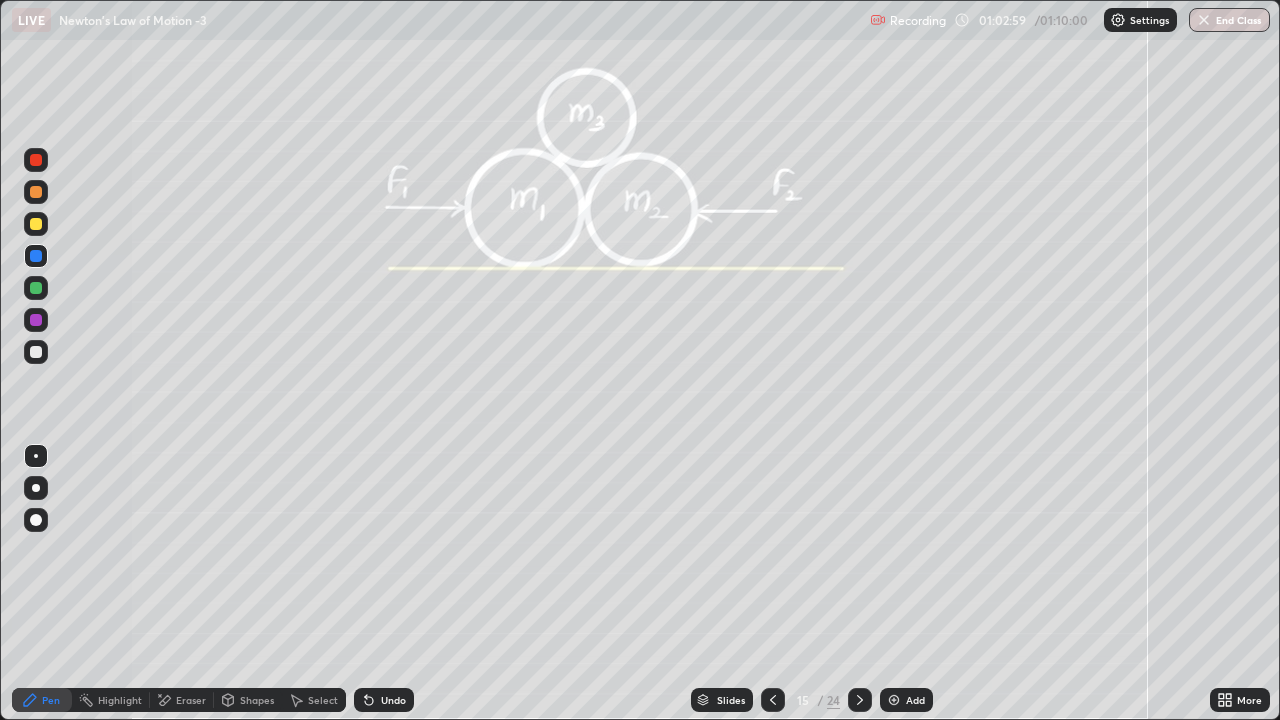 click at bounding box center [36, 256] 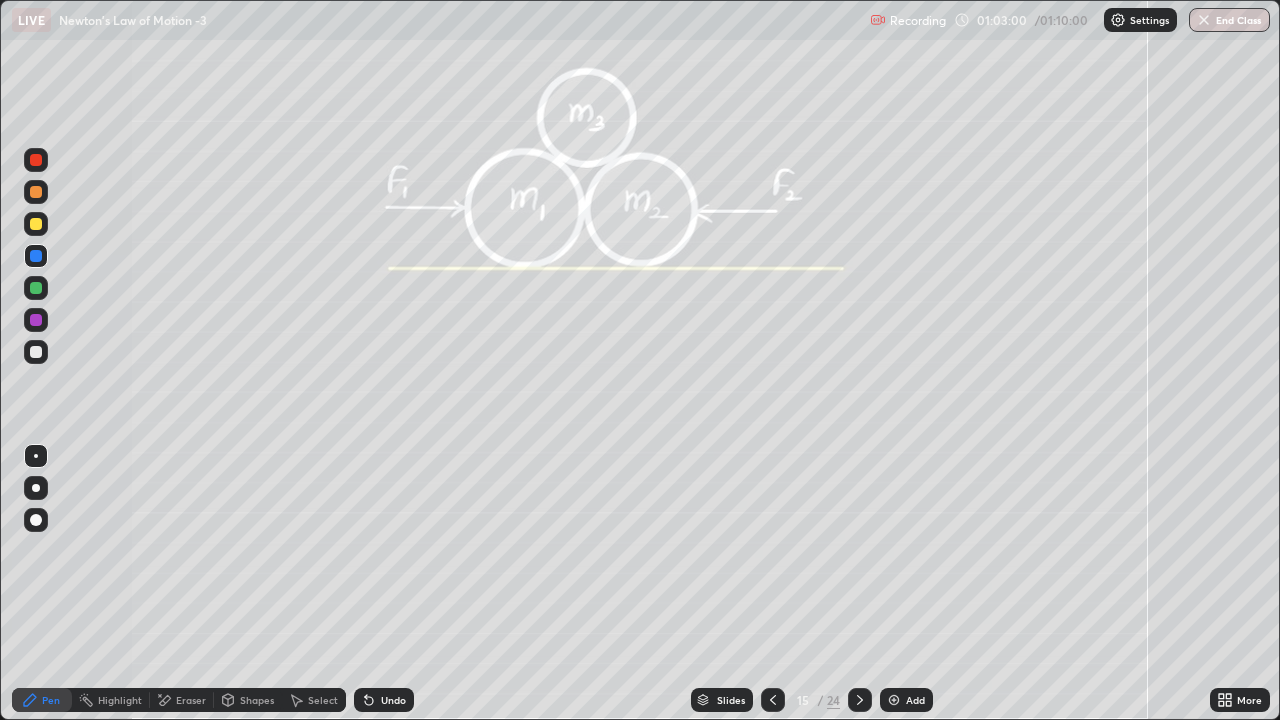 click at bounding box center [36, 288] 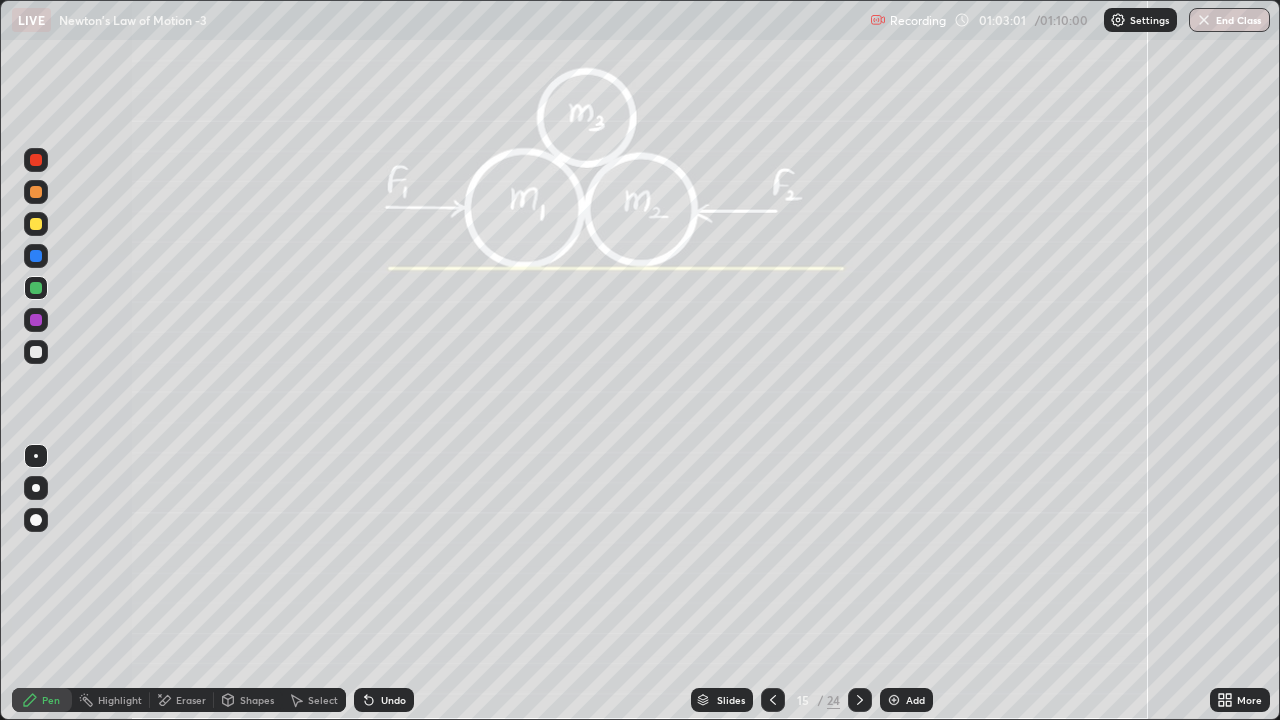 click 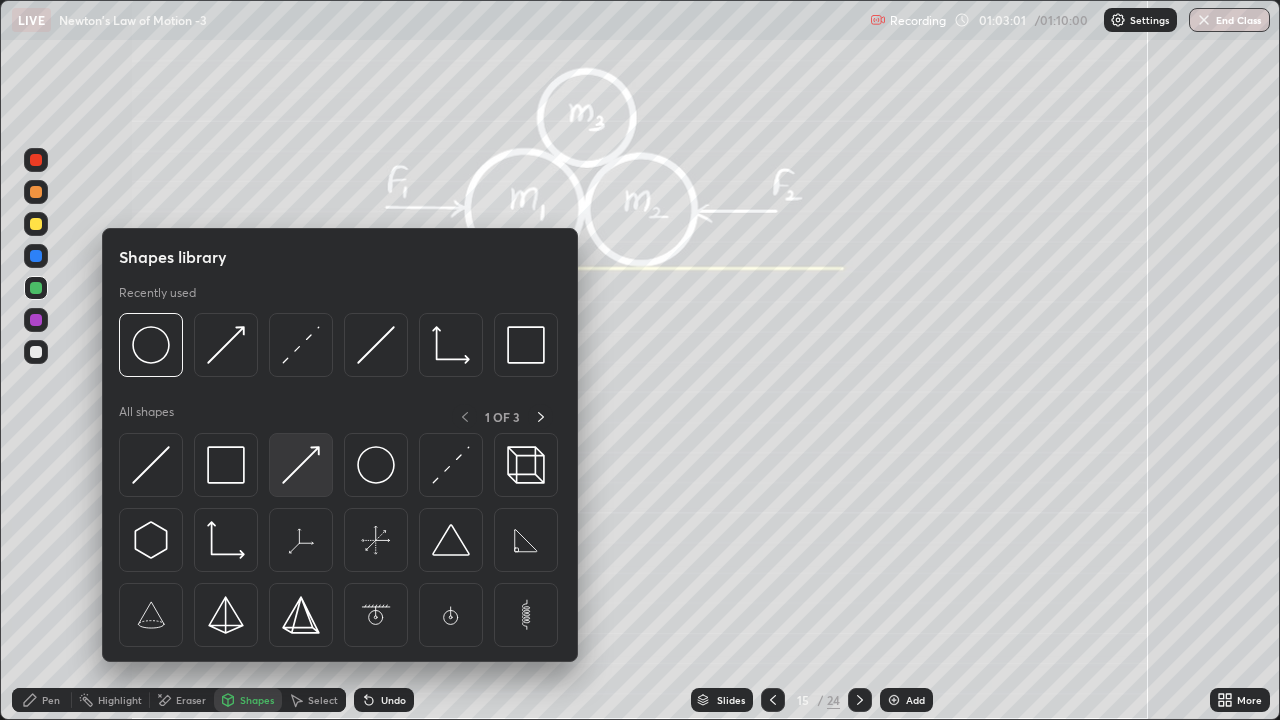 click at bounding box center (301, 465) 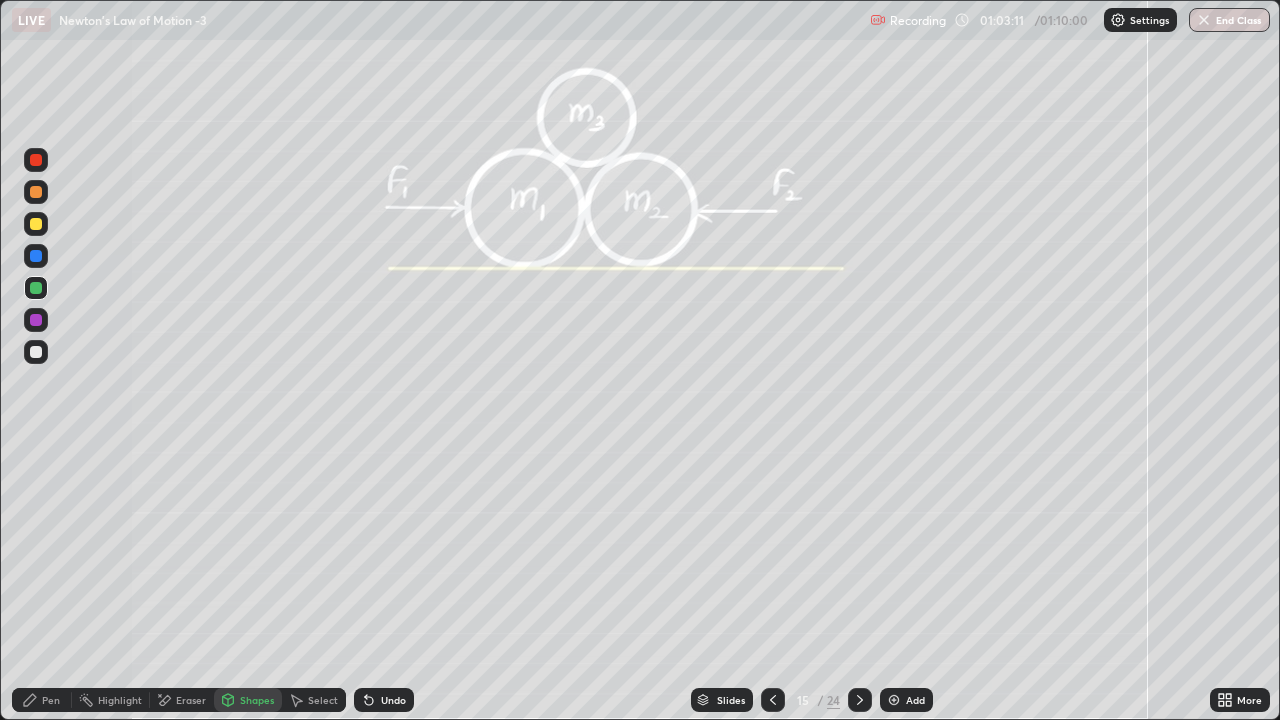 click on "Pen" at bounding box center (42, 700) 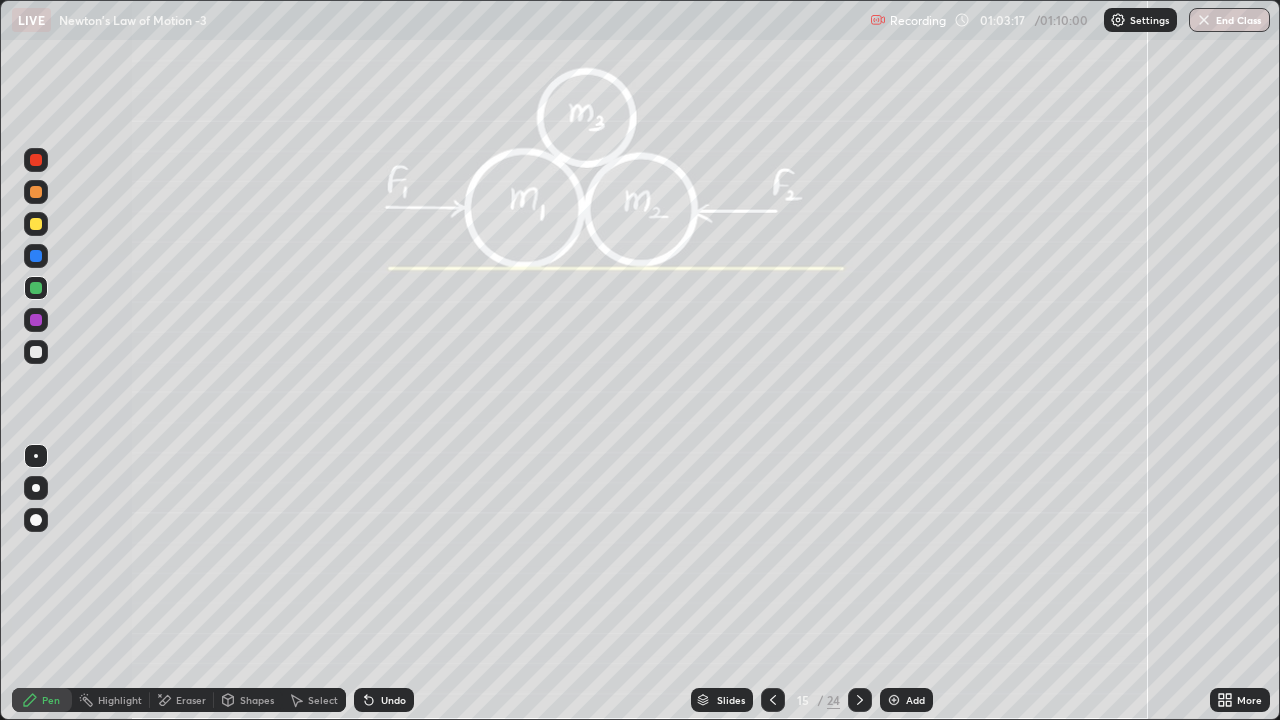 click at bounding box center (36, 256) 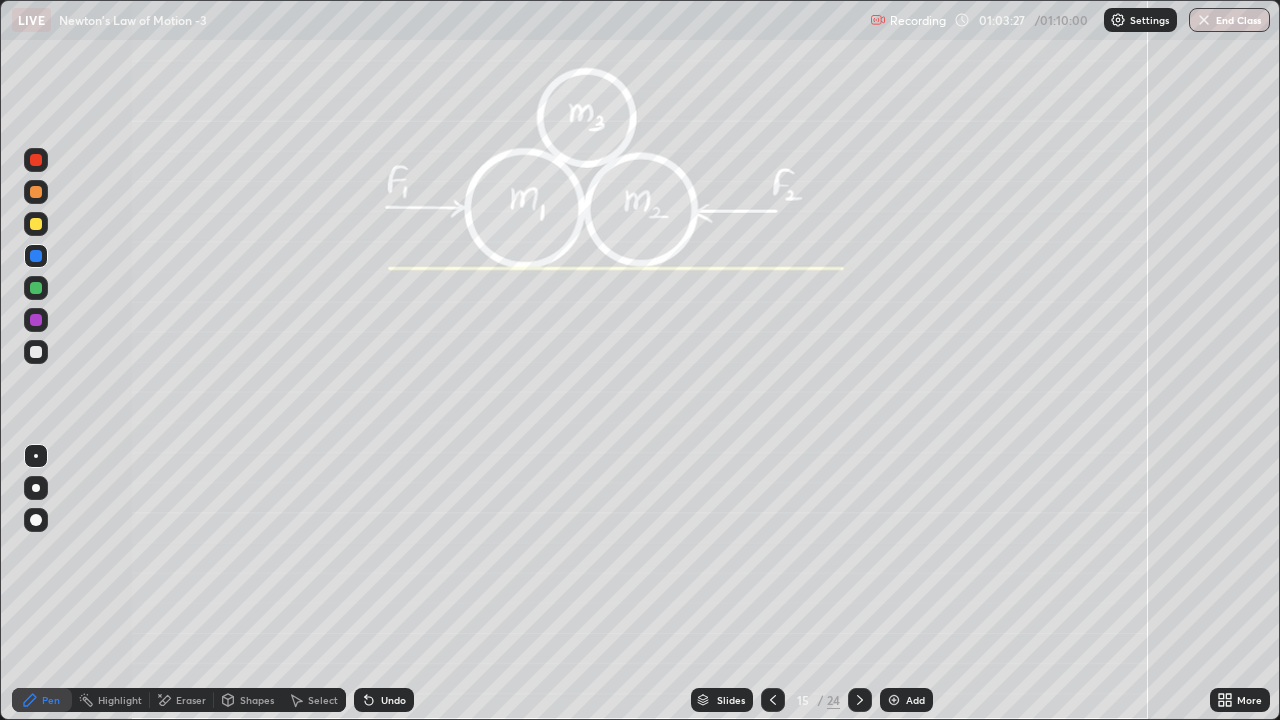click at bounding box center (36, 288) 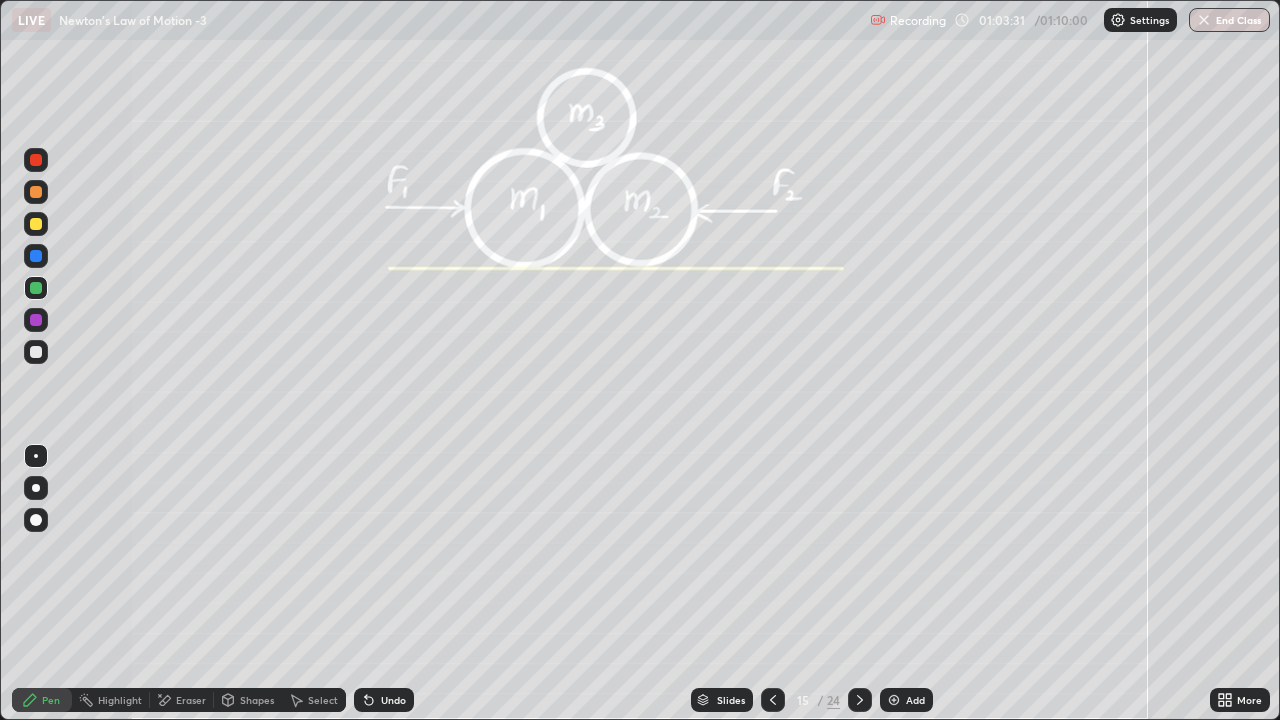 click 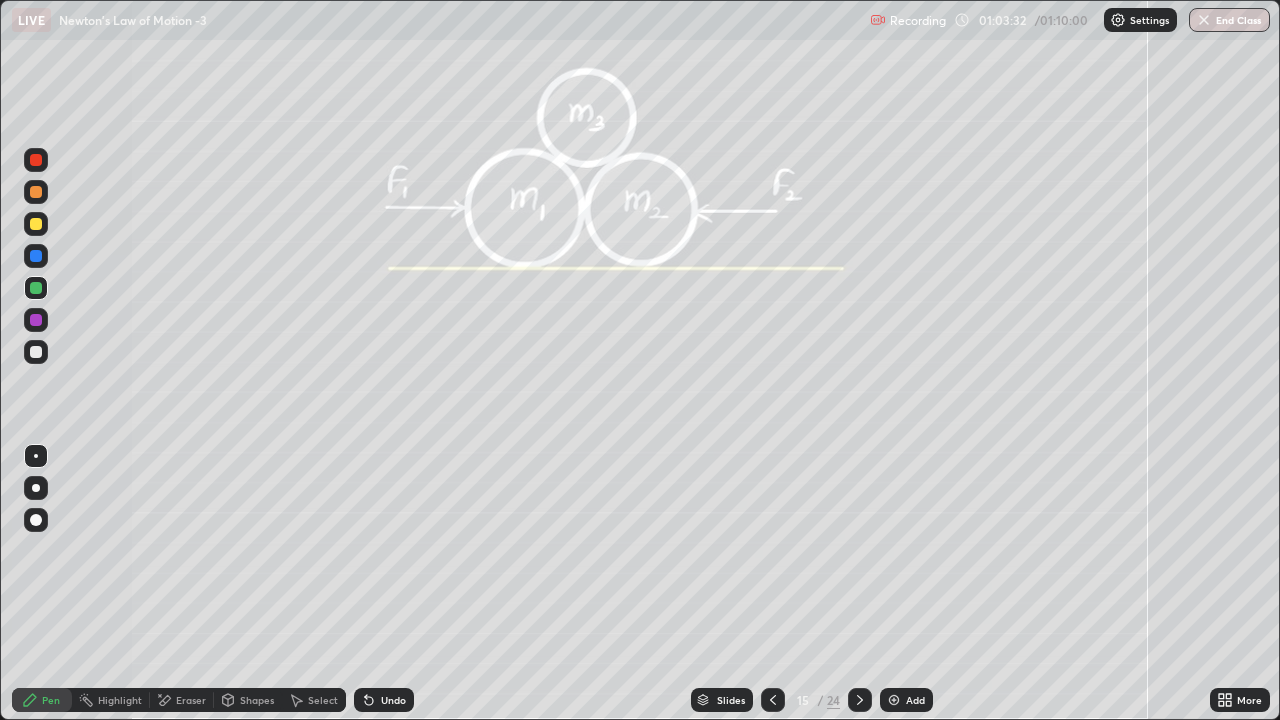 click on "Shapes" at bounding box center (257, 700) 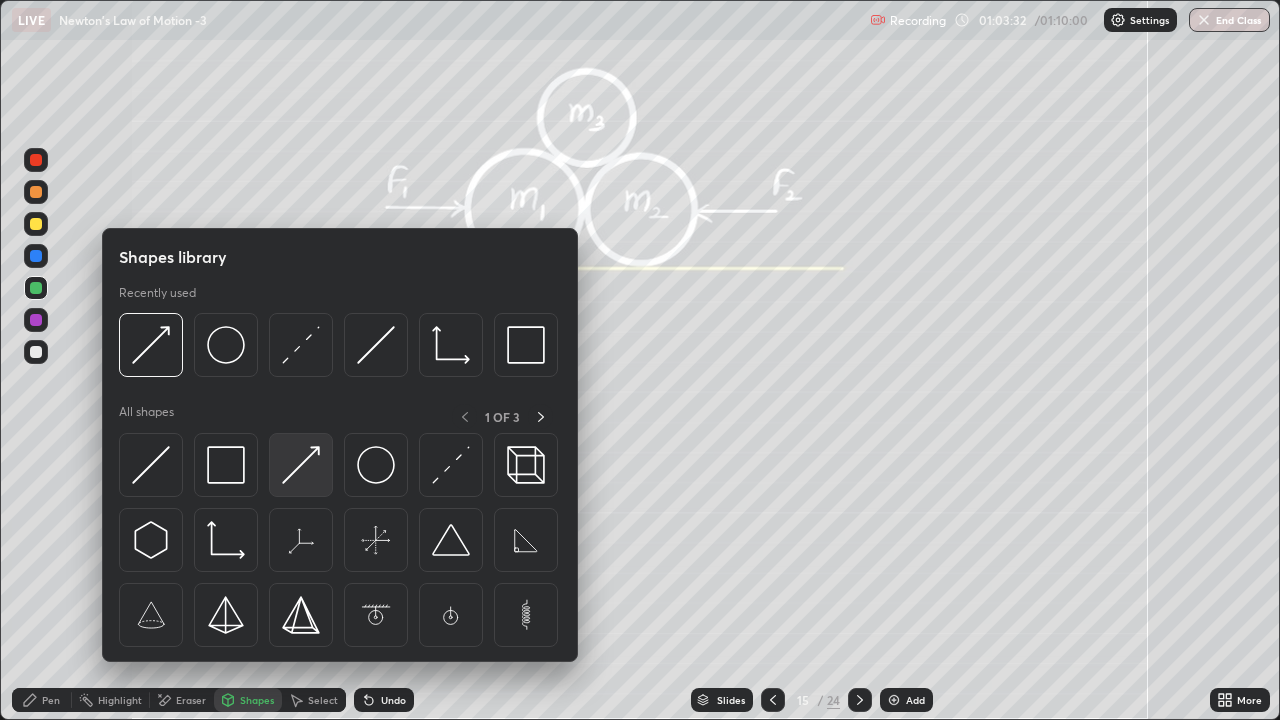 click at bounding box center [301, 465] 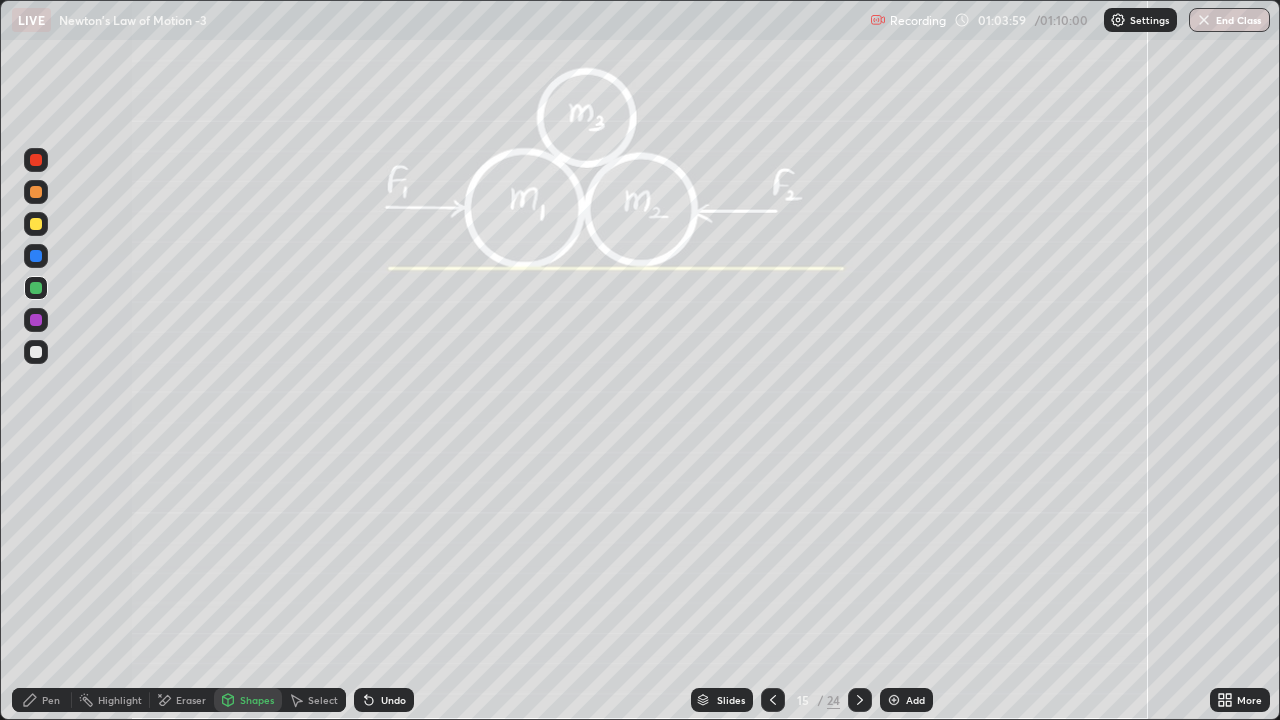 click on "Pen" at bounding box center (42, 700) 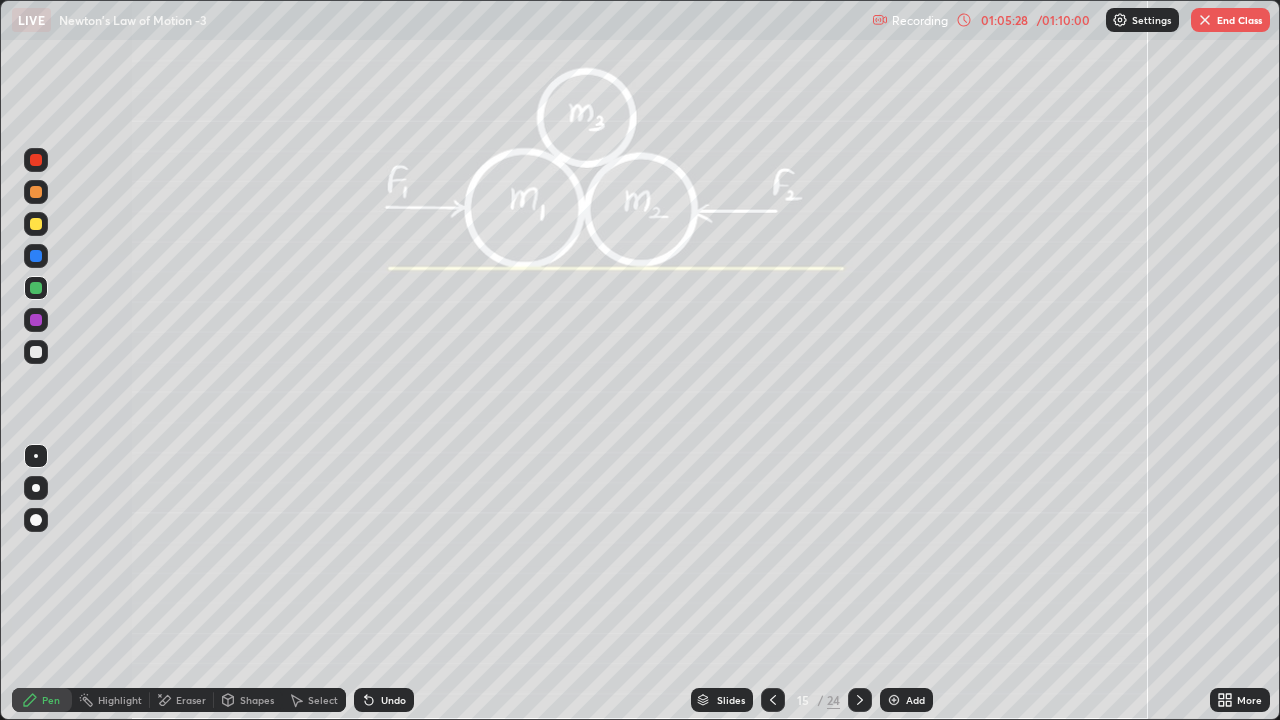 click at bounding box center [36, 288] 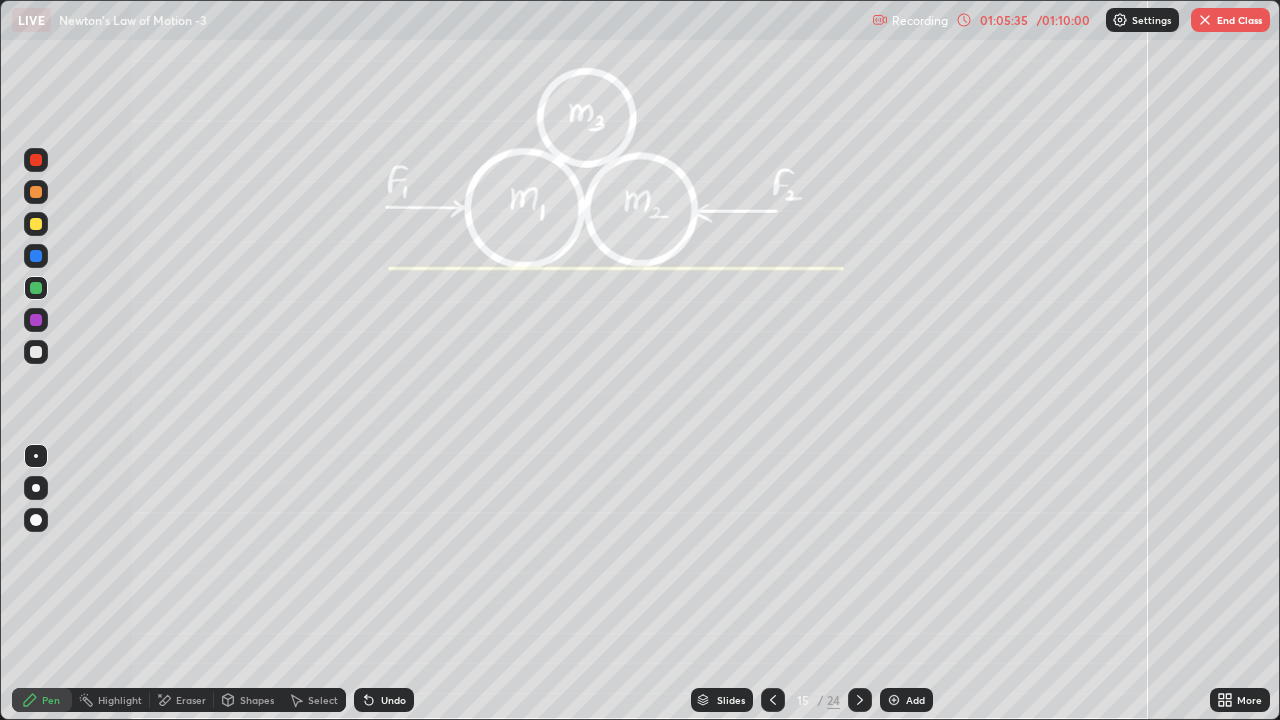 click at bounding box center [36, 224] 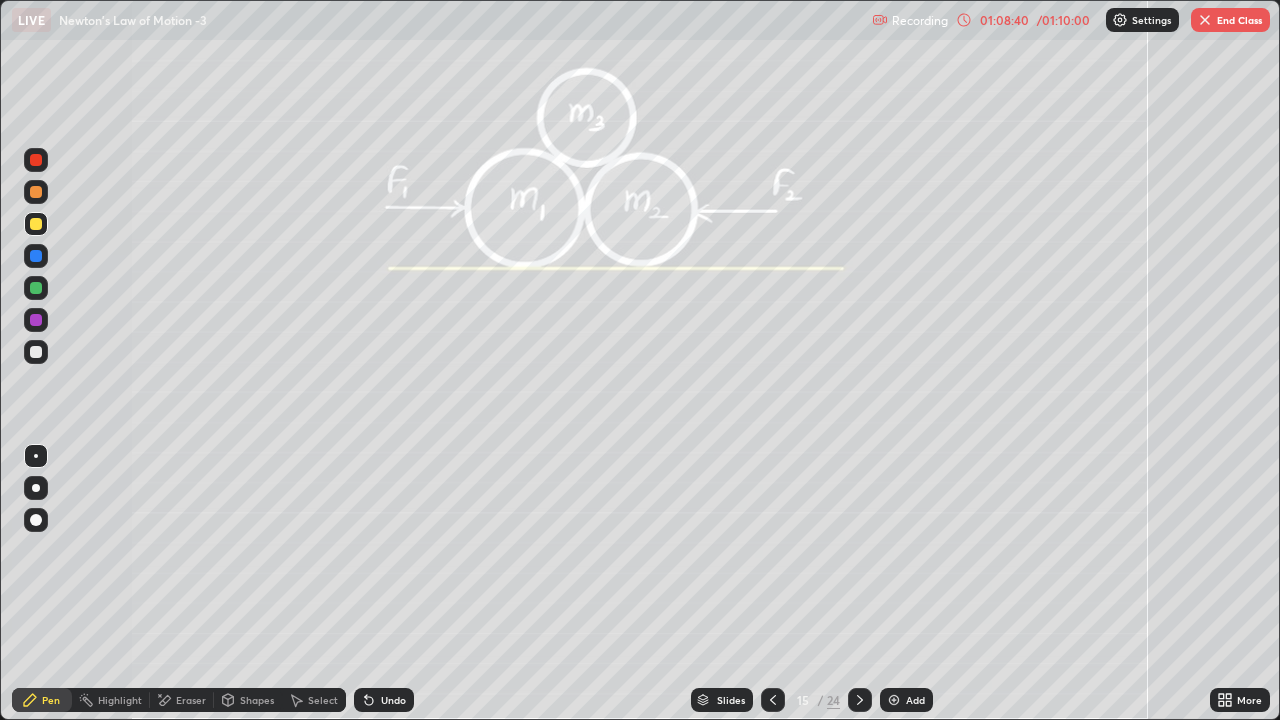 click 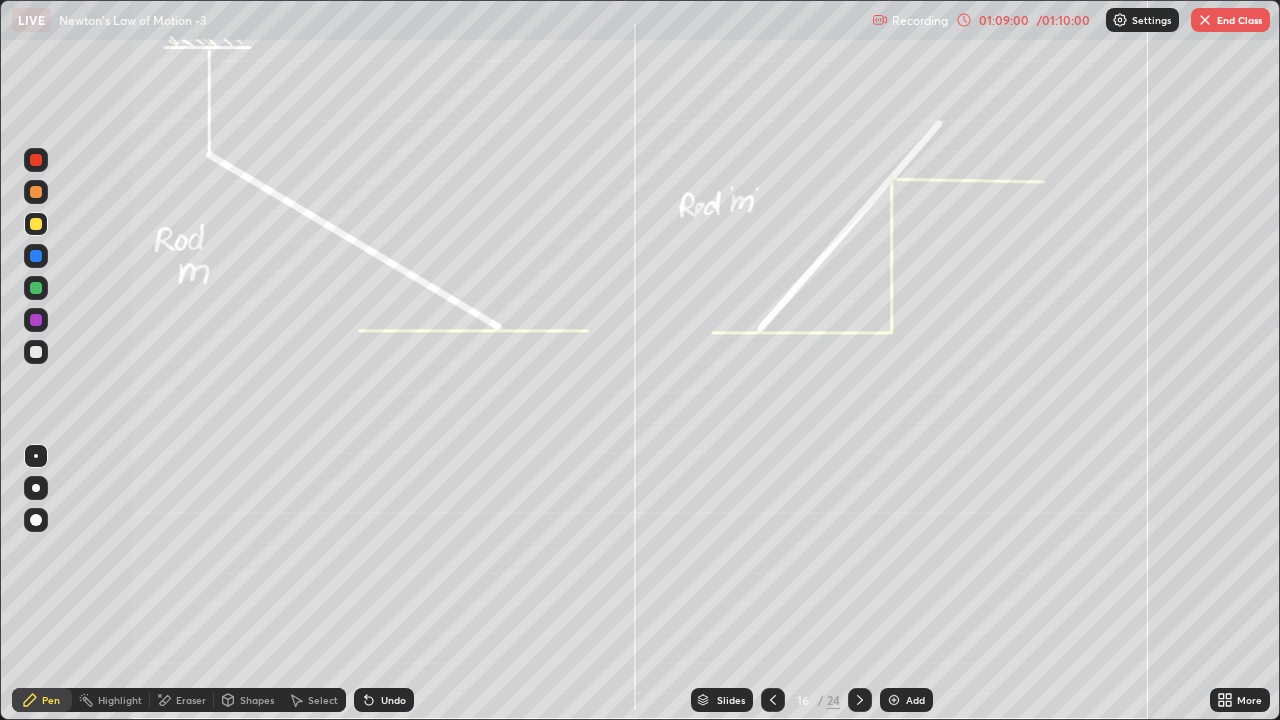 click at bounding box center [36, 256] 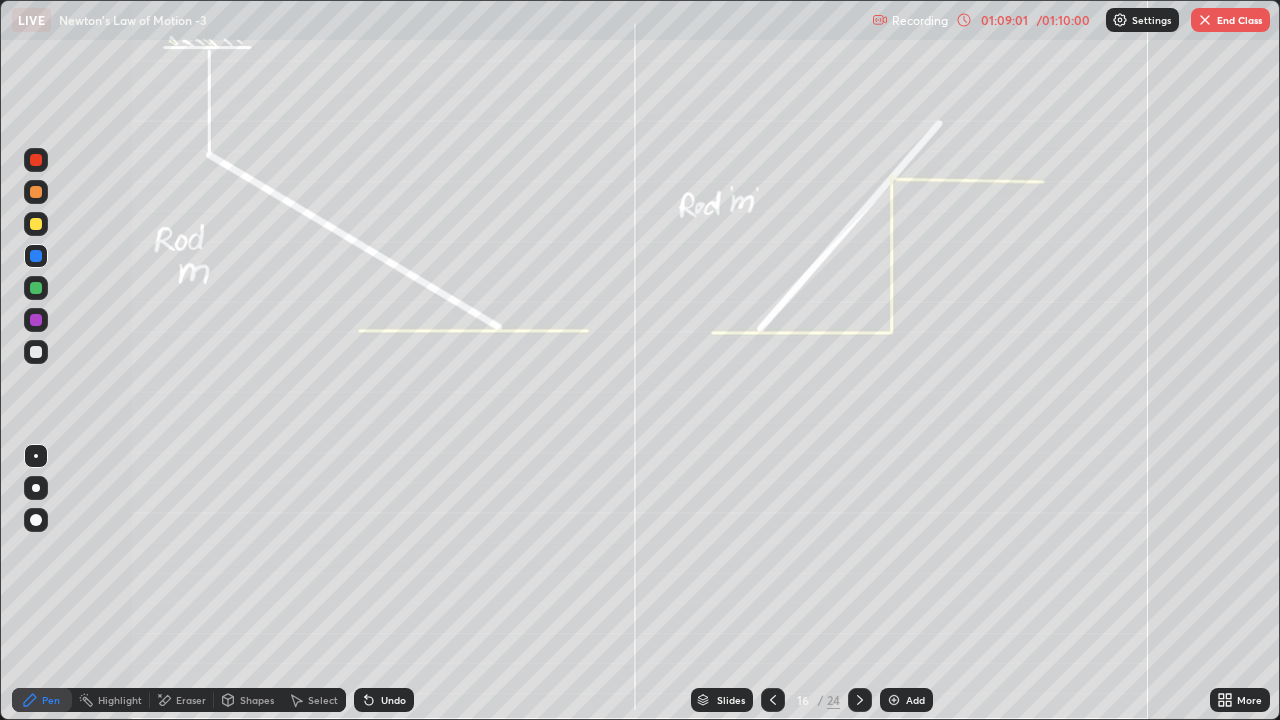 click at bounding box center [36, 488] 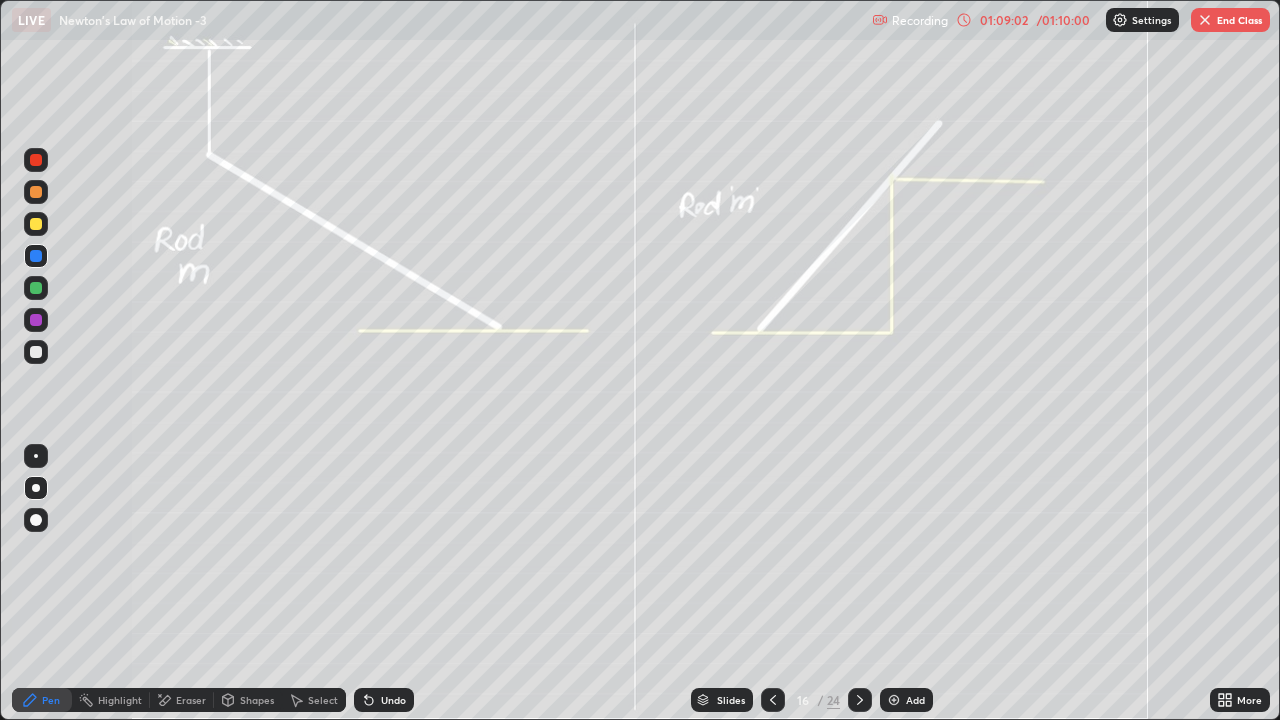 click at bounding box center (36, 520) 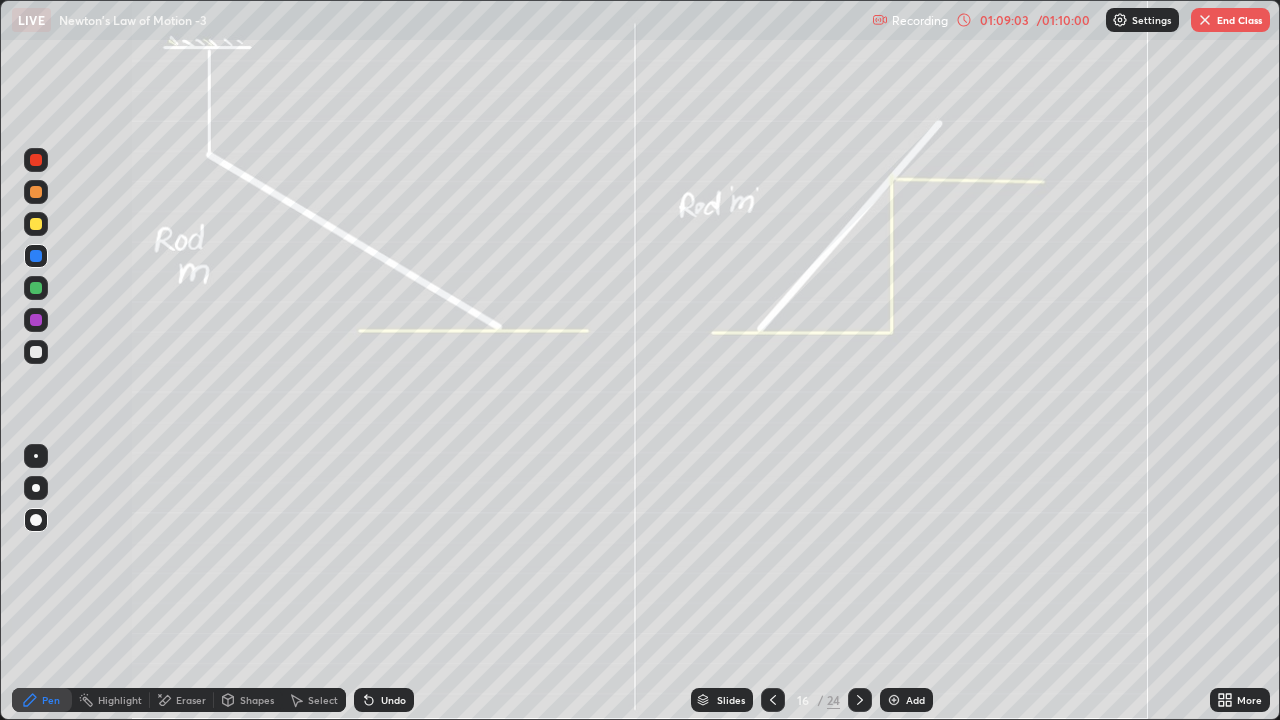 click on "Shapes" at bounding box center [248, 700] 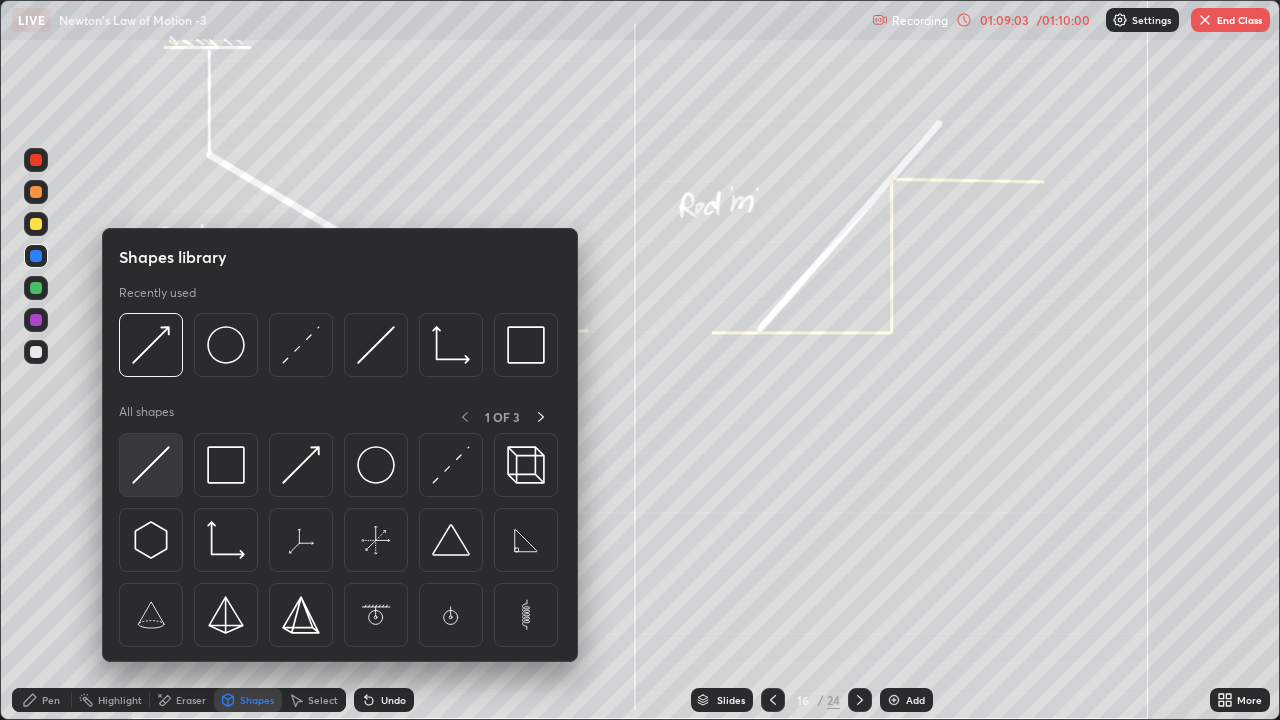 click at bounding box center [151, 465] 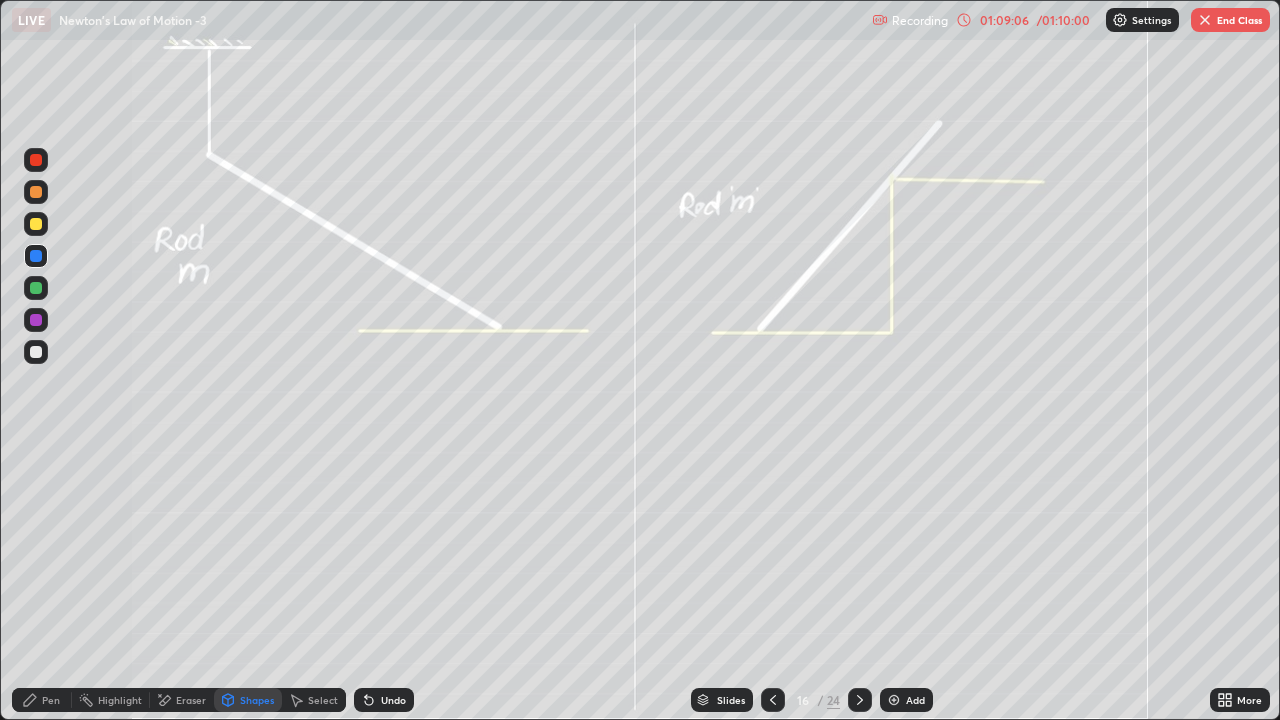click on "Select" at bounding box center [323, 700] 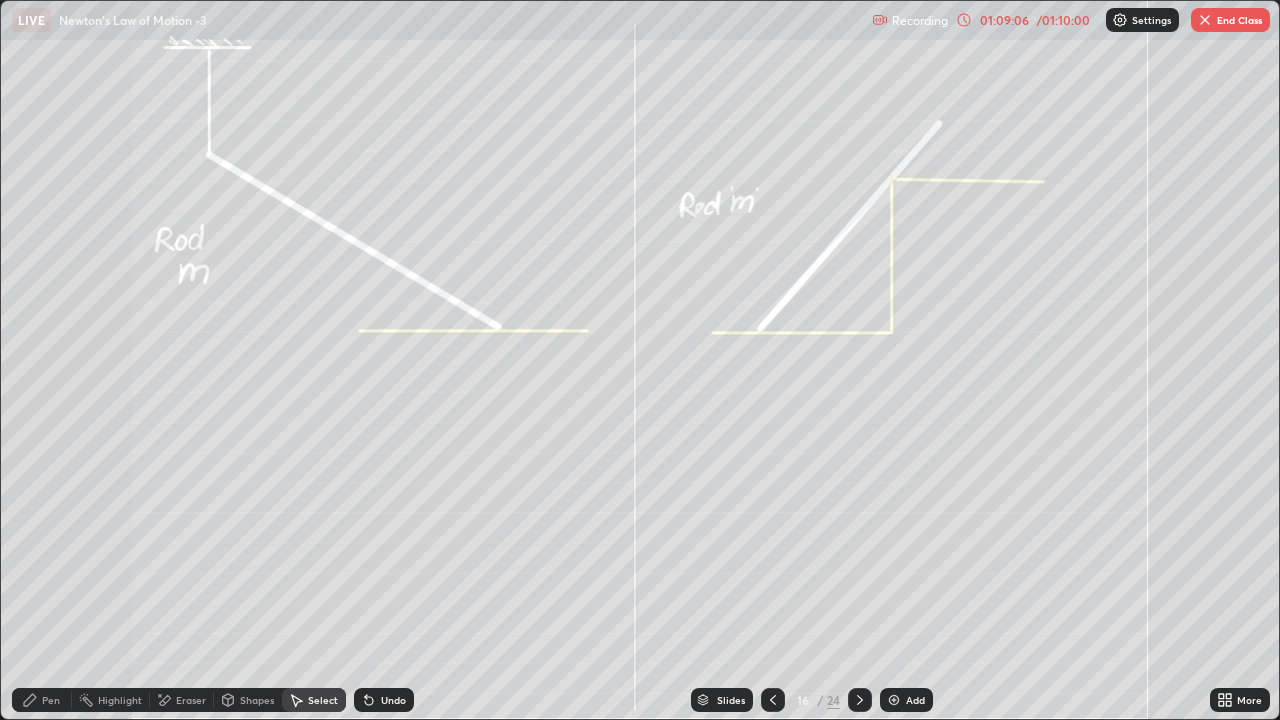 click on "Undo" at bounding box center (384, 700) 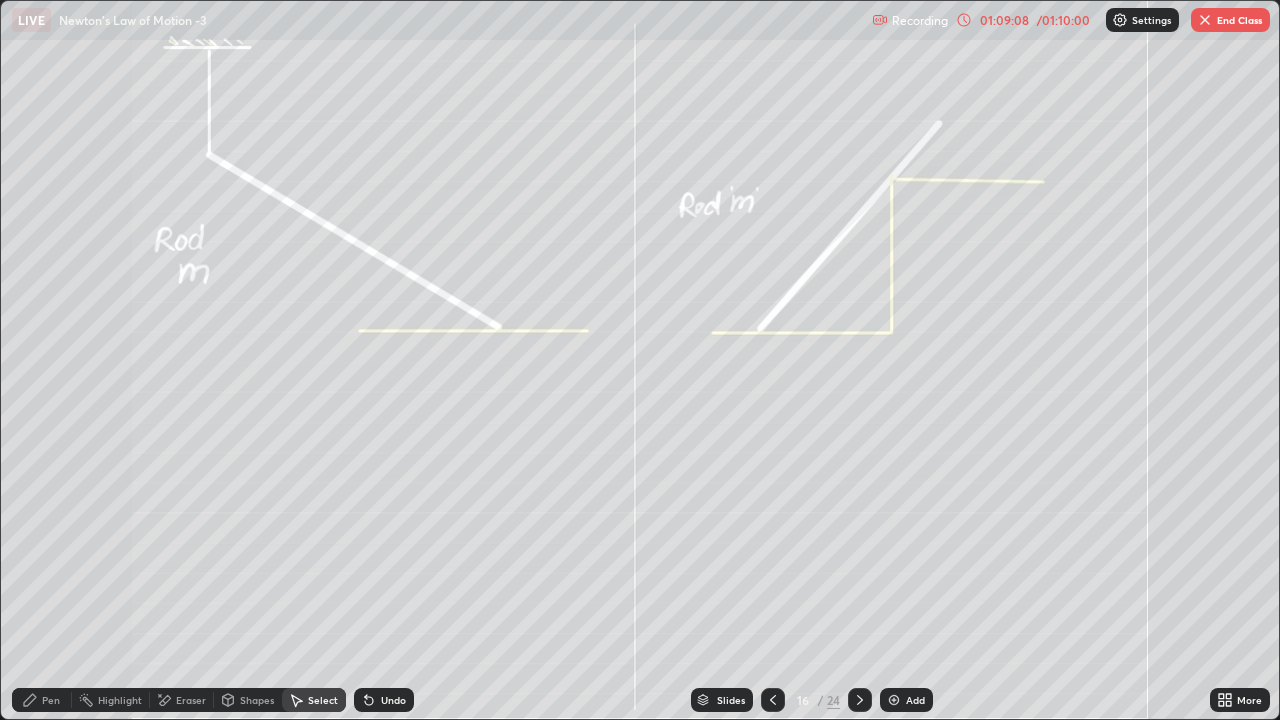 click on "Pen" at bounding box center (42, 700) 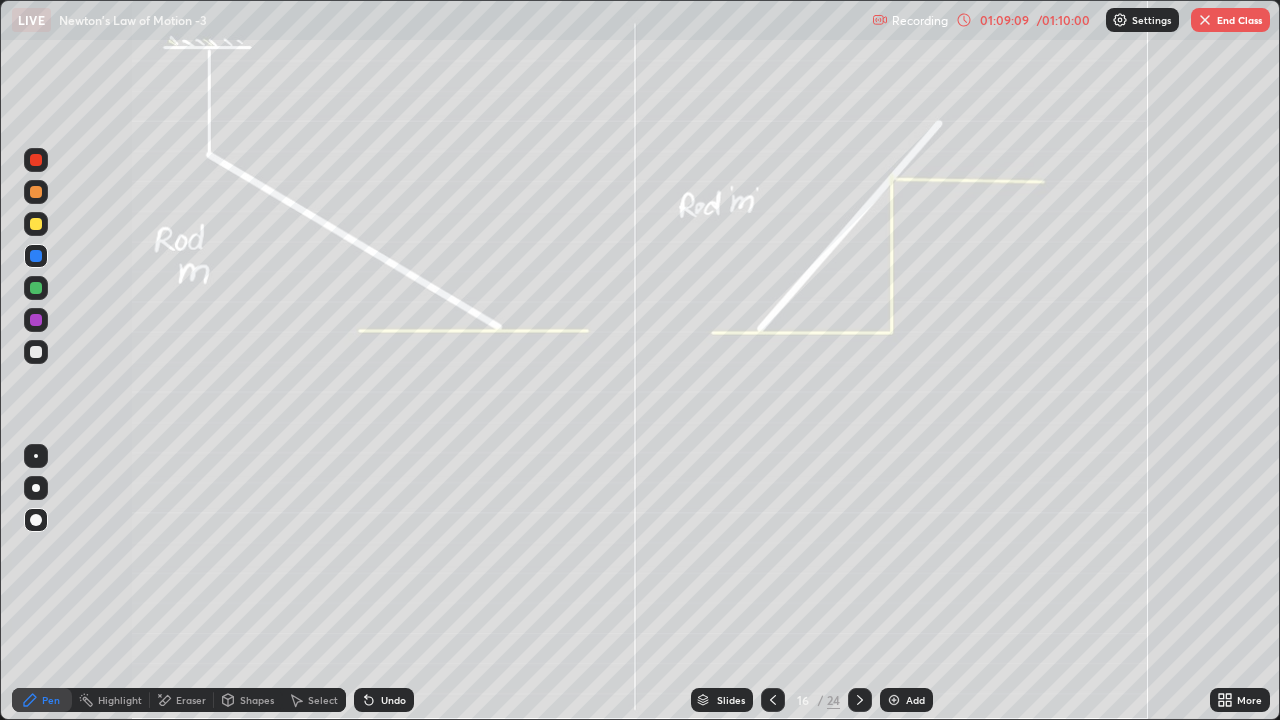 click at bounding box center [36, 352] 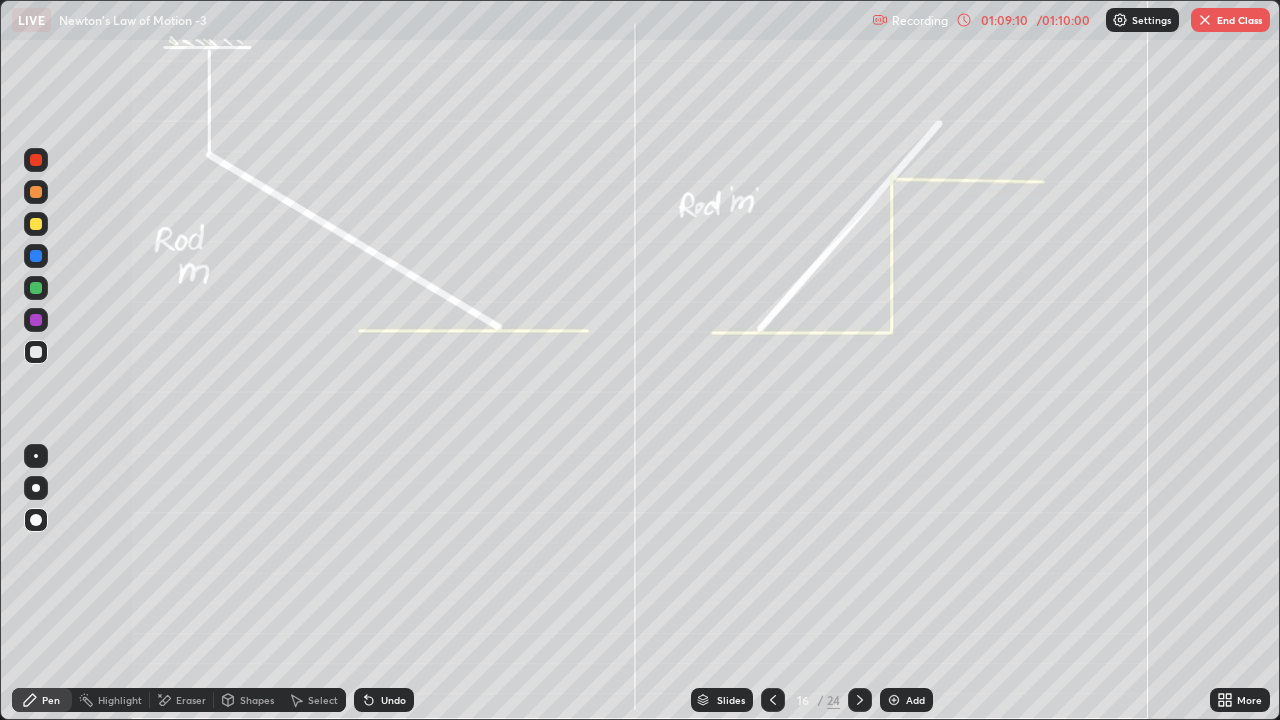 click on "Select" at bounding box center [323, 700] 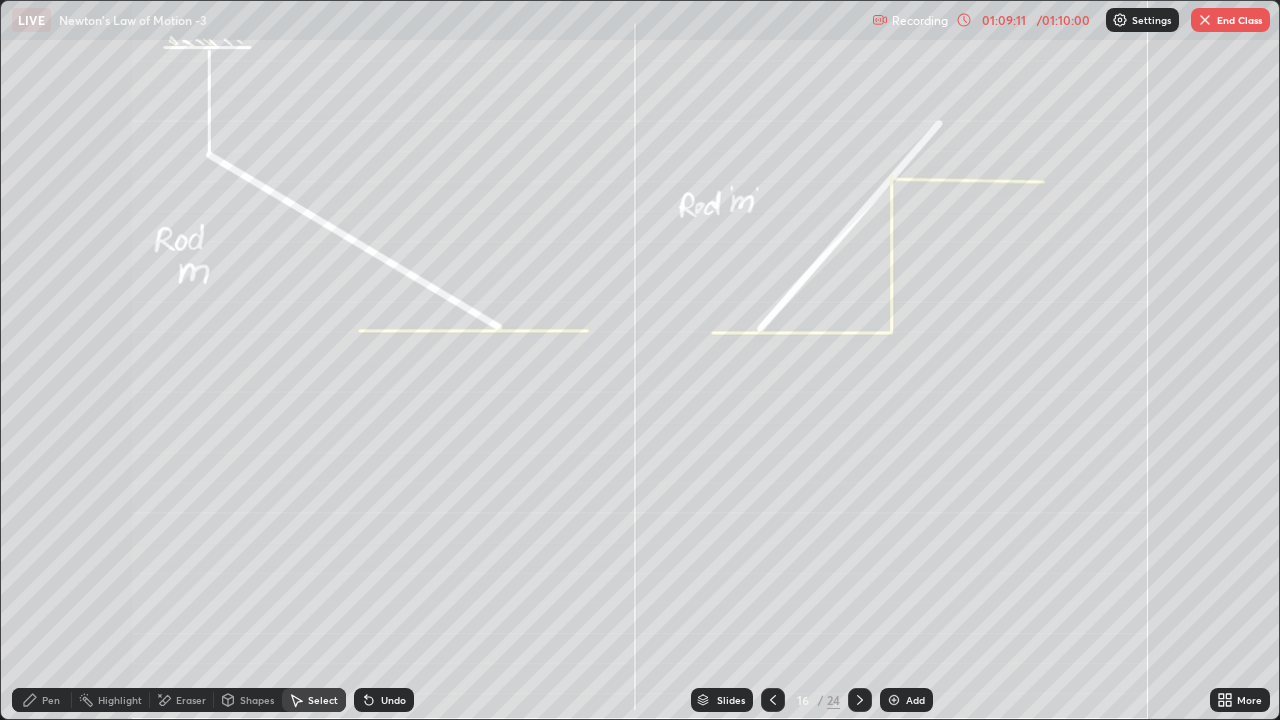 click on "Shapes" at bounding box center [257, 700] 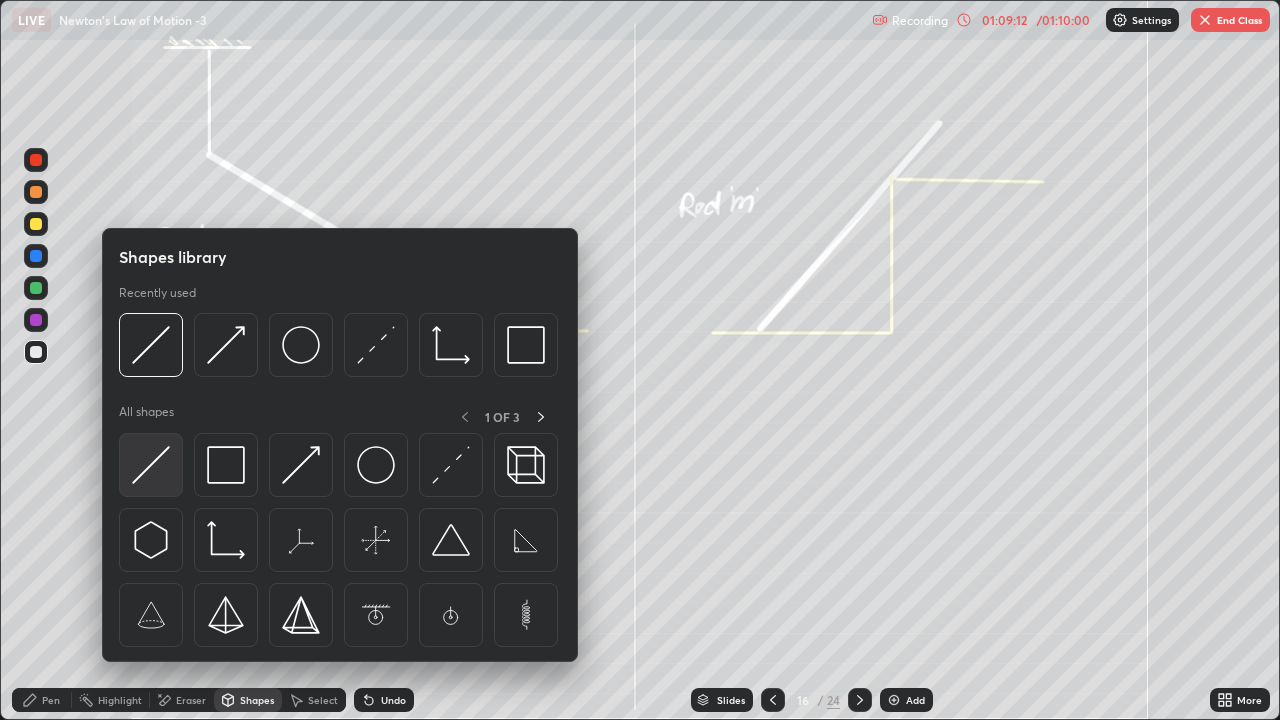 click at bounding box center (151, 465) 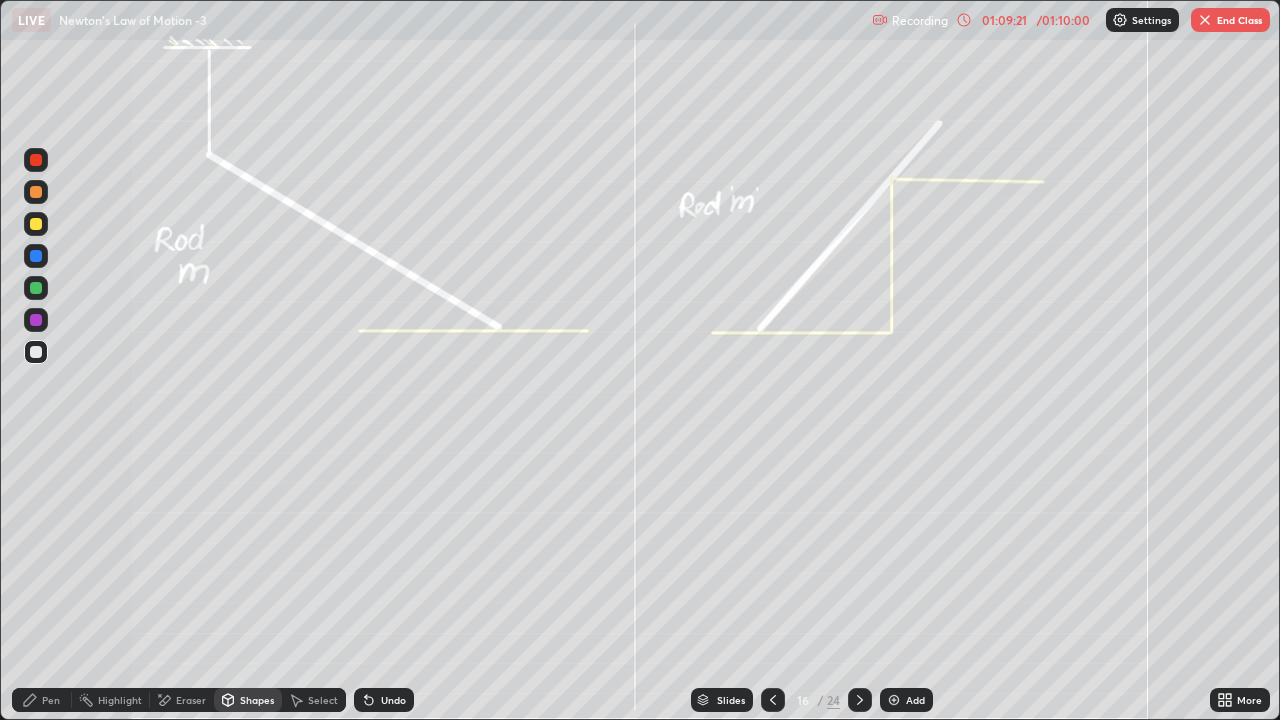 click on "Pen" at bounding box center [51, 700] 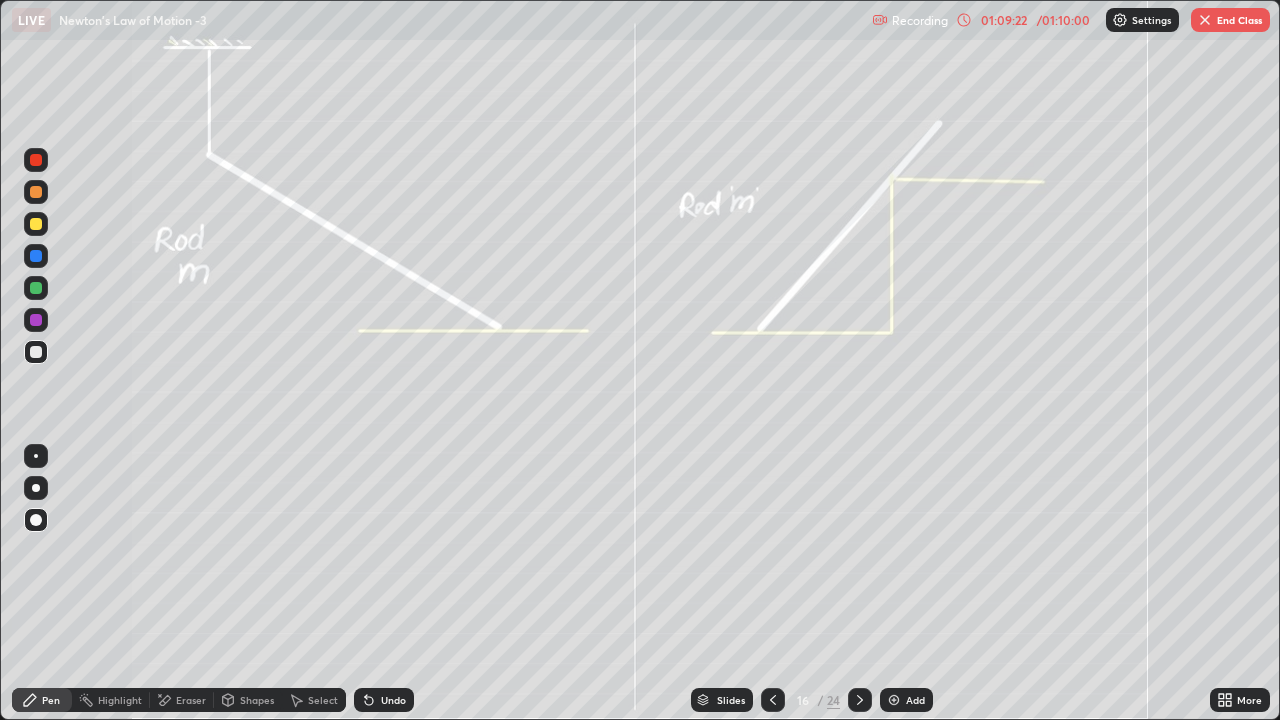 click at bounding box center (36, 256) 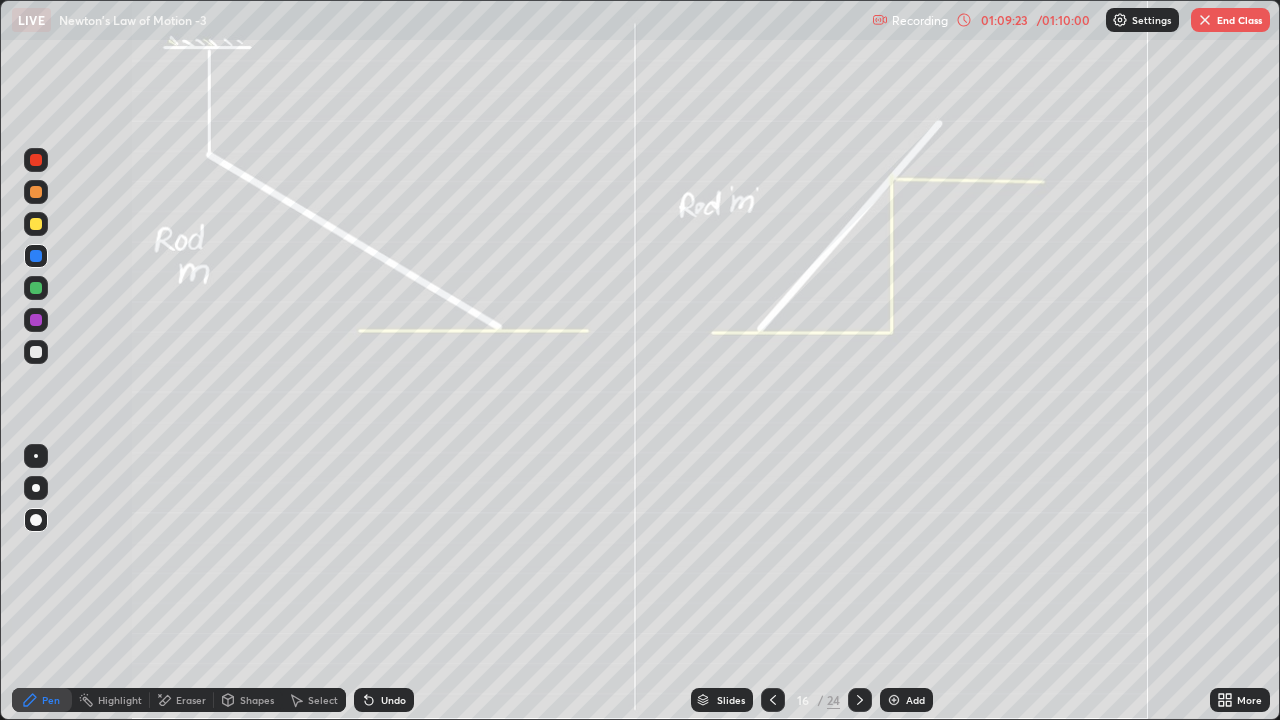 click at bounding box center [36, 456] 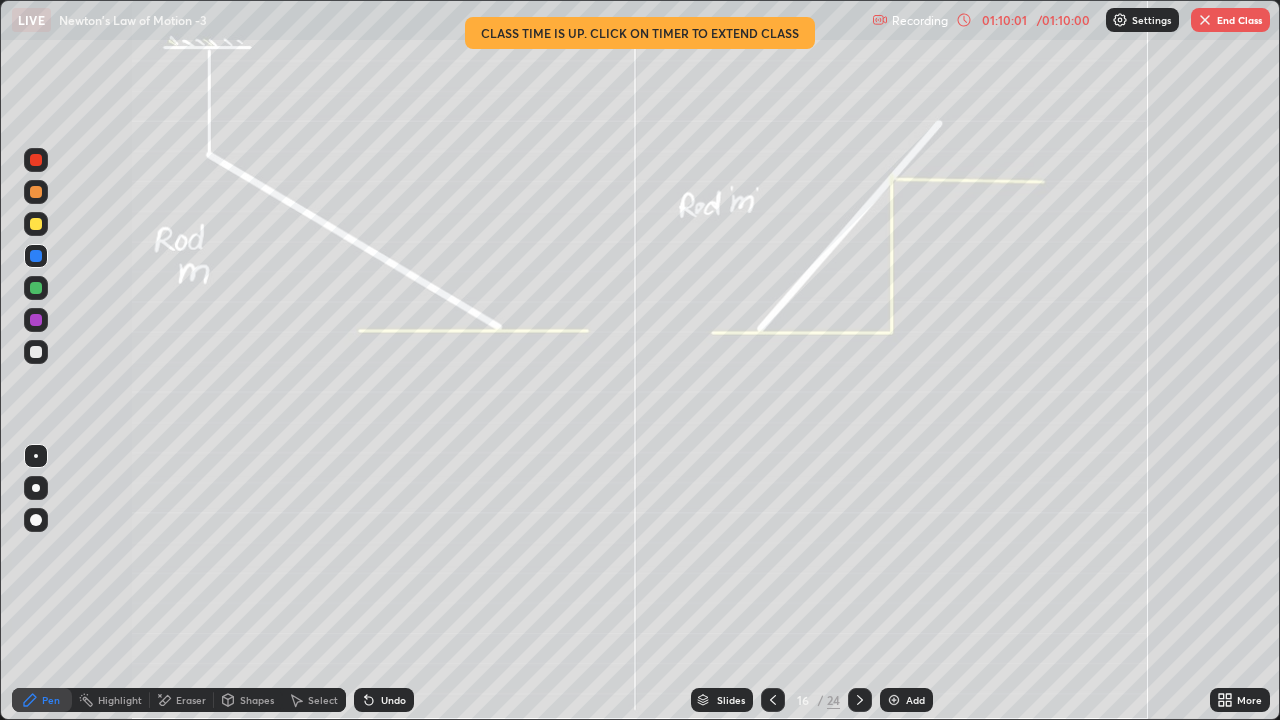 click on "Undo" at bounding box center (393, 700) 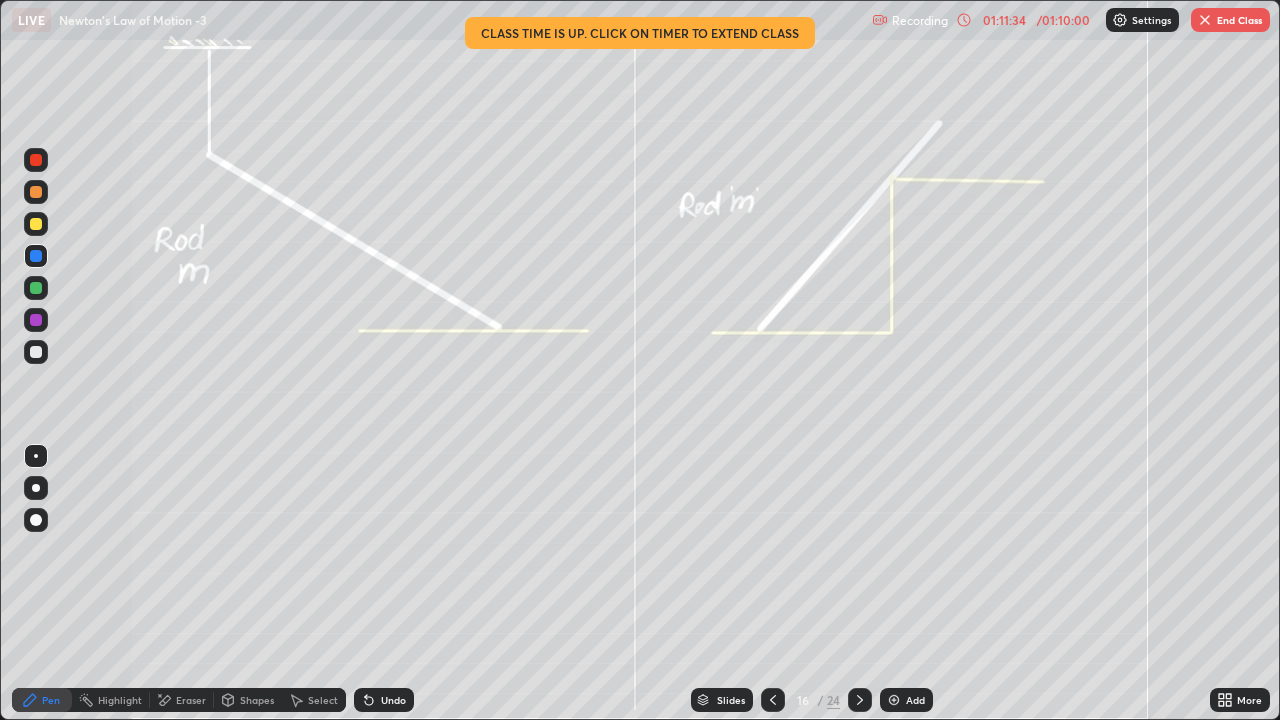 click 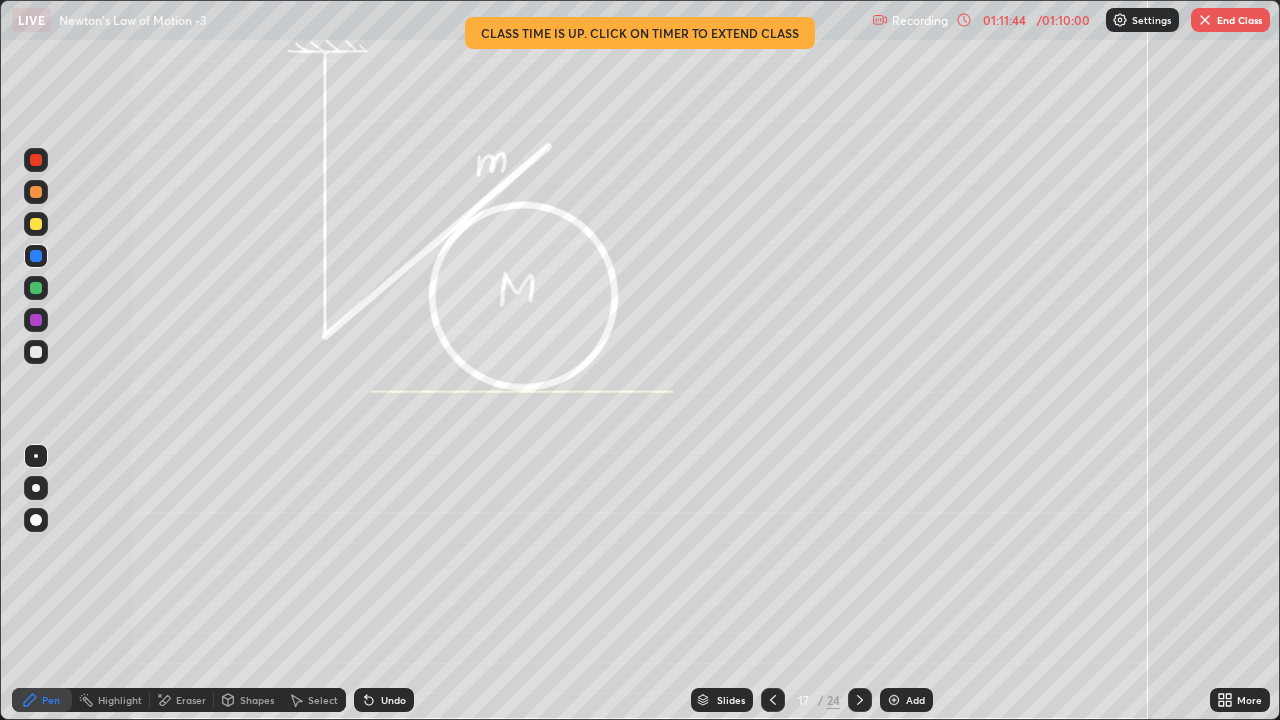 click at bounding box center (36, 488) 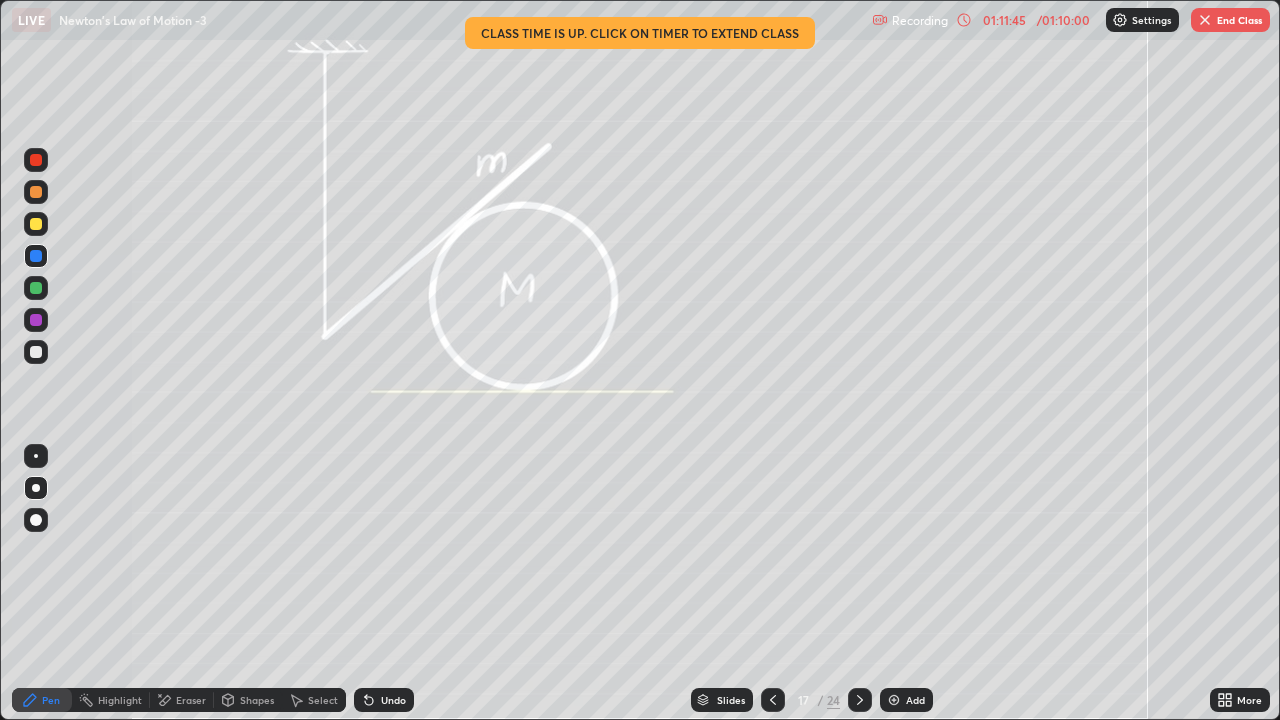 click at bounding box center (36, 352) 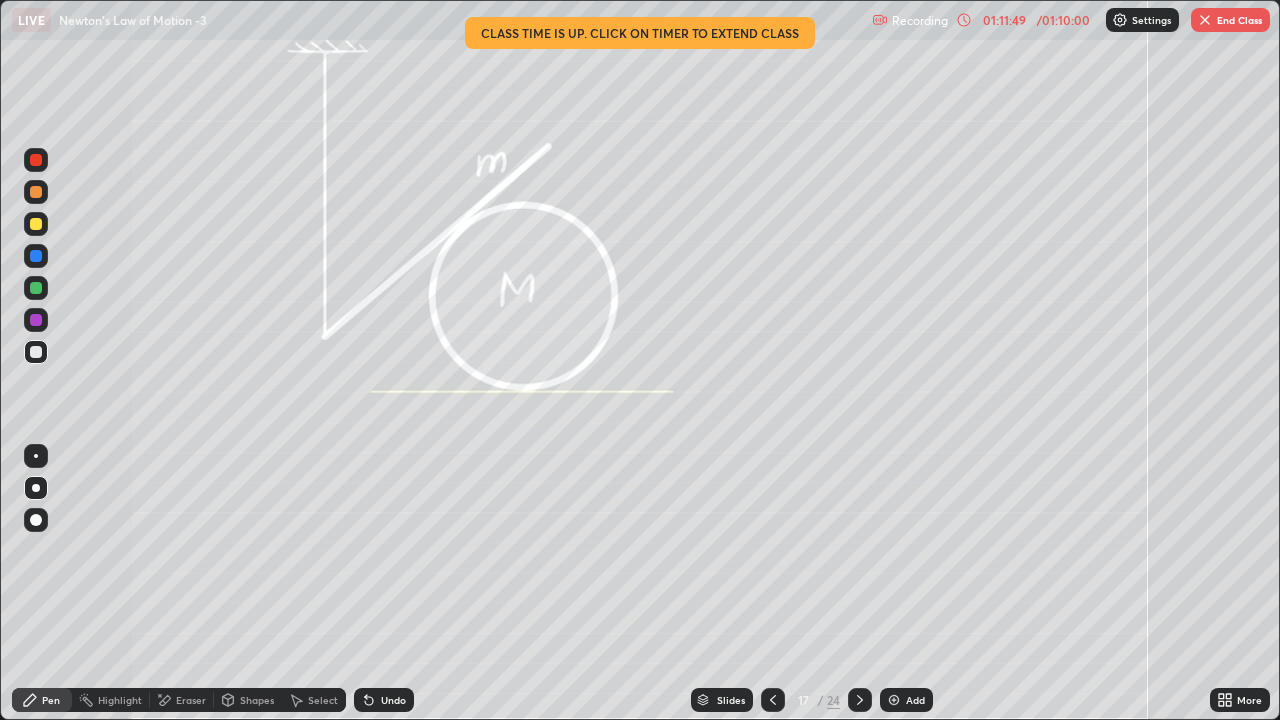 click 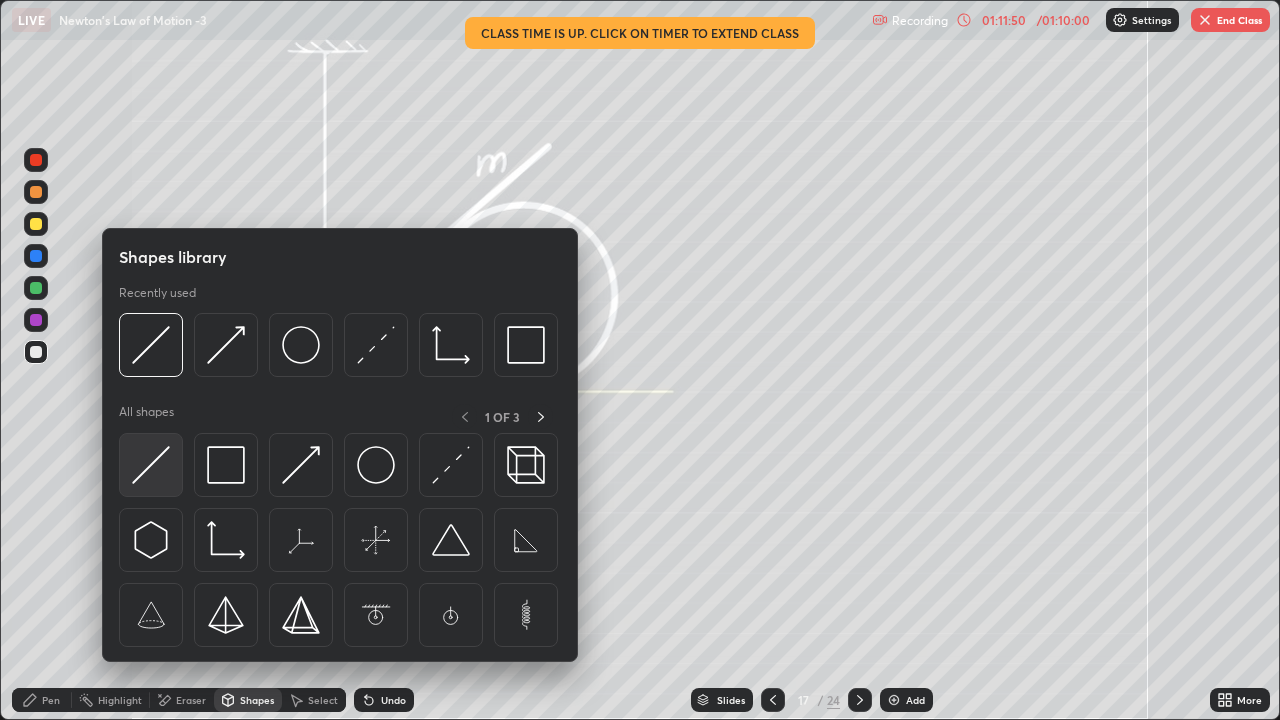 click at bounding box center (151, 465) 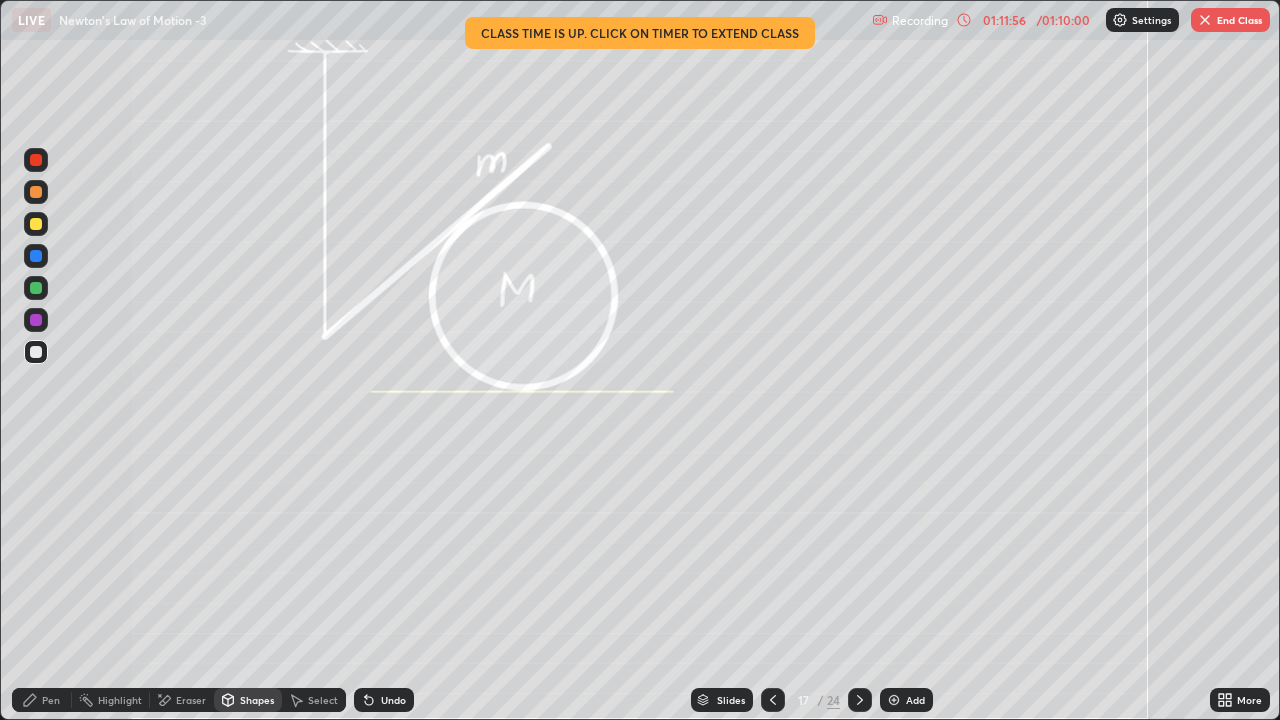 click on "Undo" at bounding box center [384, 700] 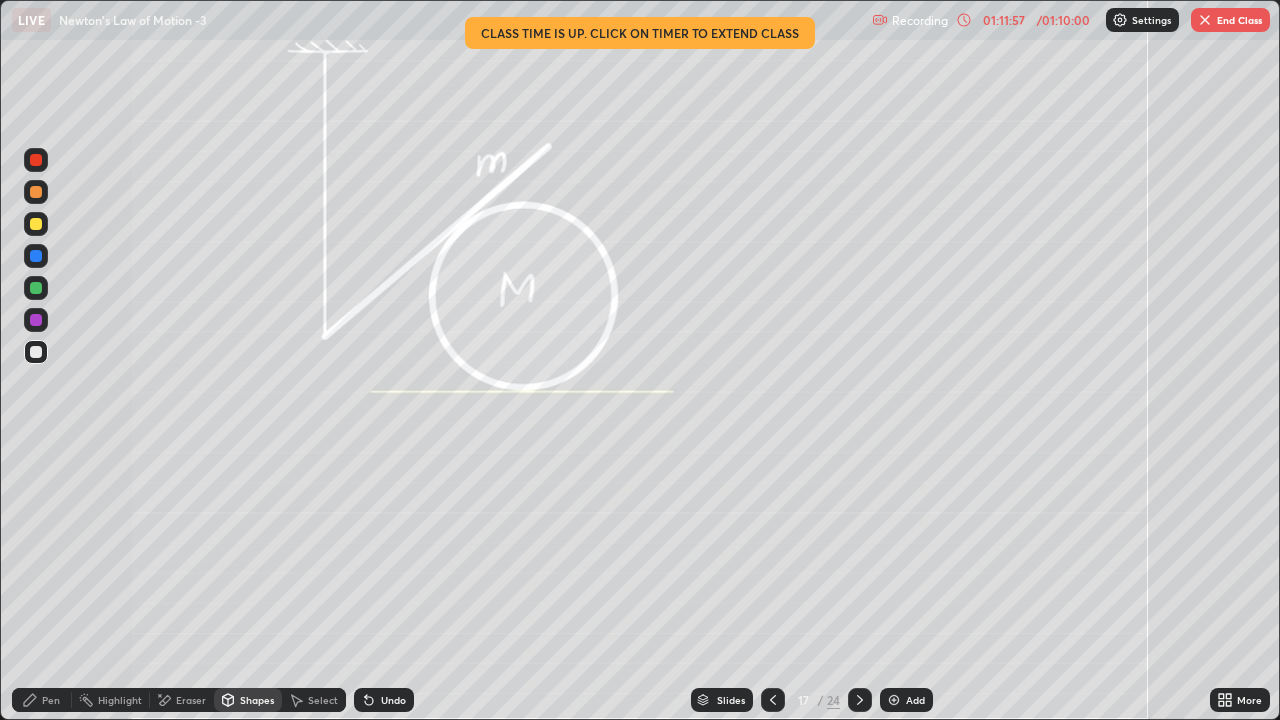 click on "Shapes" at bounding box center (257, 700) 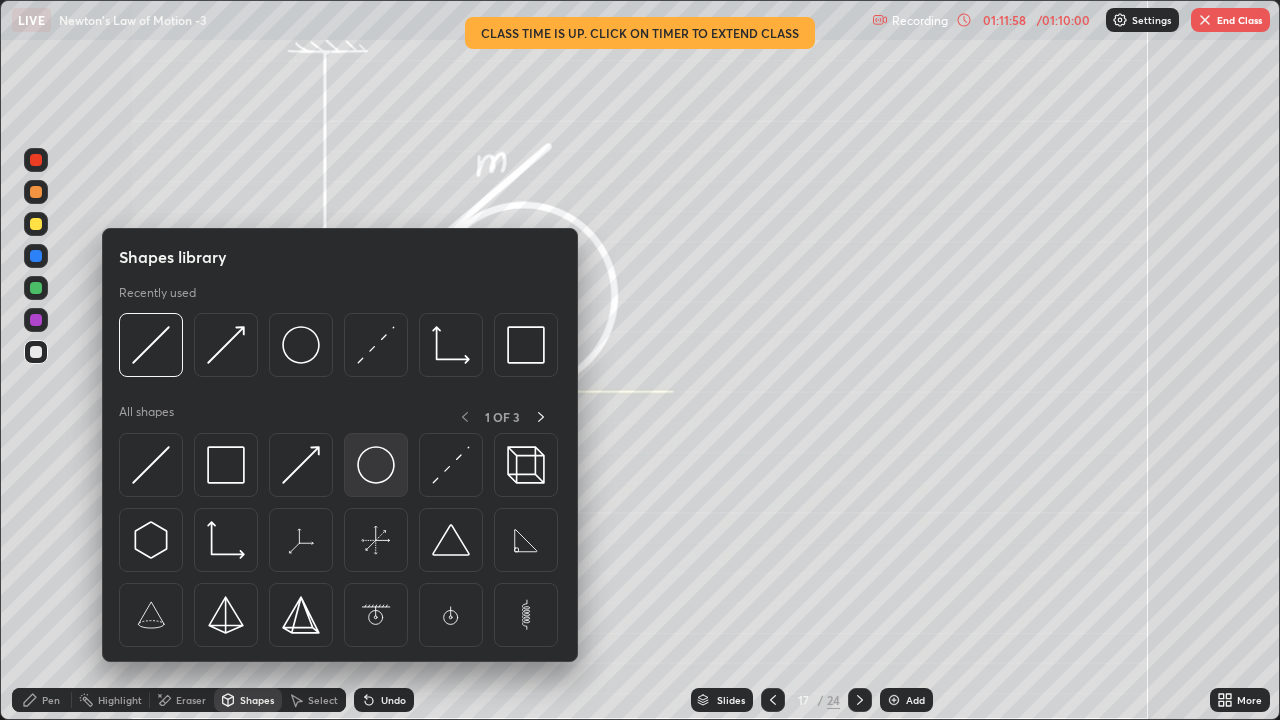 click at bounding box center [376, 465] 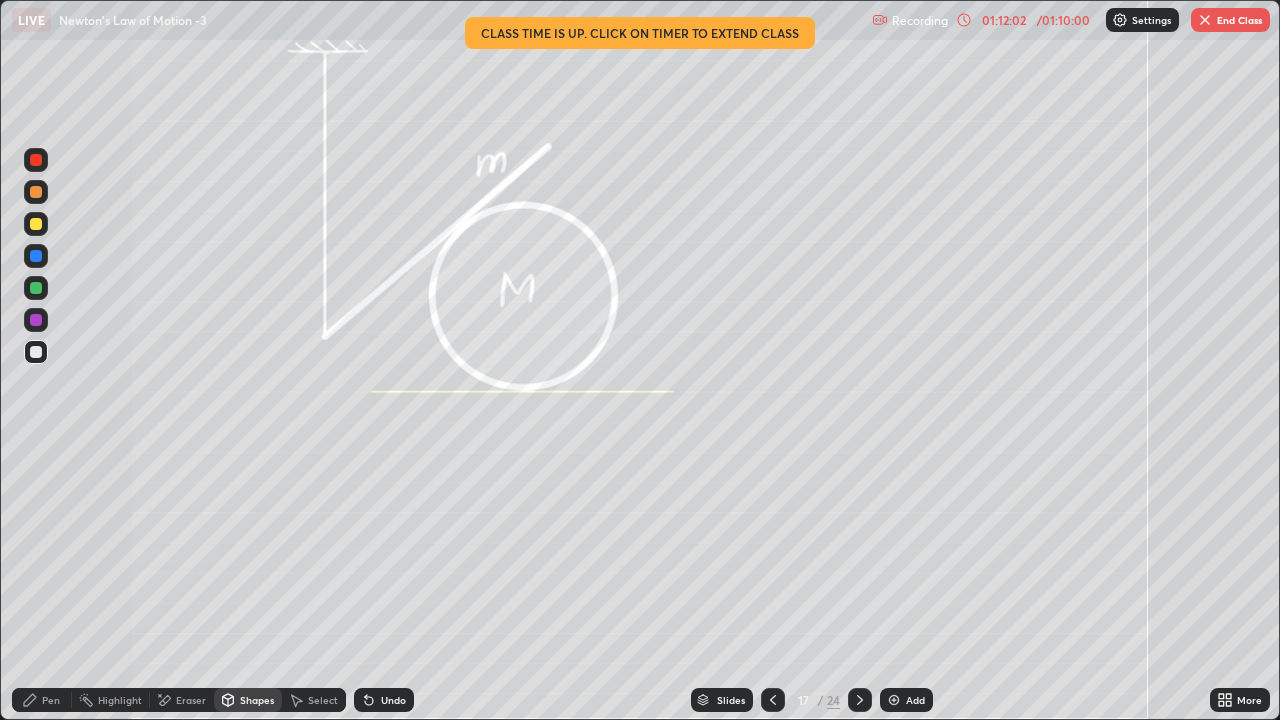 click on "Pen" at bounding box center [42, 700] 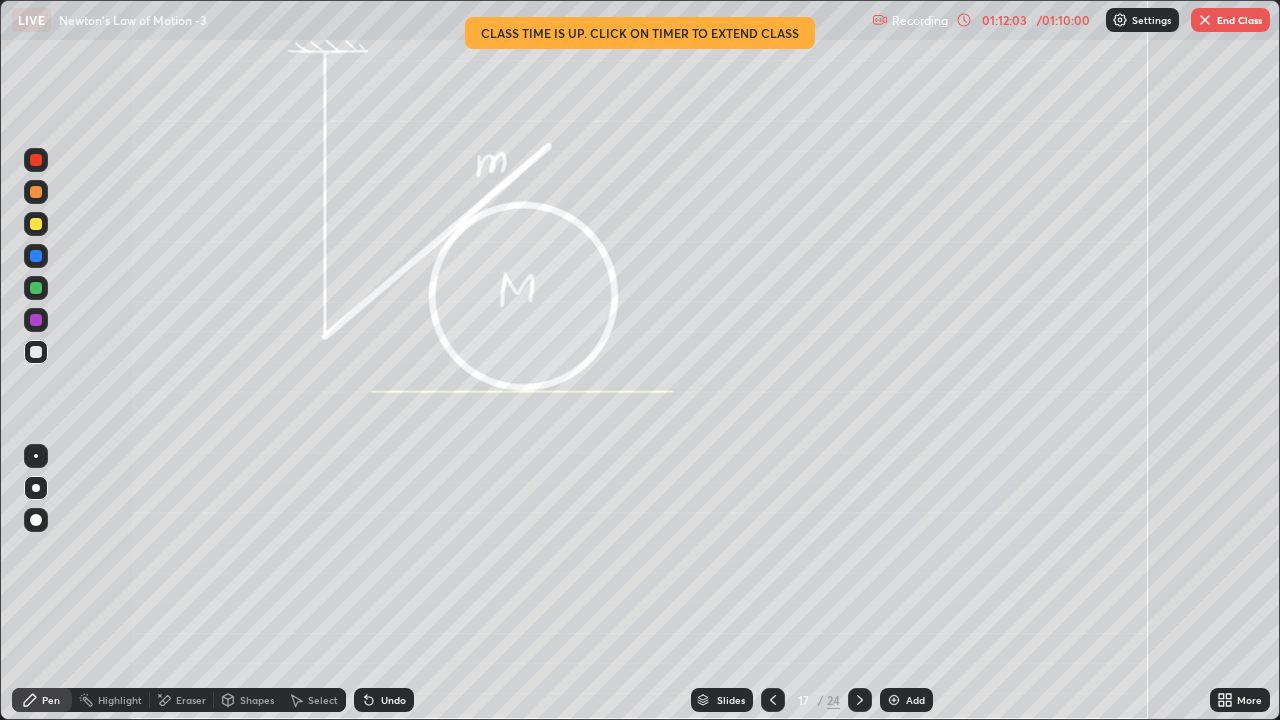 click at bounding box center [36, 456] 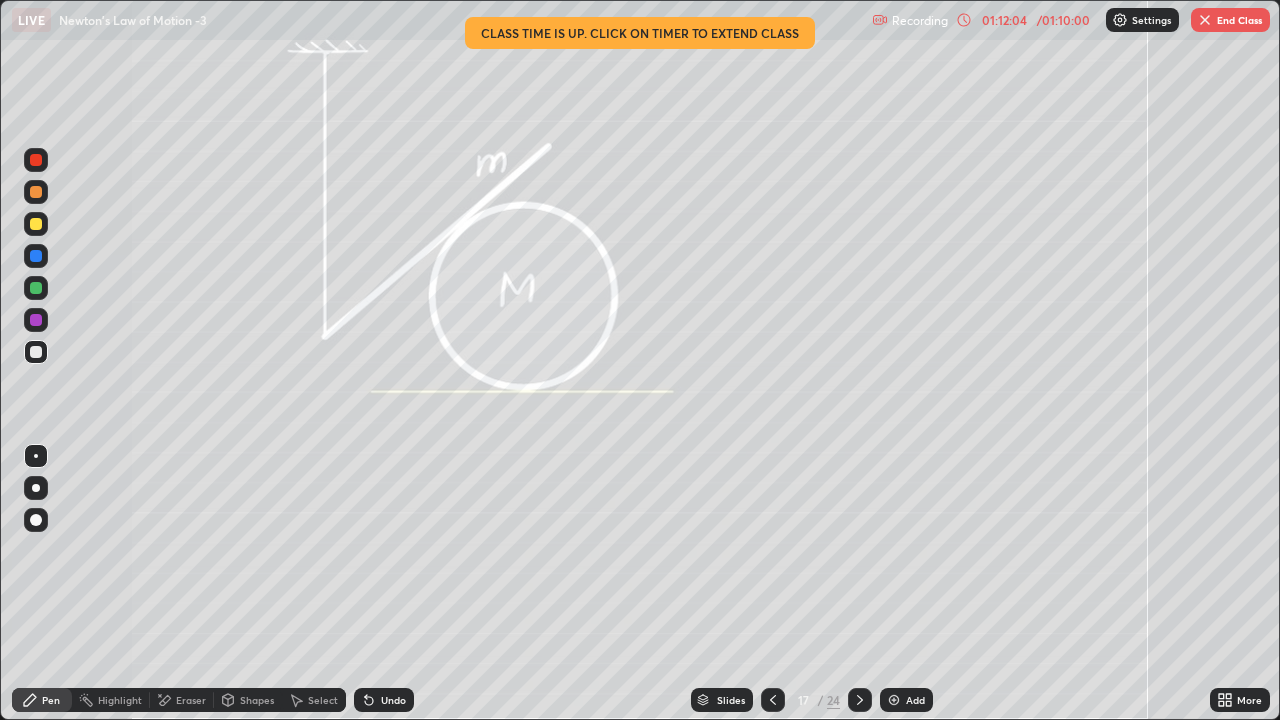 click at bounding box center [36, 256] 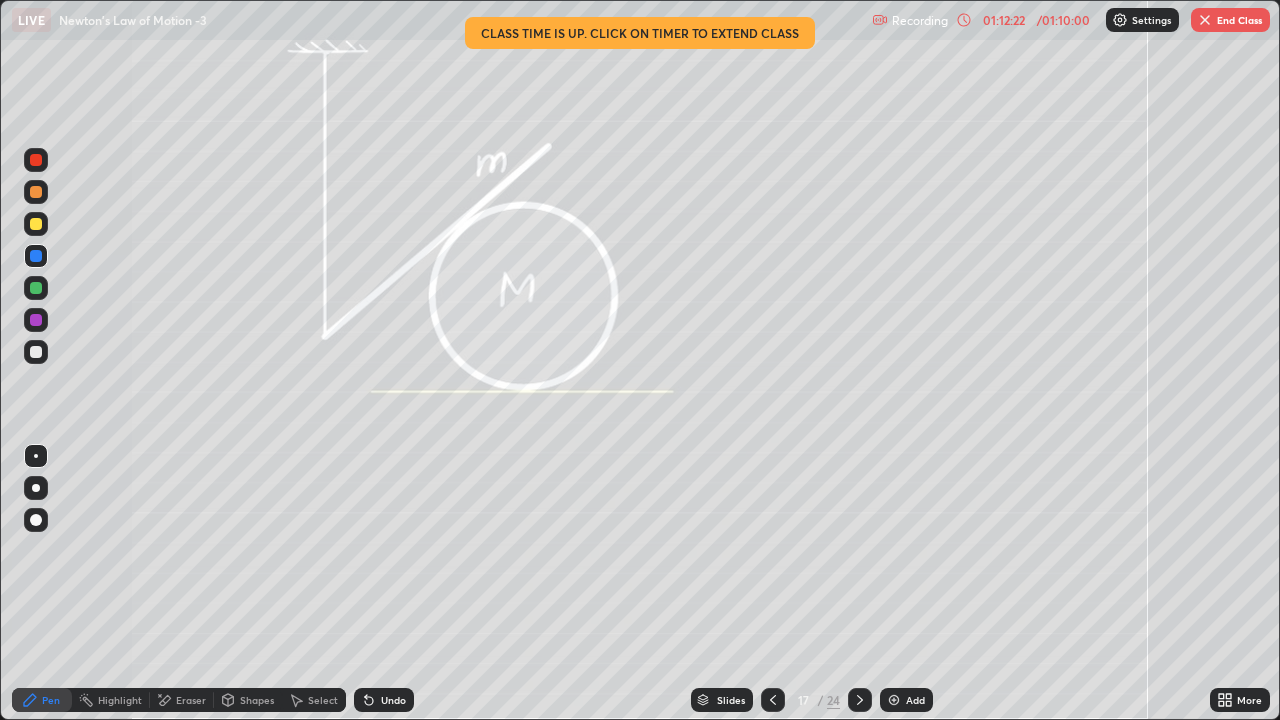 click at bounding box center [36, 288] 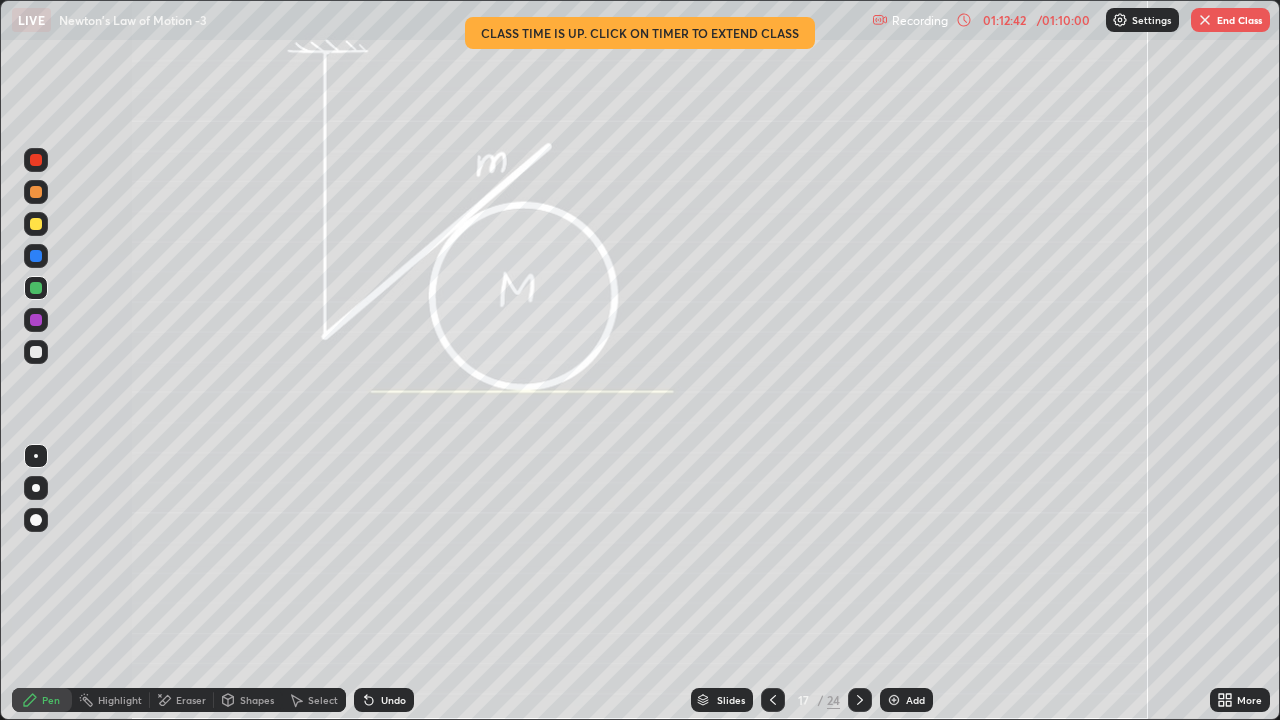 click on "Shapes" at bounding box center (248, 700) 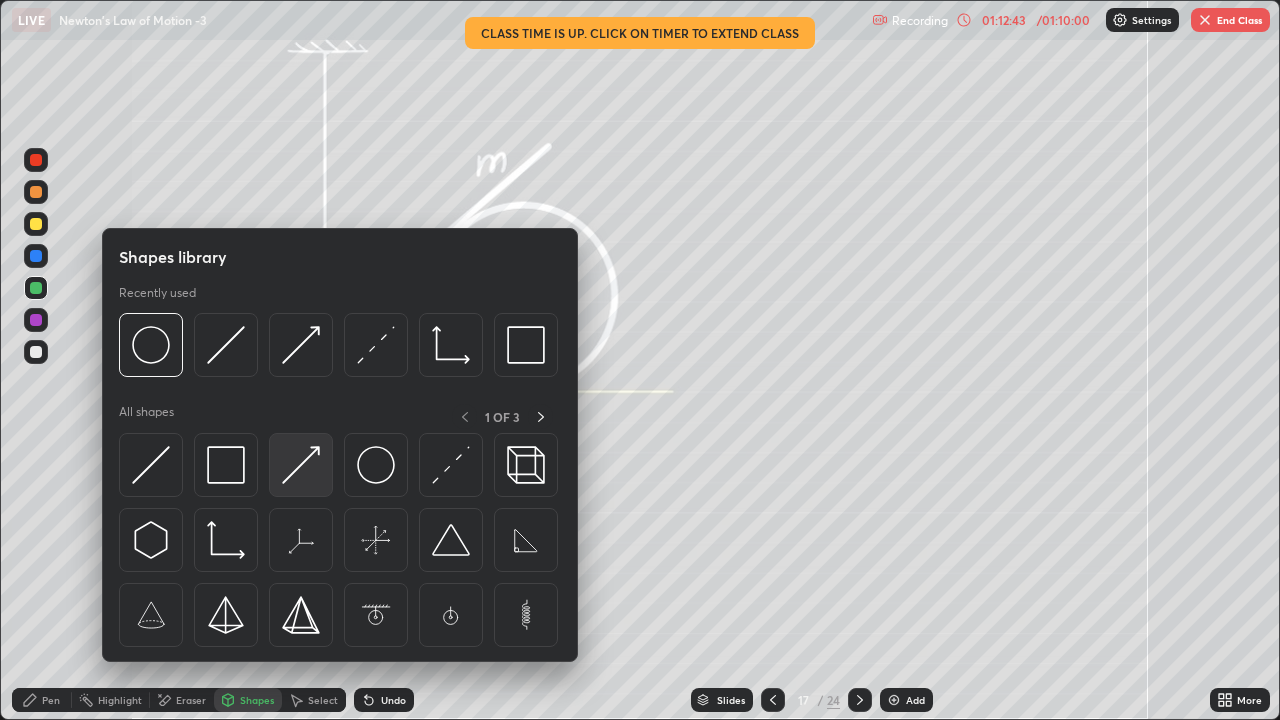 click at bounding box center (301, 465) 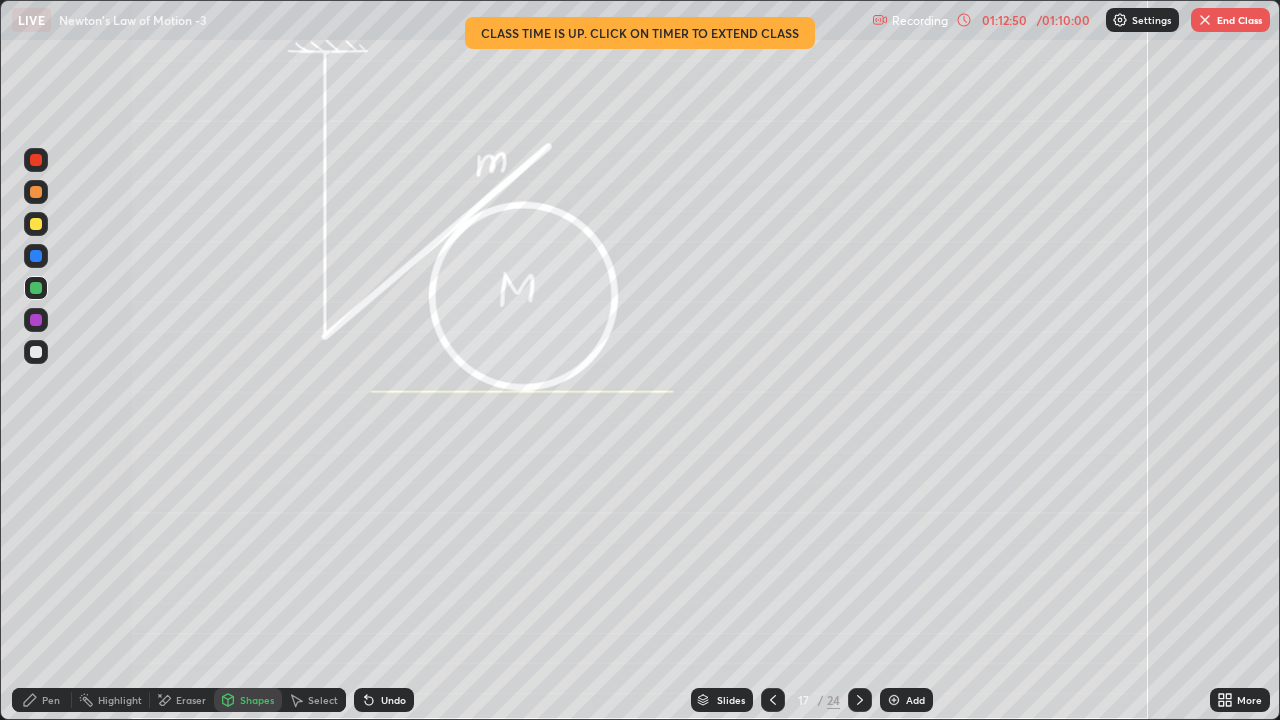 click on "Pen" at bounding box center [42, 700] 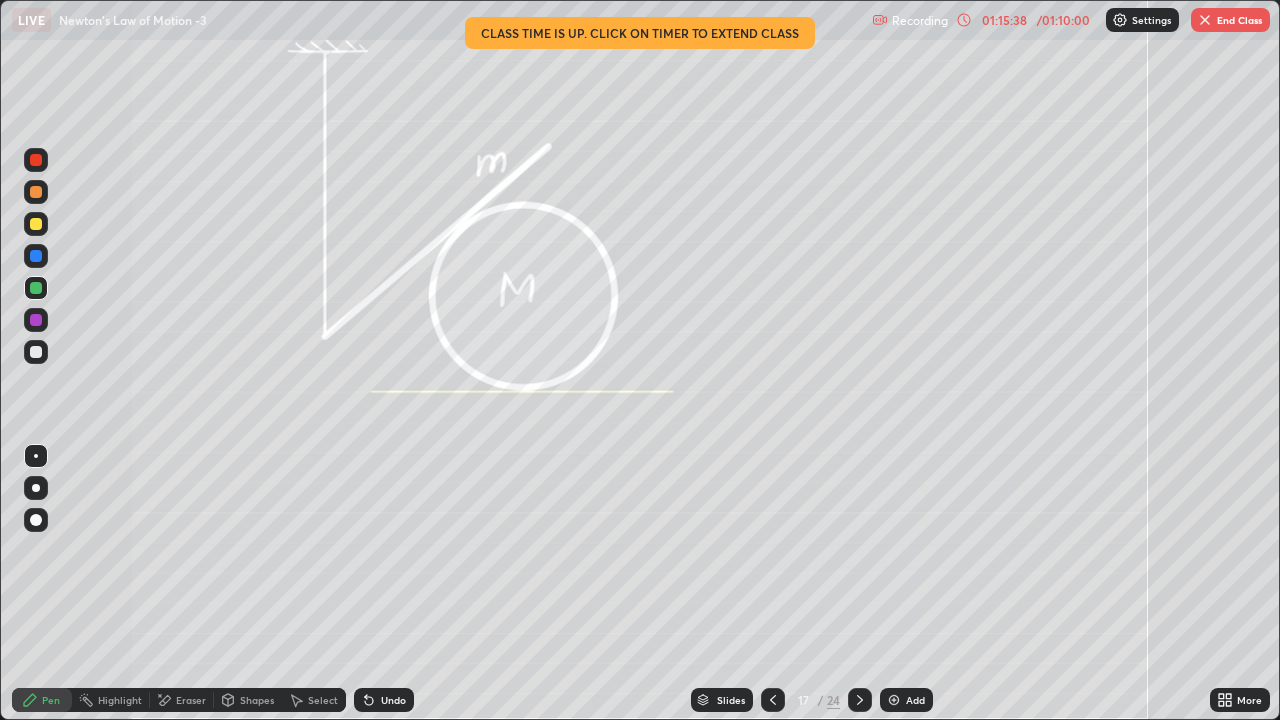 click on "Undo" at bounding box center [393, 700] 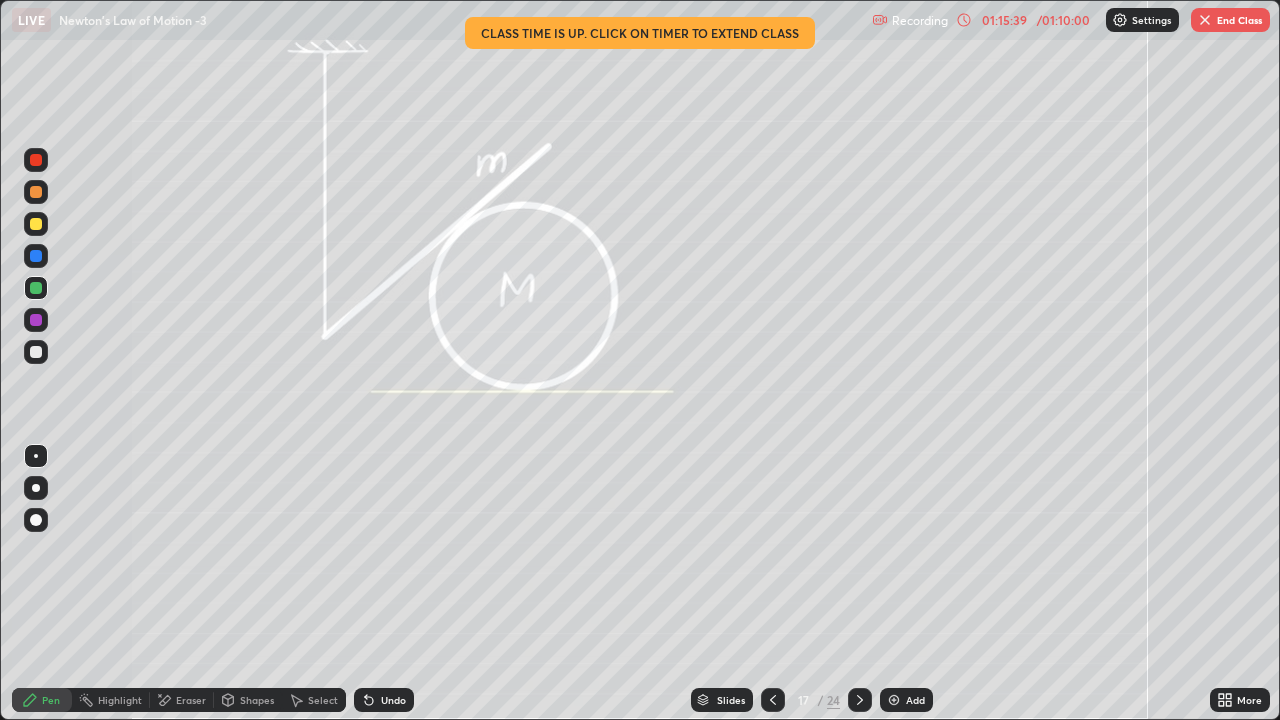 click on "Undo" at bounding box center [393, 700] 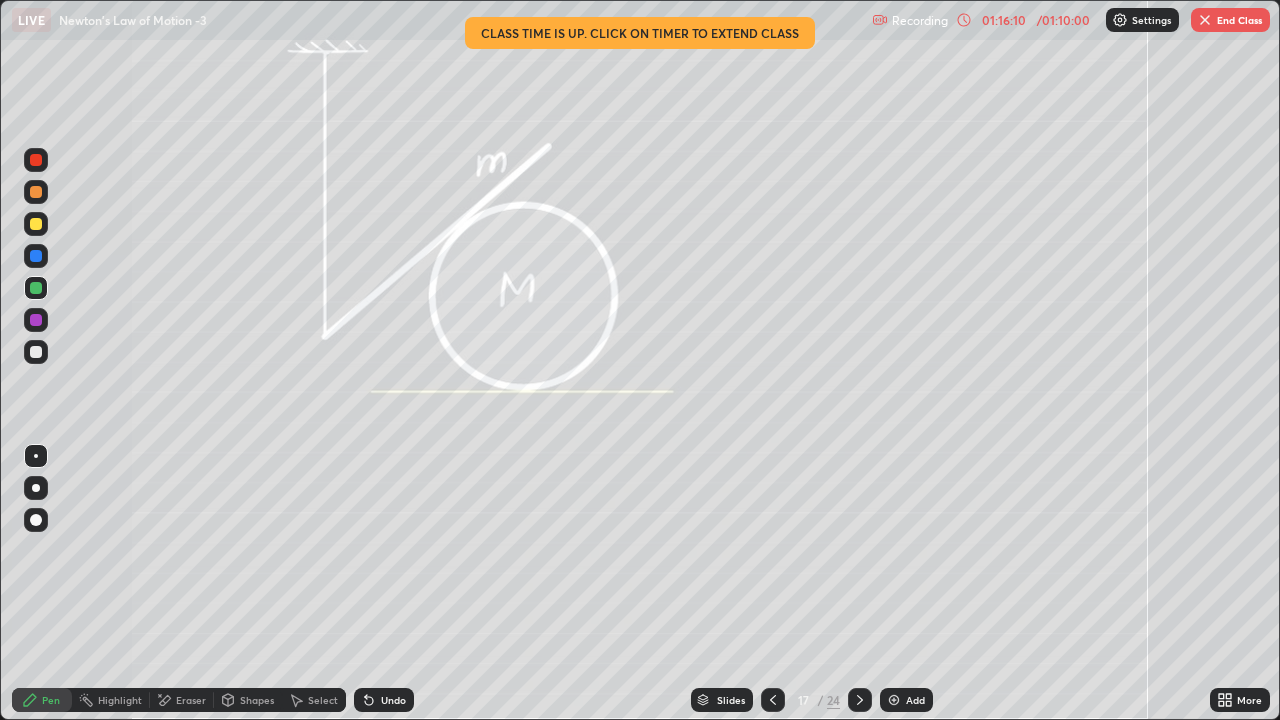 click at bounding box center (1205, 20) 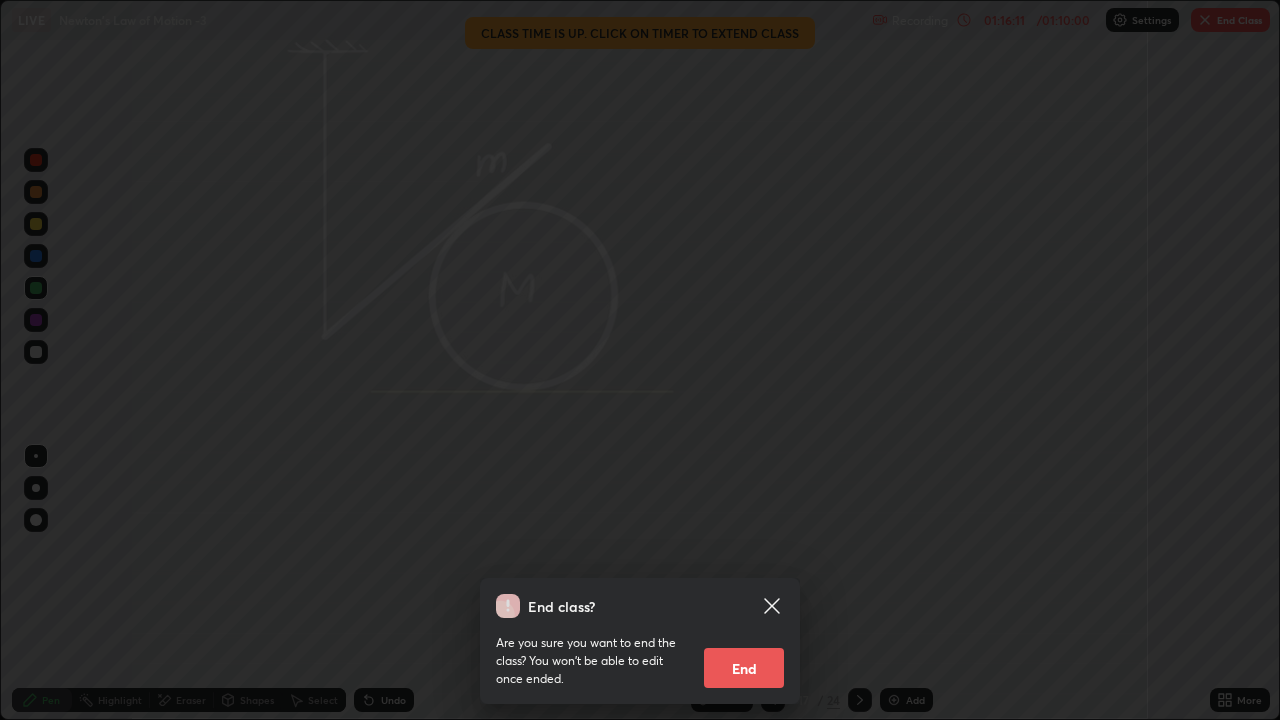click on "End" at bounding box center [744, 668] 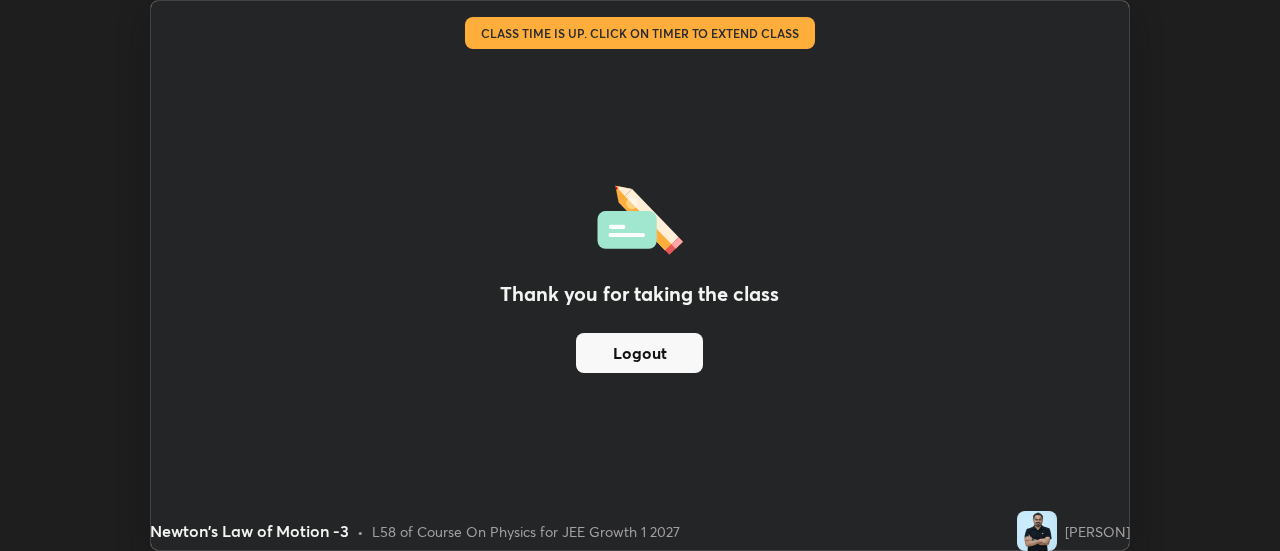 scroll, scrollTop: 551, scrollLeft: 1280, axis: both 